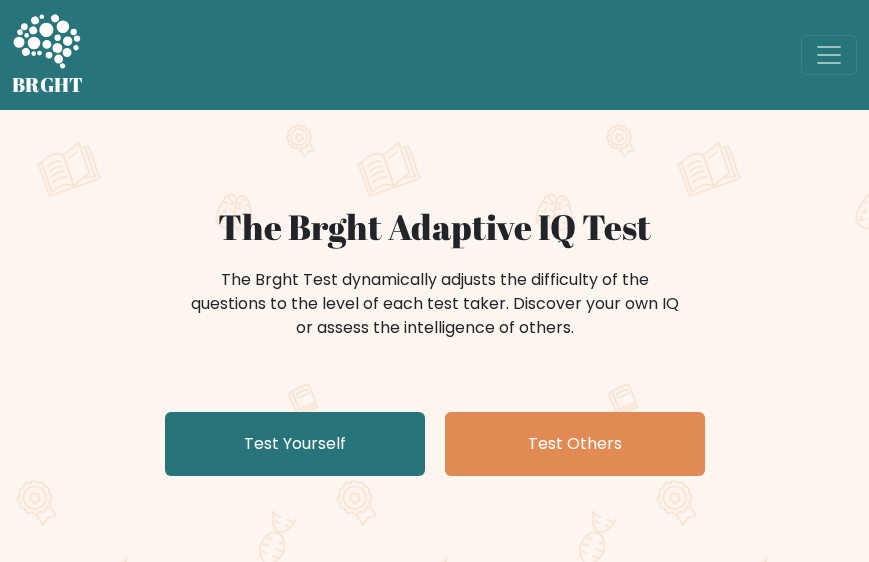 scroll, scrollTop: 0, scrollLeft: 0, axis: both 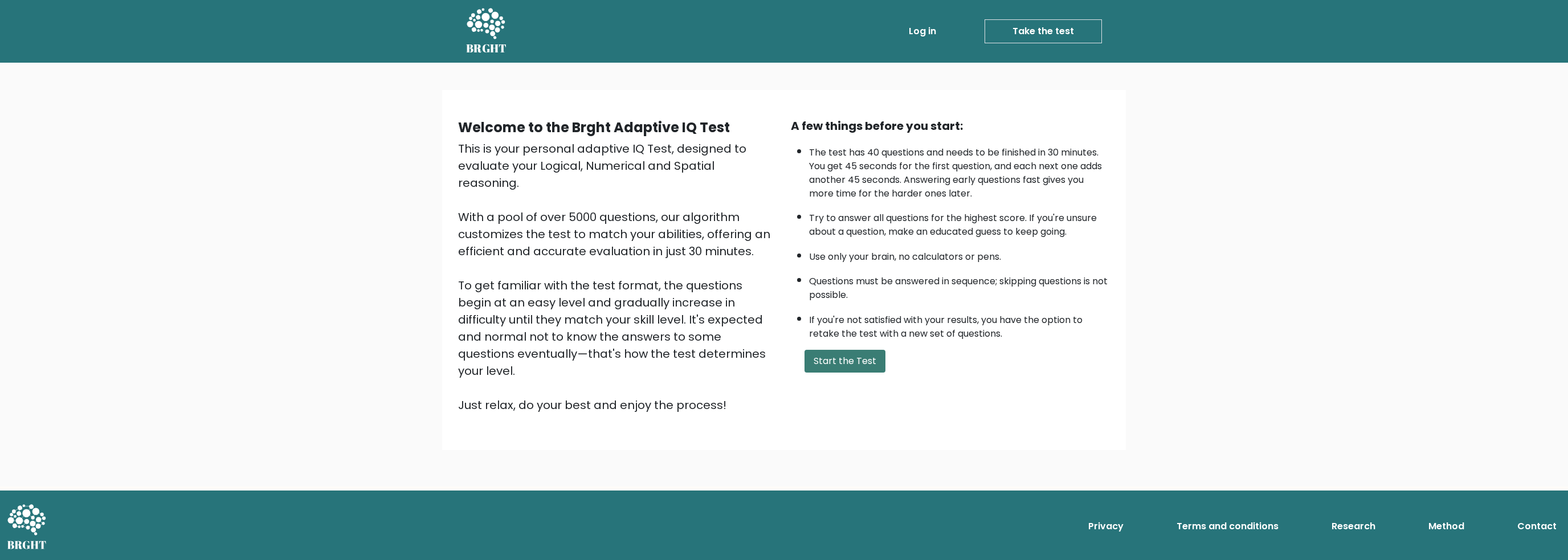 click on "Start the Test" at bounding box center (845, 361) 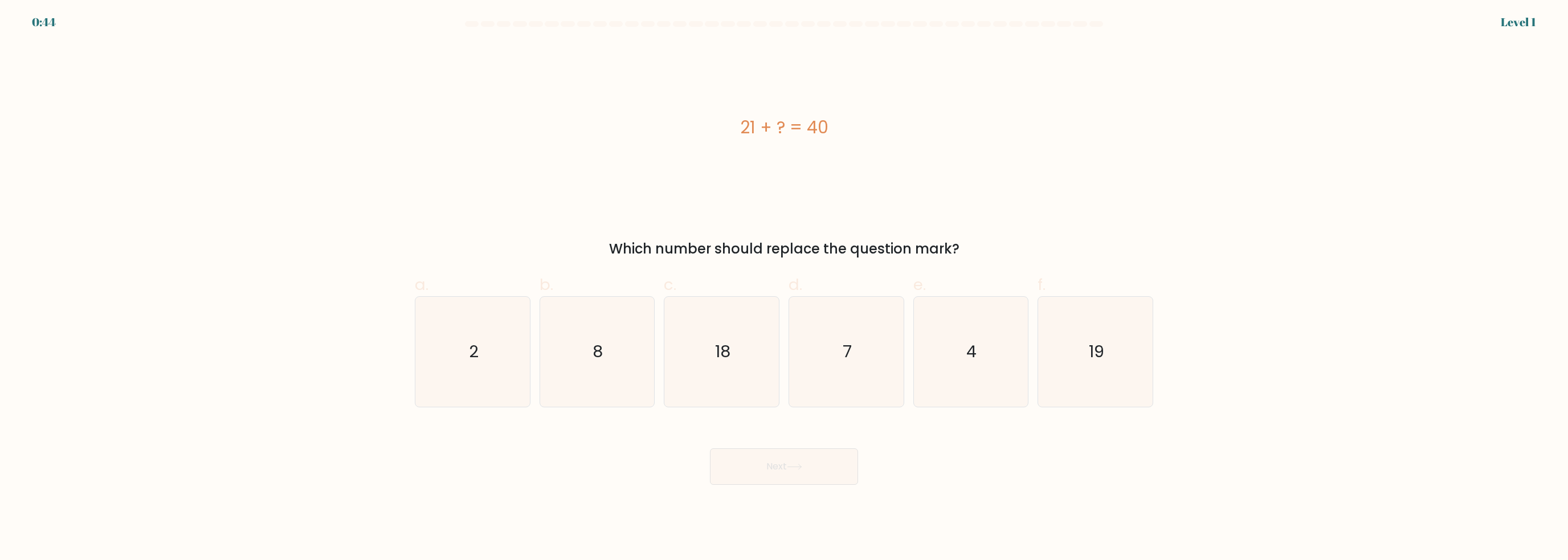 scroll, scrollTop: 0, scrollLeft: 0, axis: both 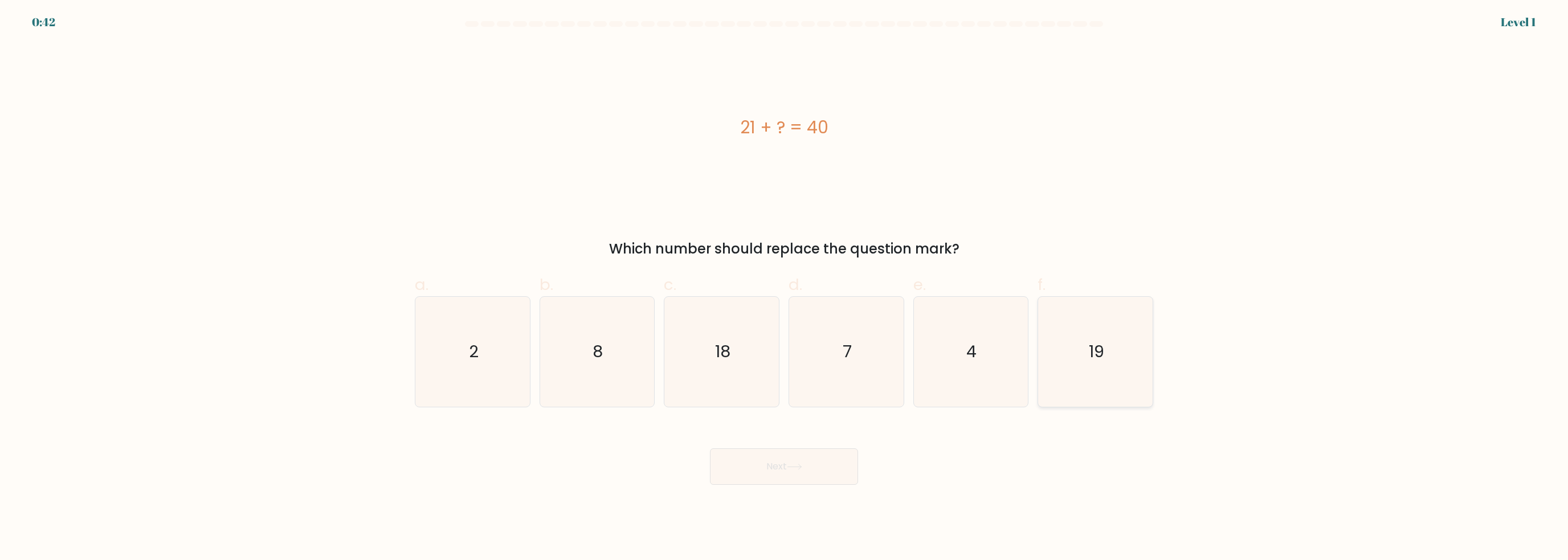 click on "19" 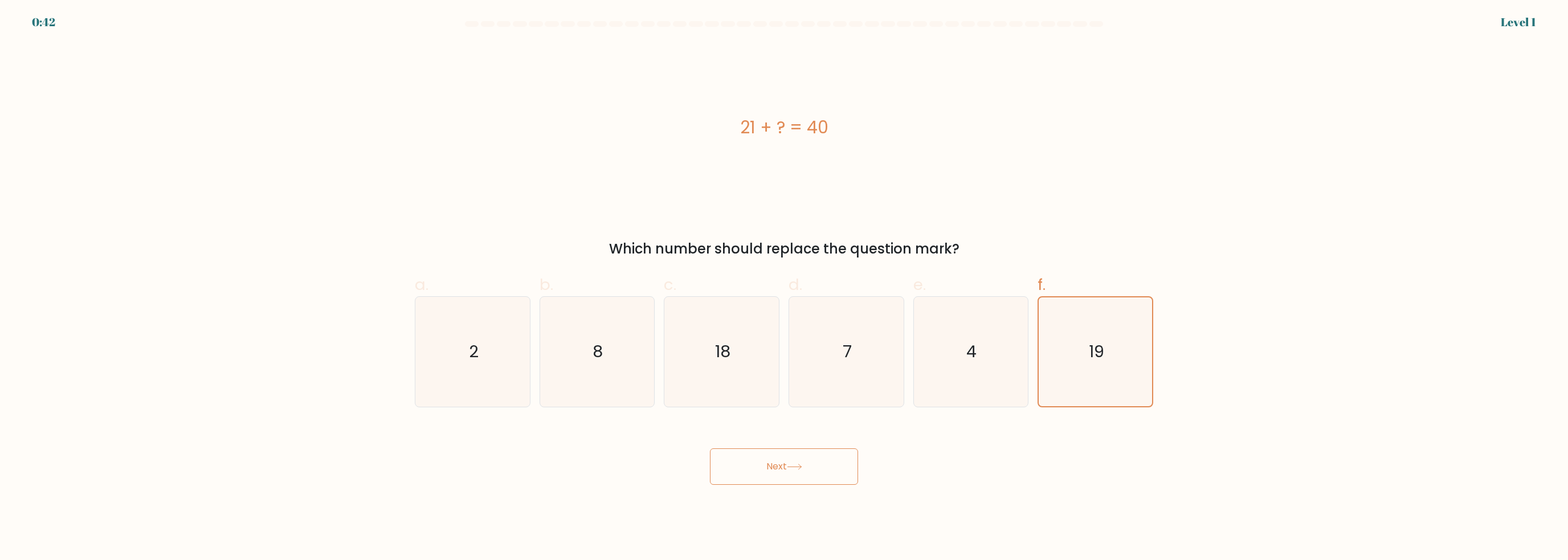 click on "Next" at bounding box center (784, 467) 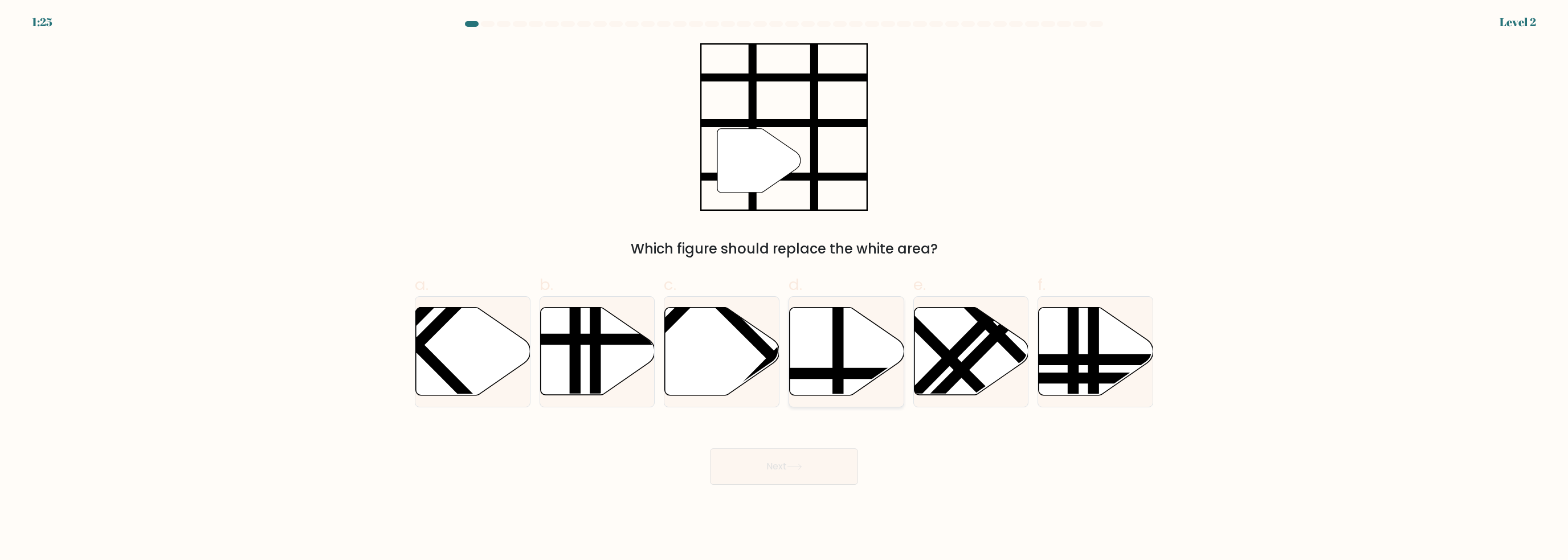 click 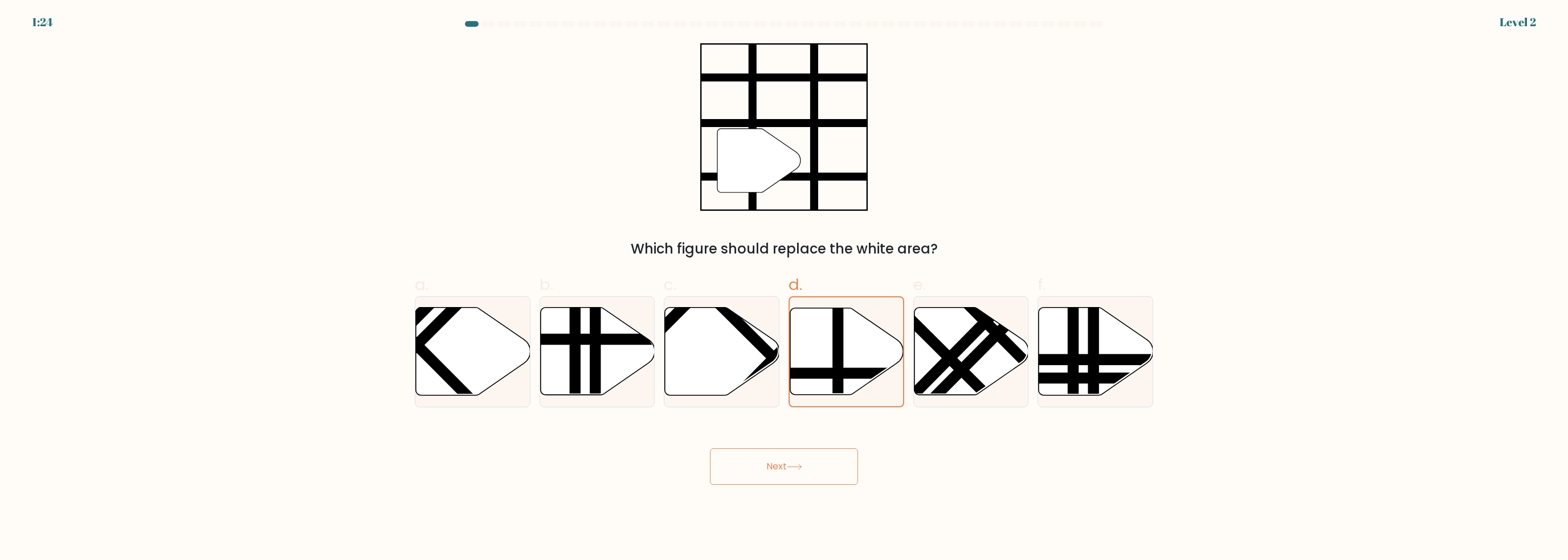 click on "Next" at bounding box center [784, 467] 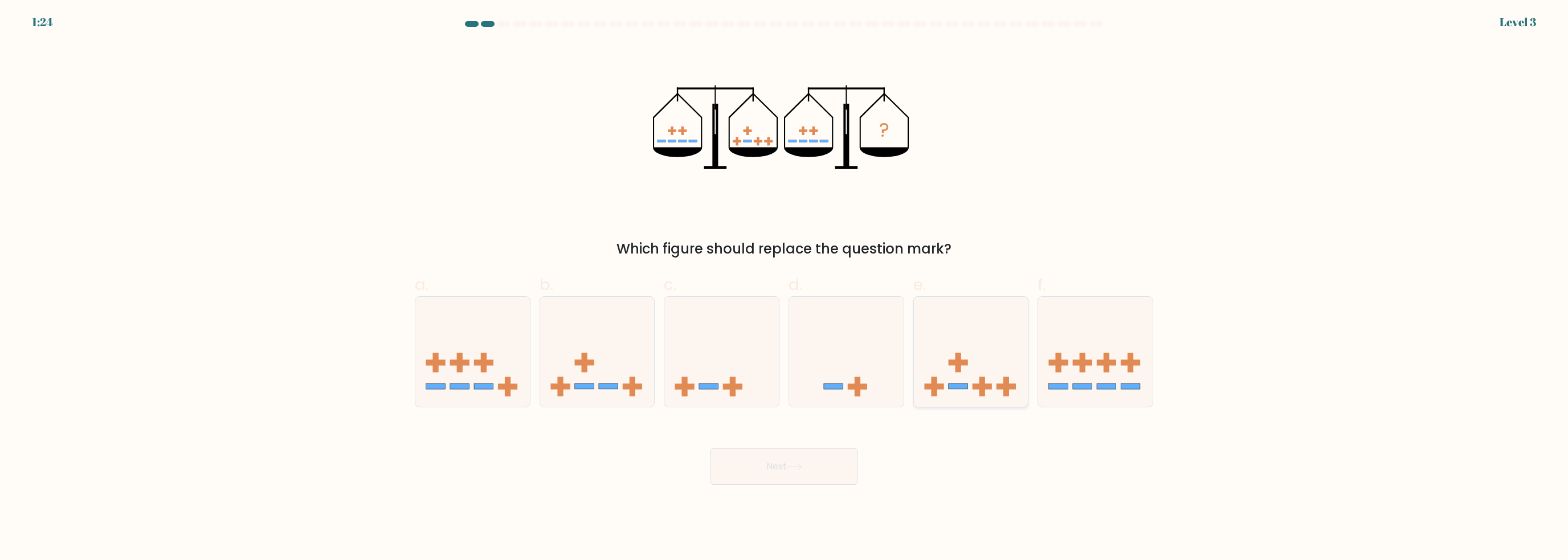 click 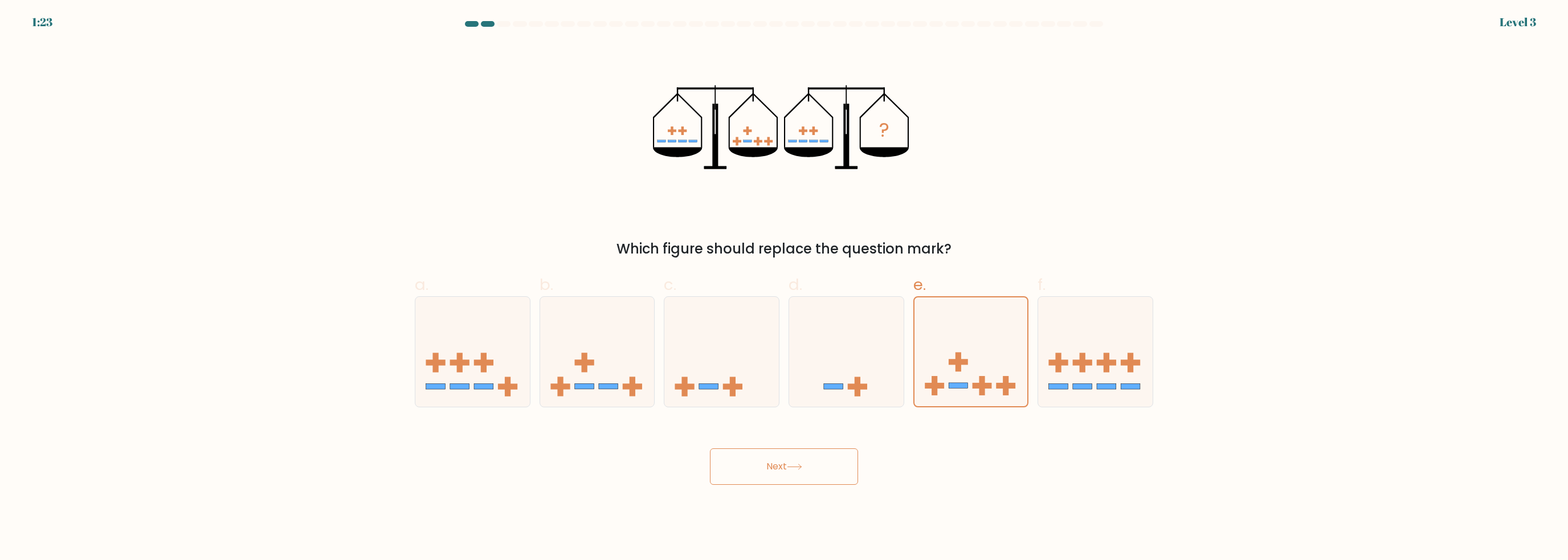 click on "Next" at bounding box center [784, 467] 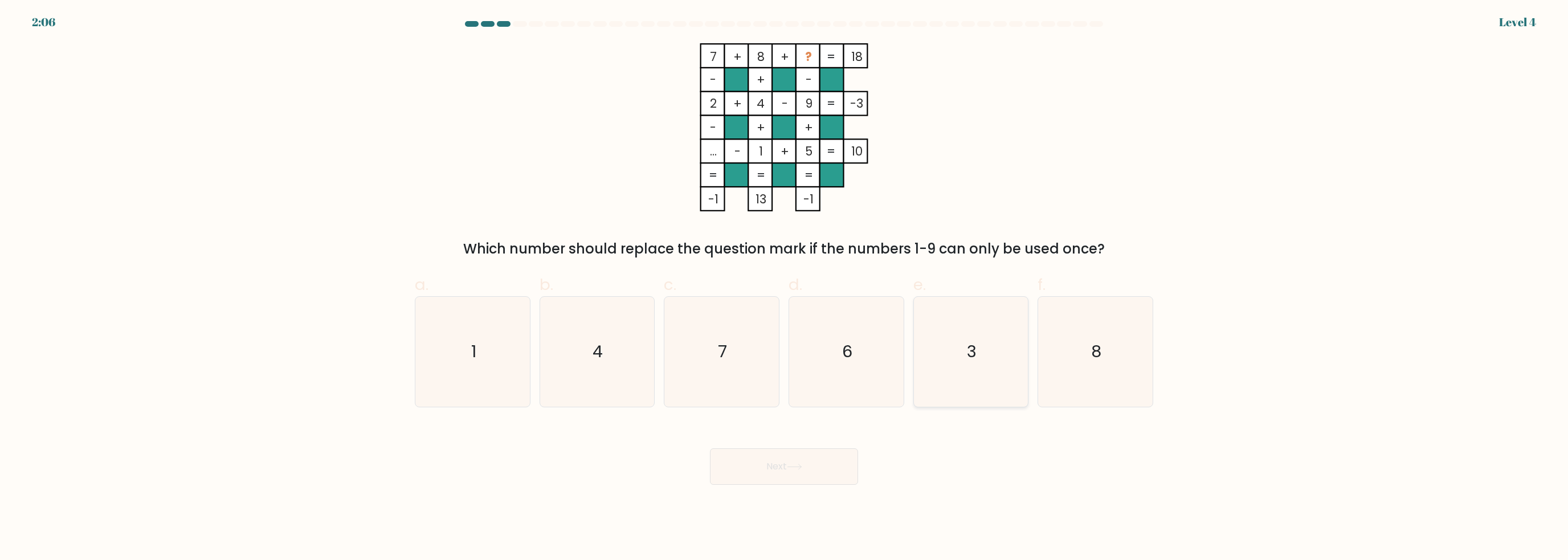 click on "3" 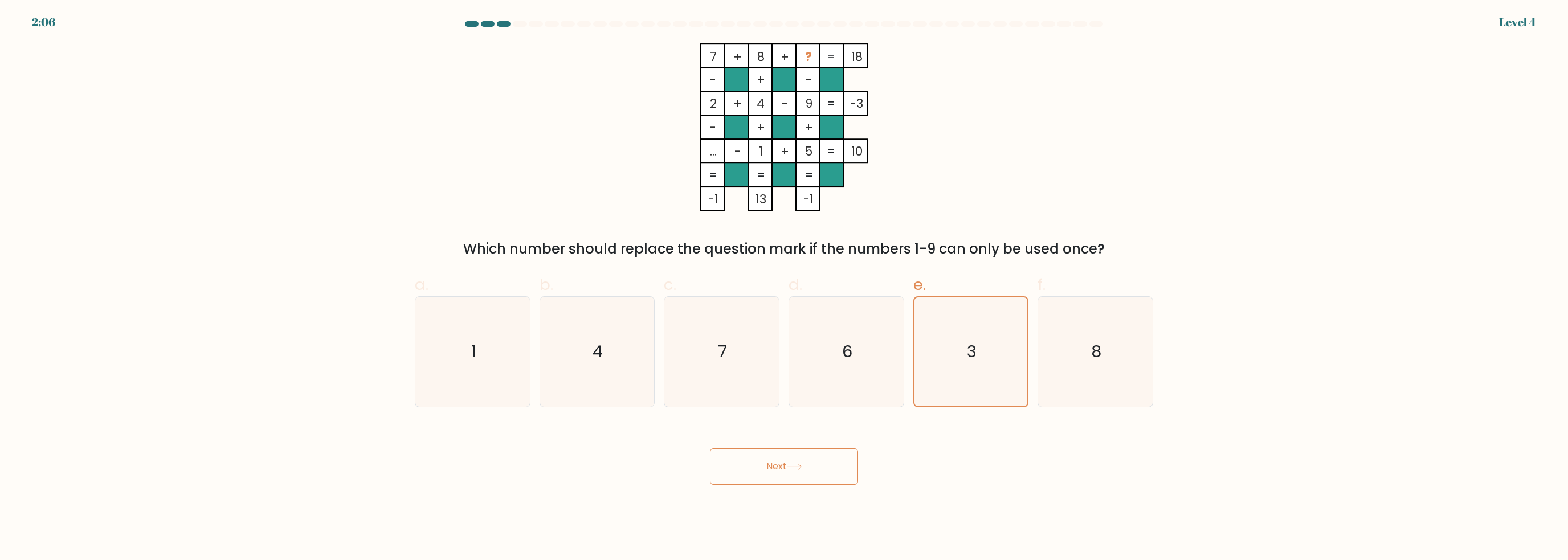 click on "Next" at bounding box center (784, 467) 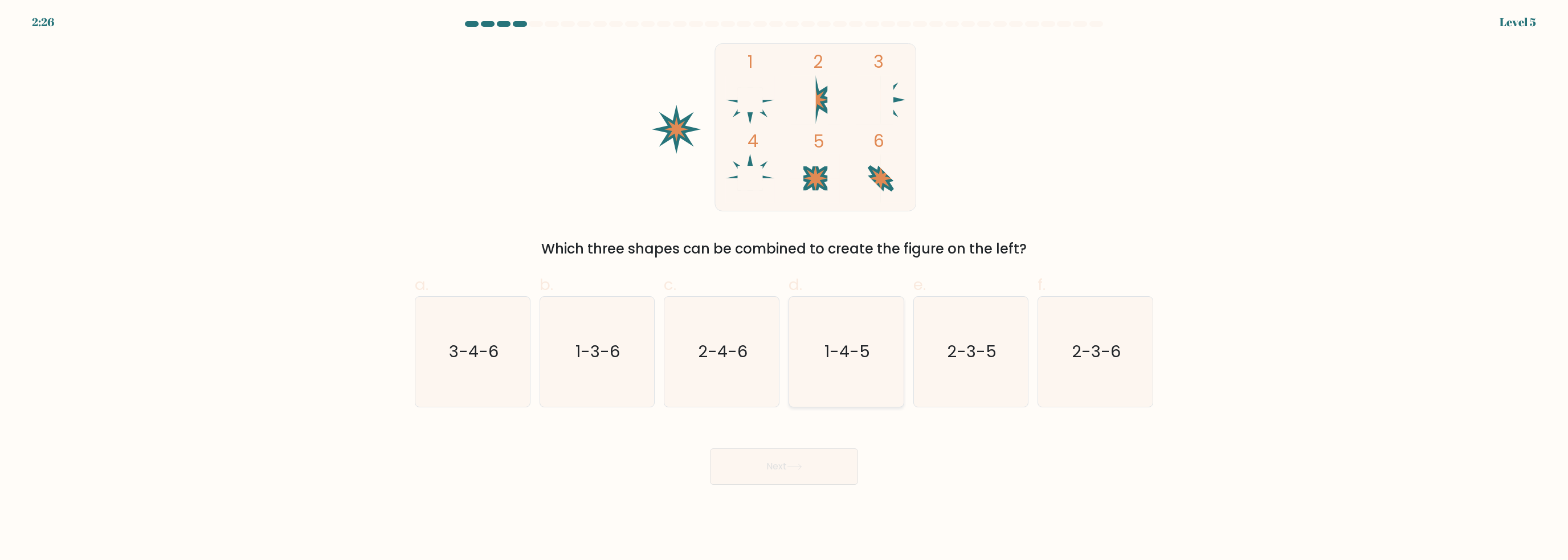 click on "1-4-5" 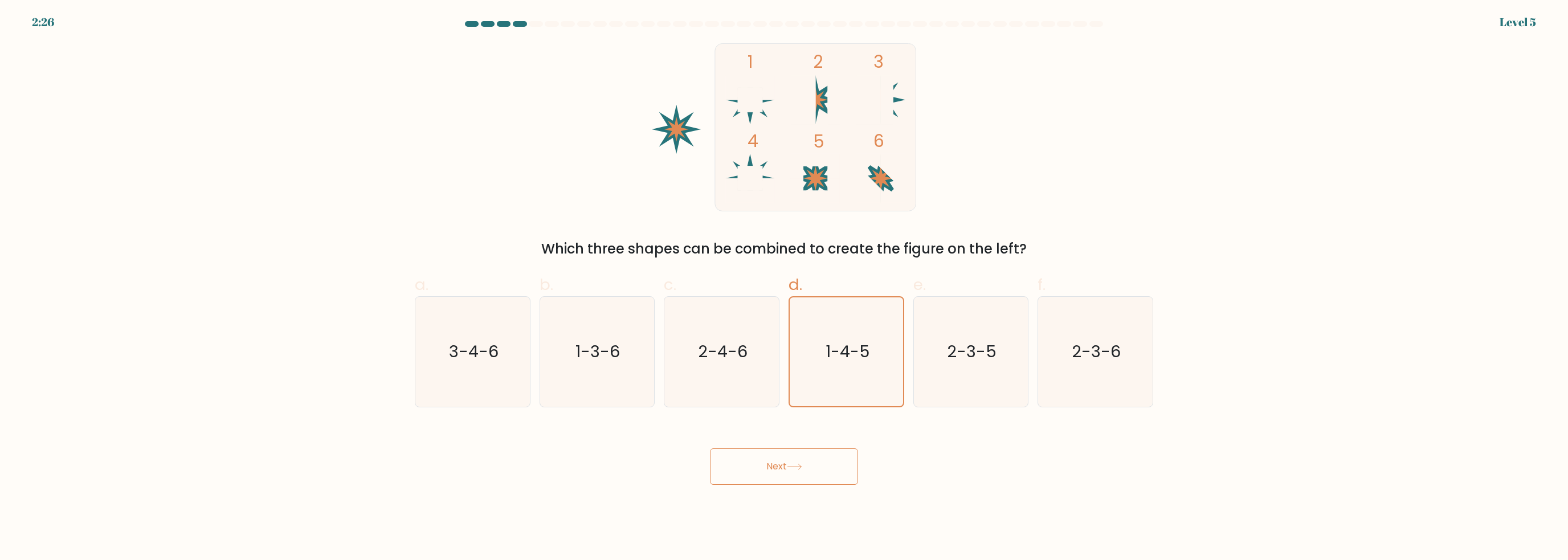 click on "Next" at bounding box center [784, 467] 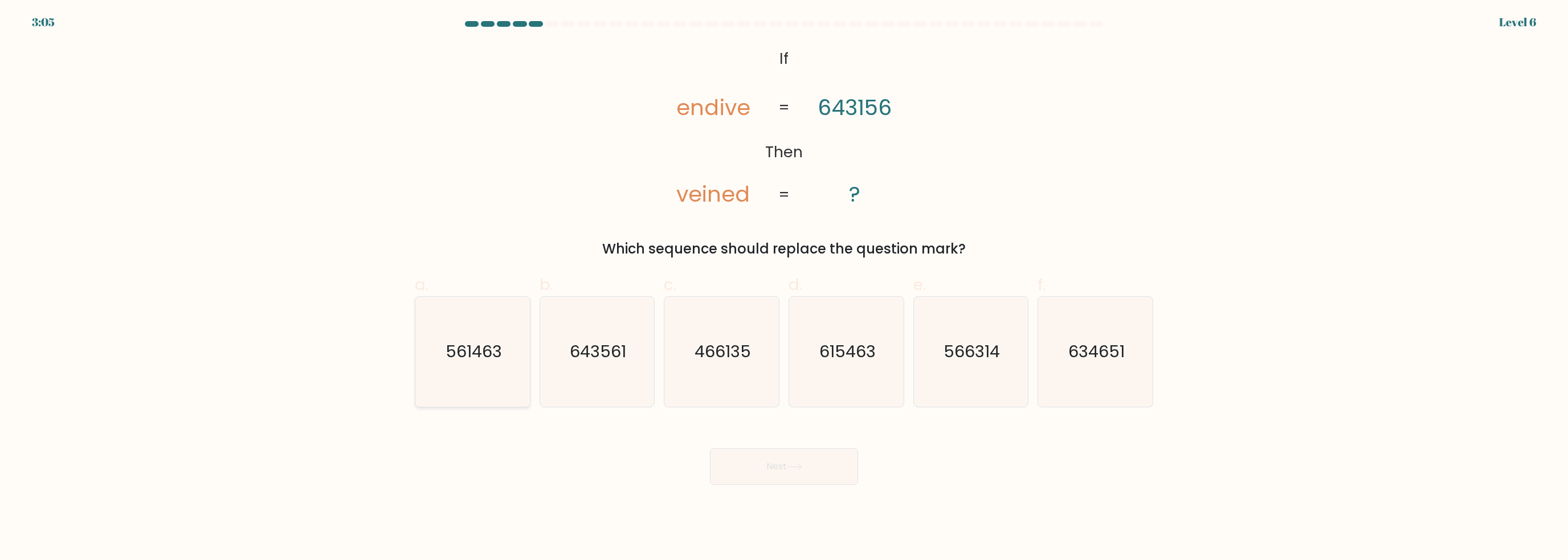 click on "561463" 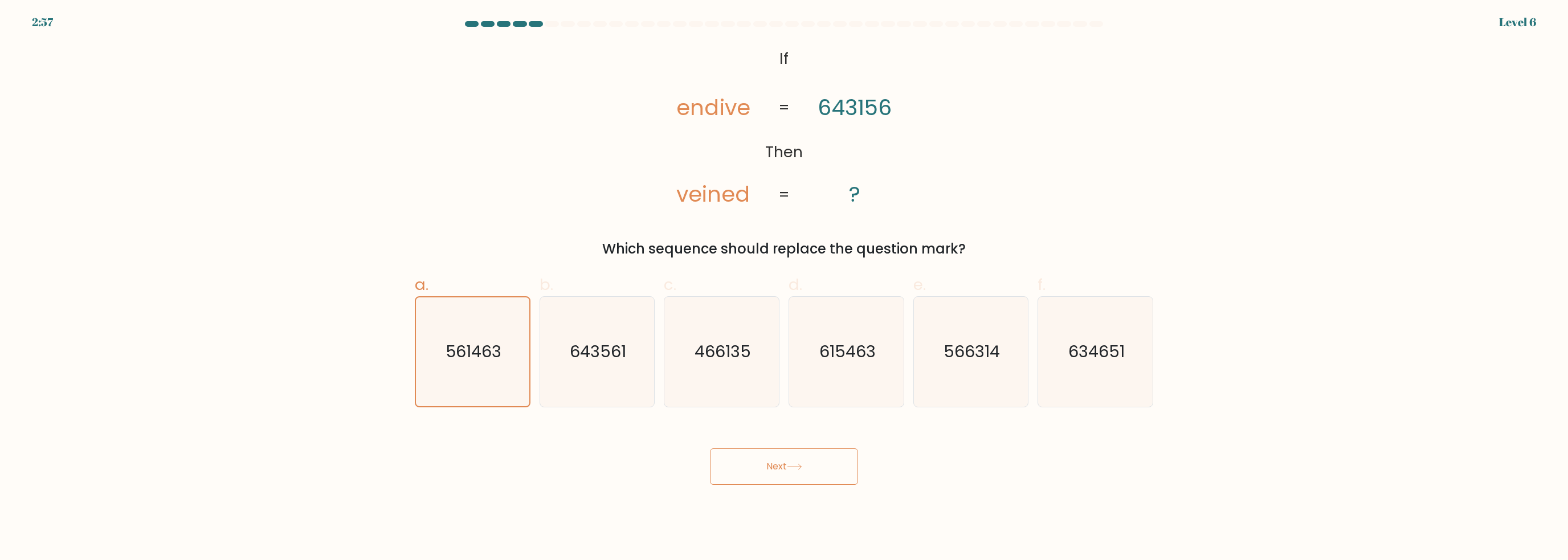 click on "Next" at bounding box center [784, 467] 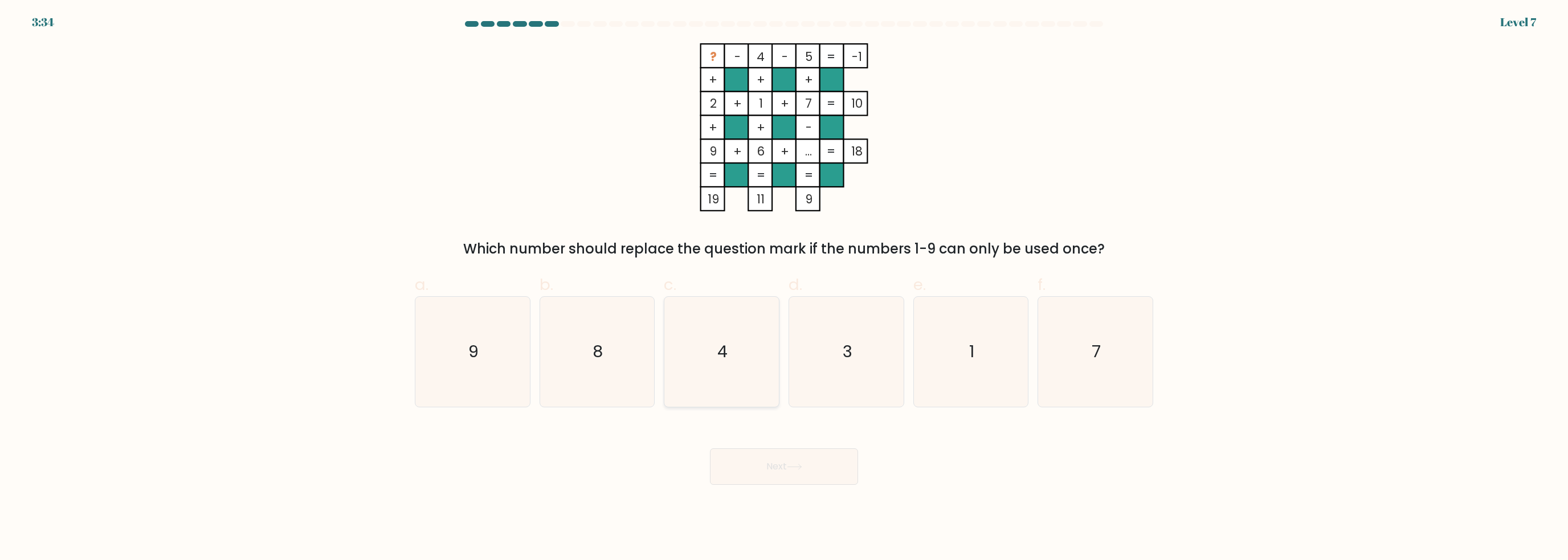 drag, startPoint x: 613, startPoint y: 331, endPoint x: 689, endPoint y: 397, distance: 100.65784 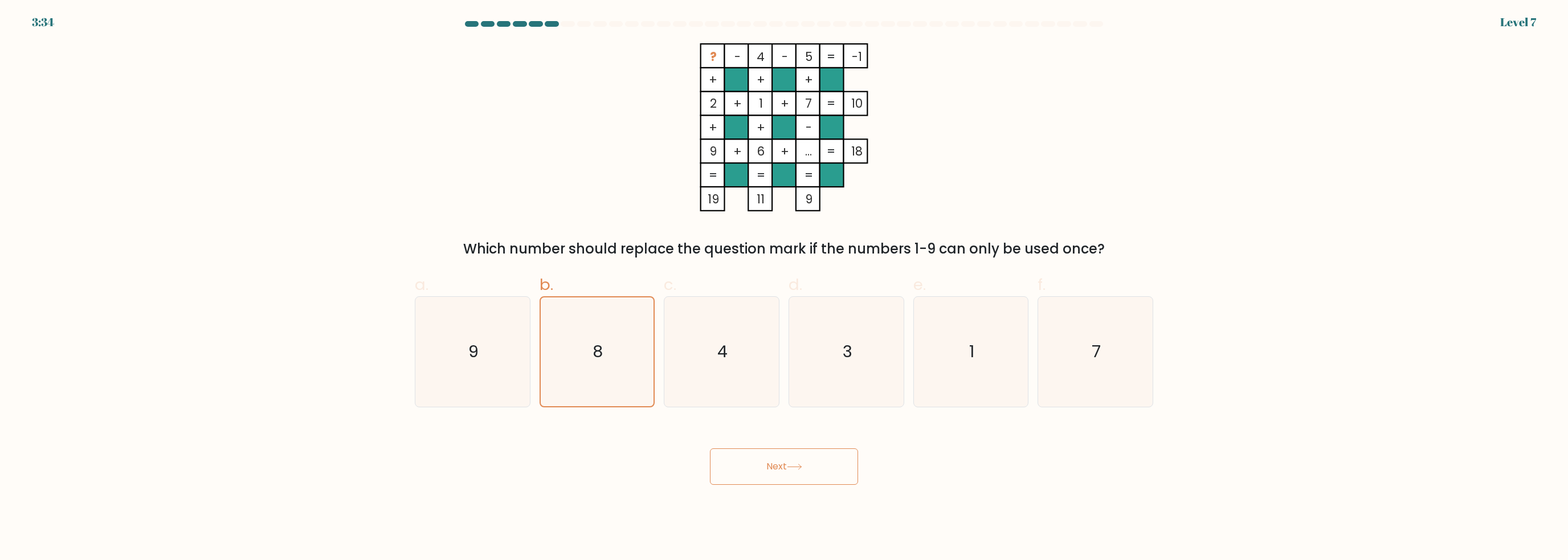 click on "Next" at bounding box center (784, 467) 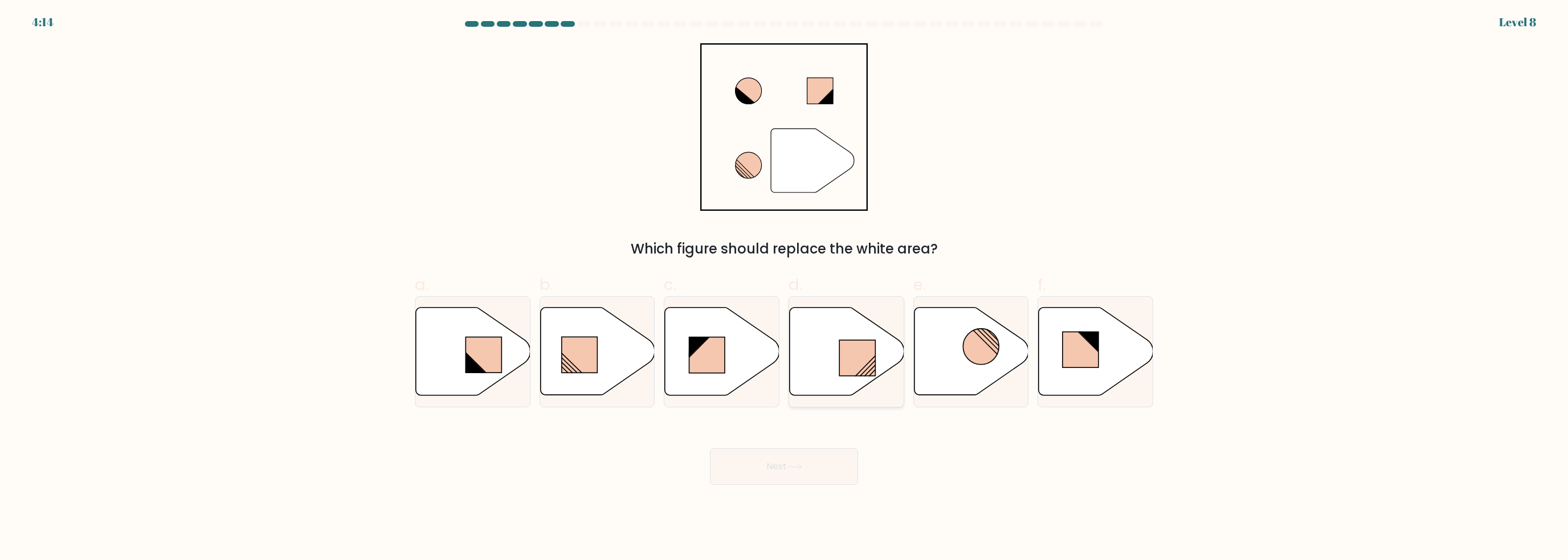 click 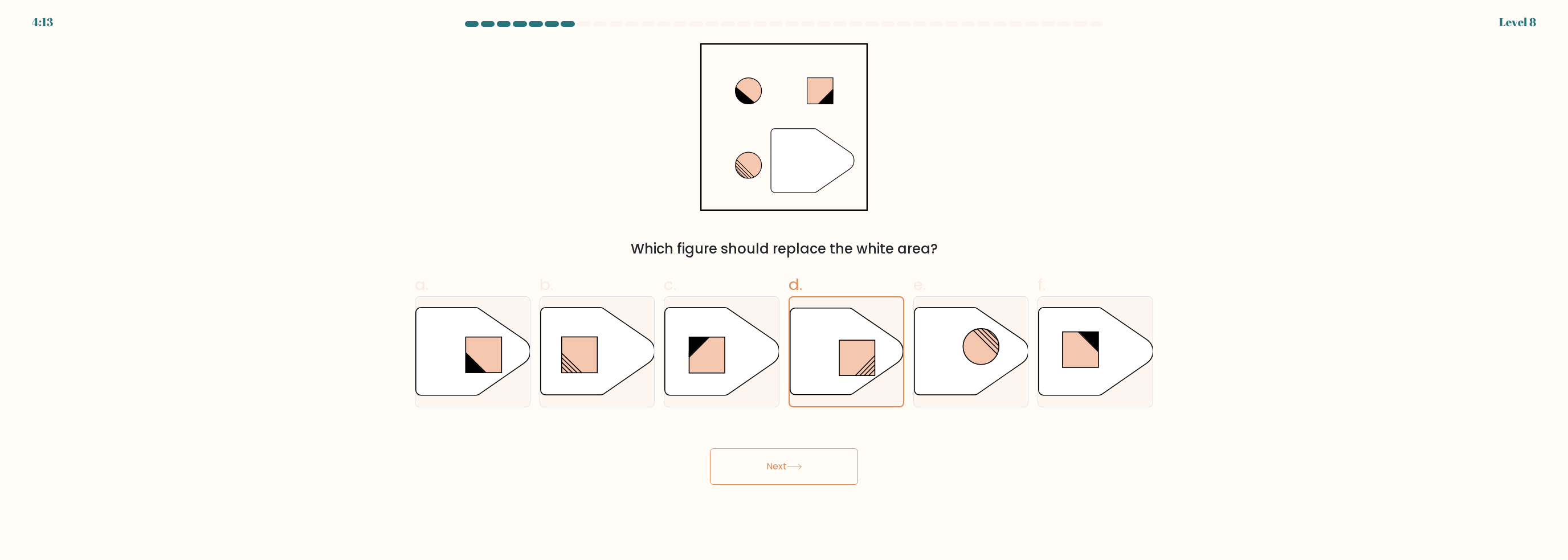 click on "Next" at bounding box center (784, 467) 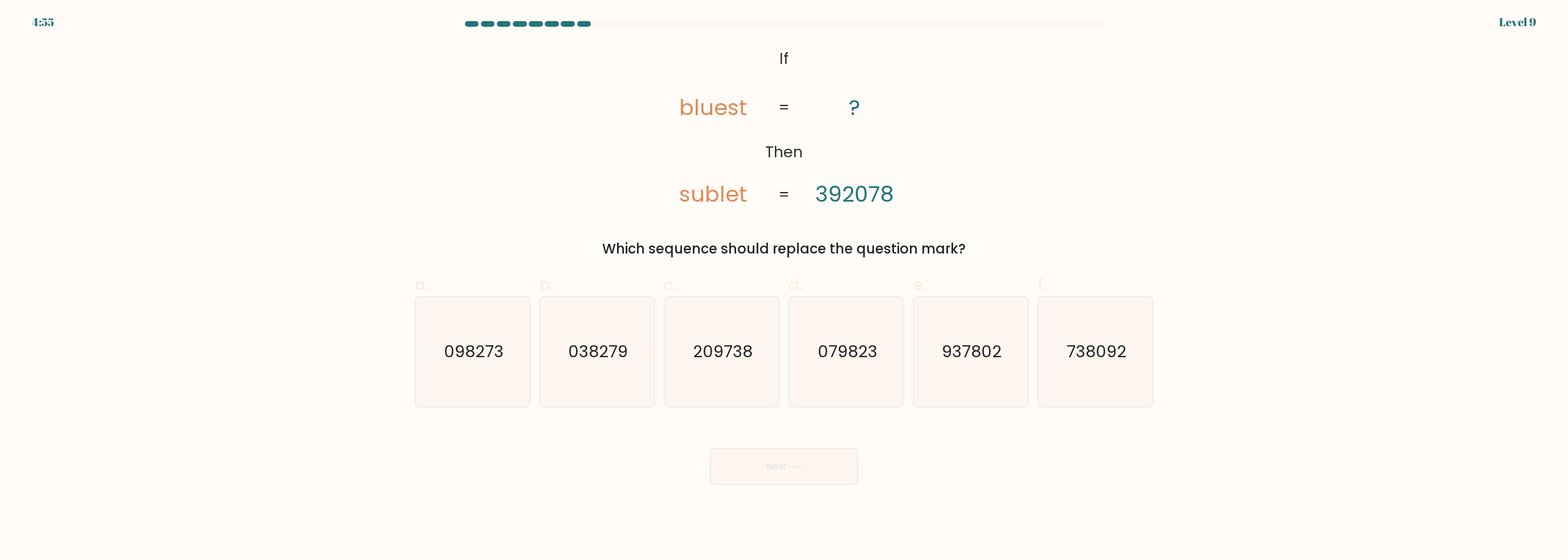 click on "392078" 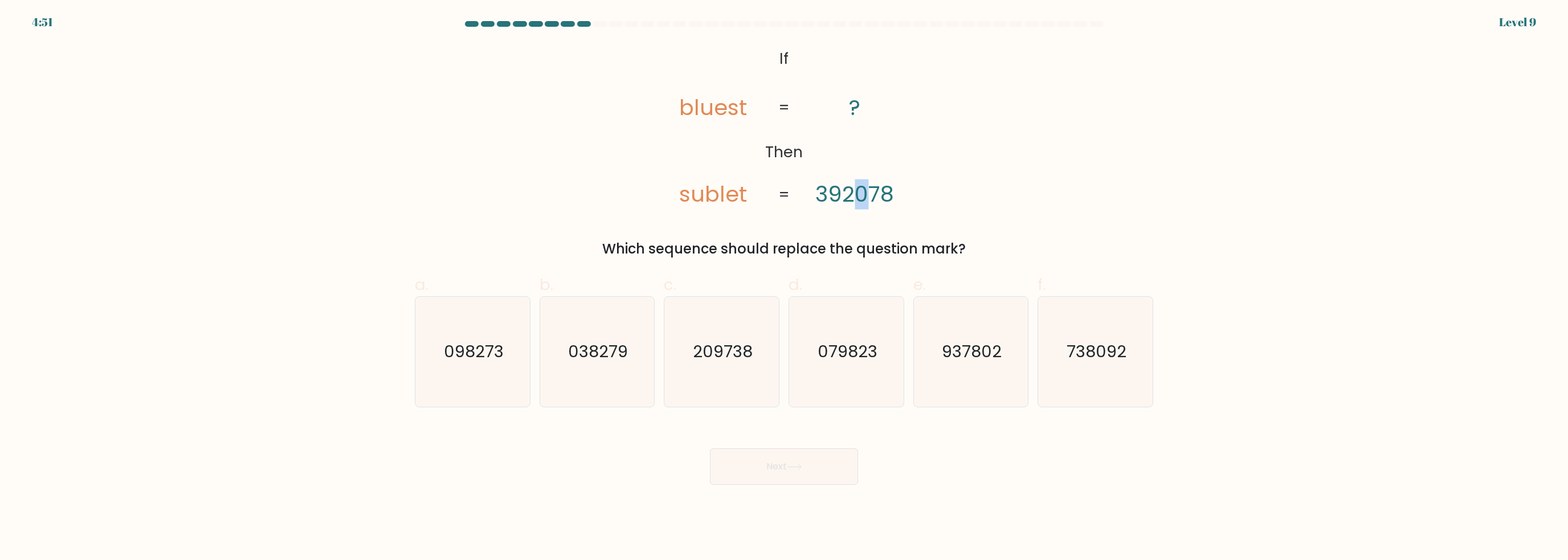 drag, startPoint x: 867, startPoint y: 197, endPoint x: 861, endPoint y: 196, distance: 6.082763 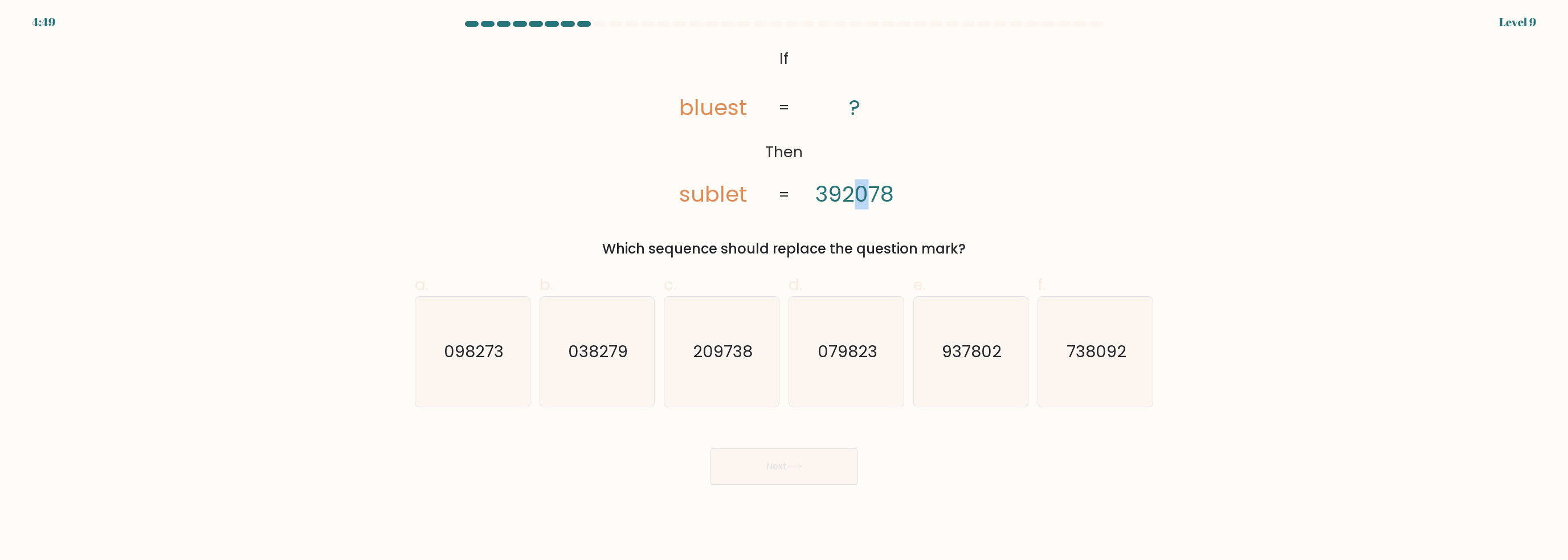 click on "392078" 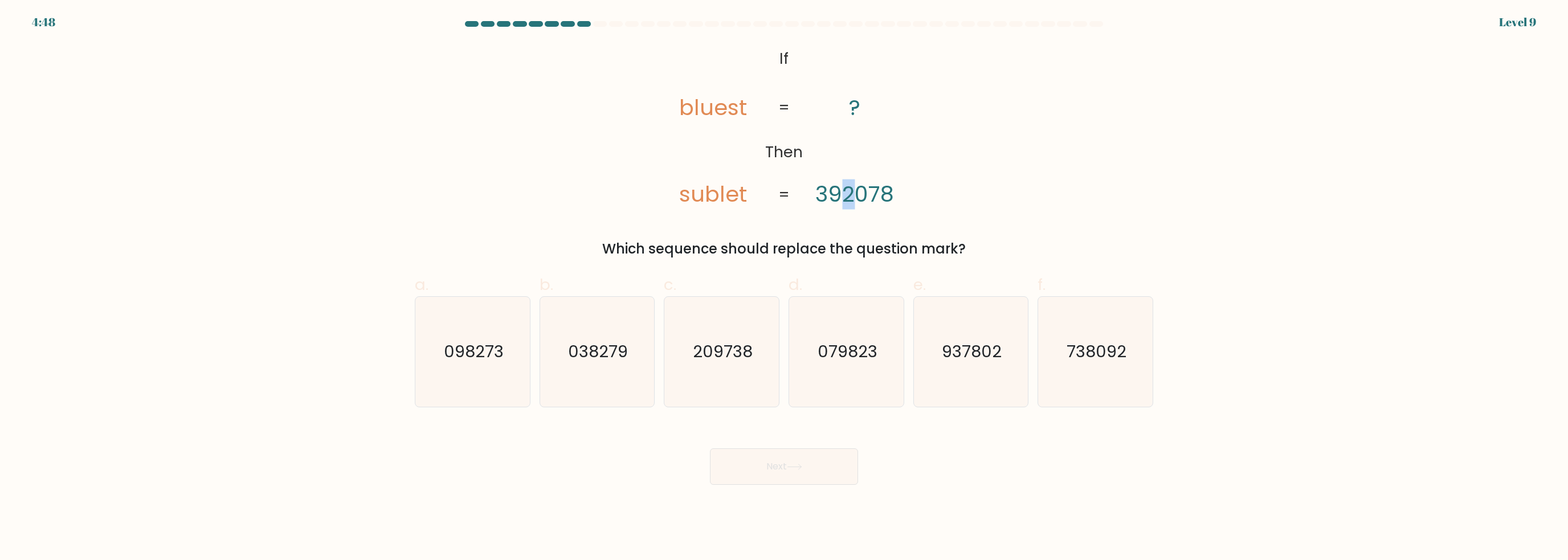 drag, startPoint x: 843, startPoint y: 196, endPoint x: 851, endPoint y: 196, distance: 8 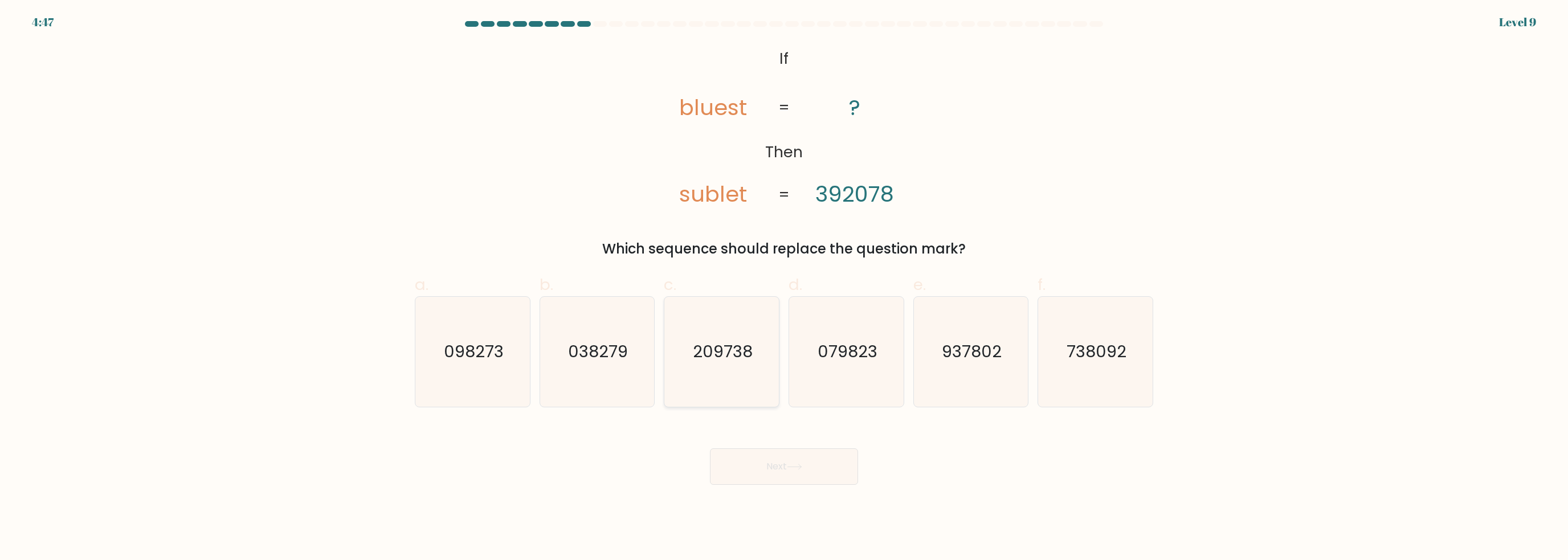 click on "209738" 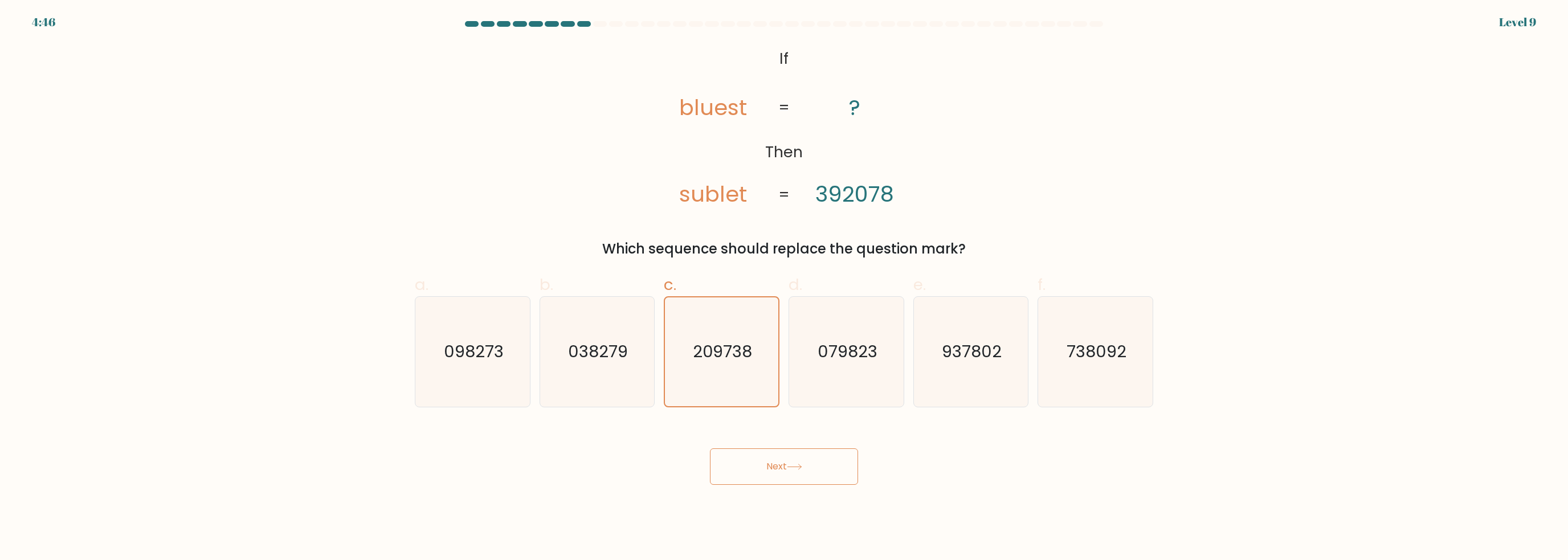 click on "Next" at bounding box center [784, 467] 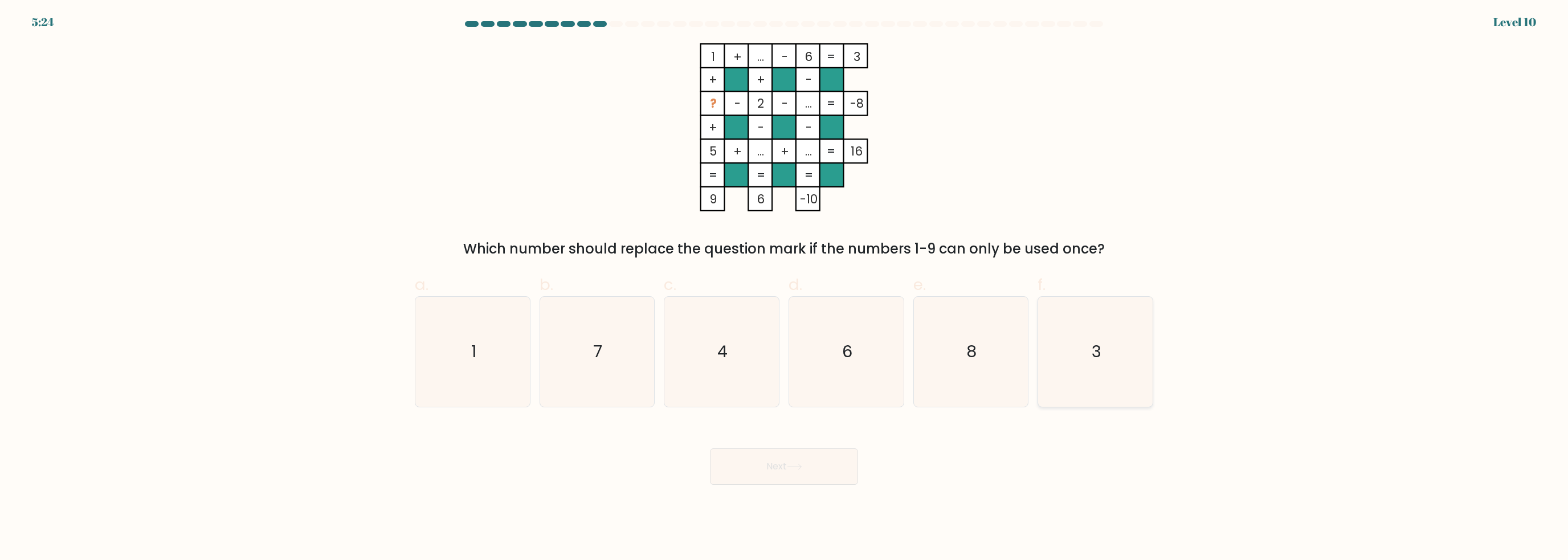 click on "3" 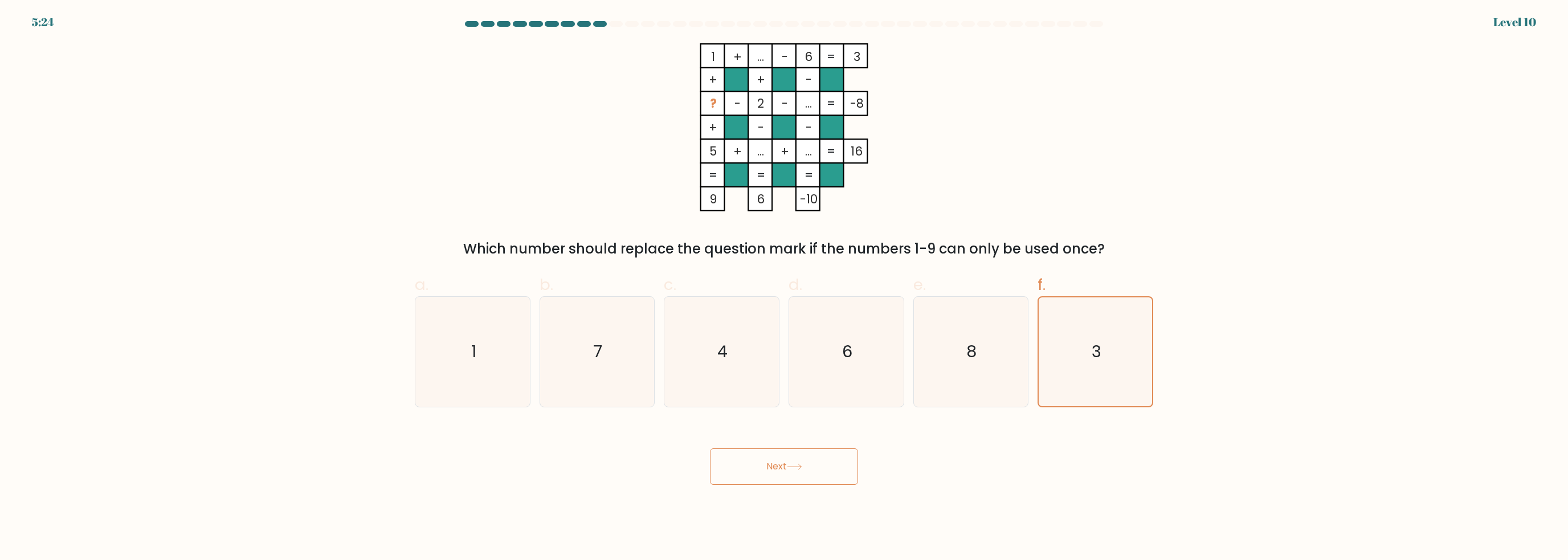 click on "Next" at bounding box center (784, 467) 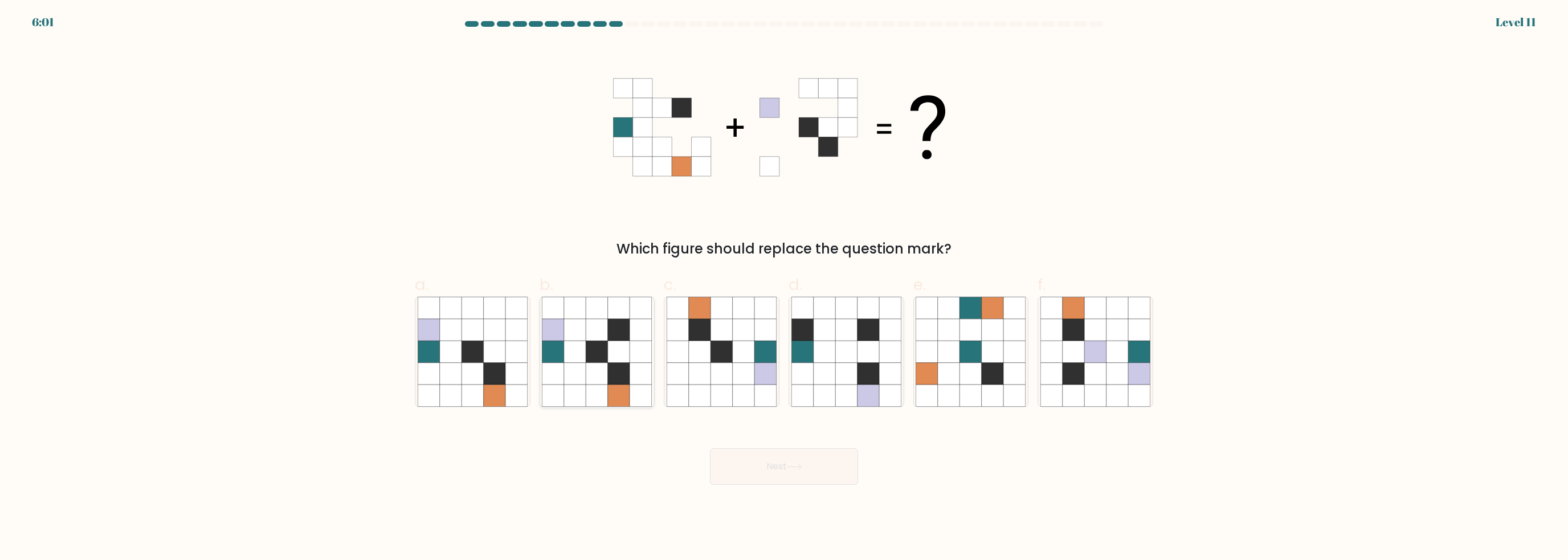 click 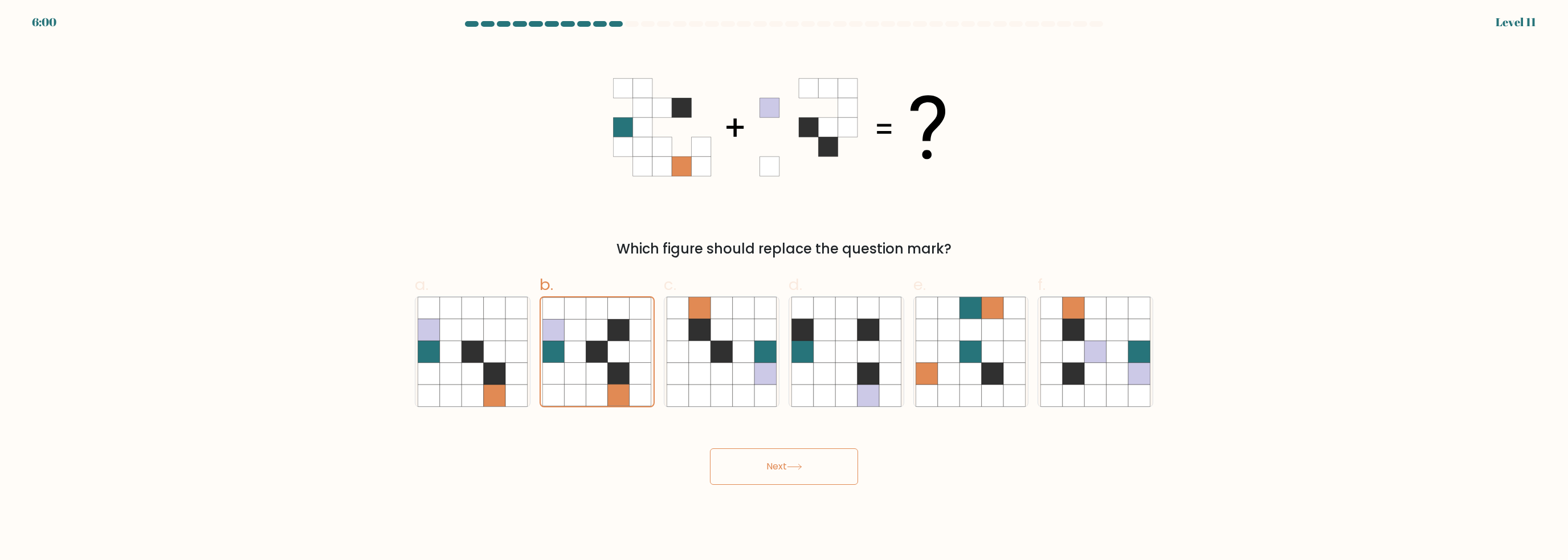 click on "Next" at bounding box center [784, 467] 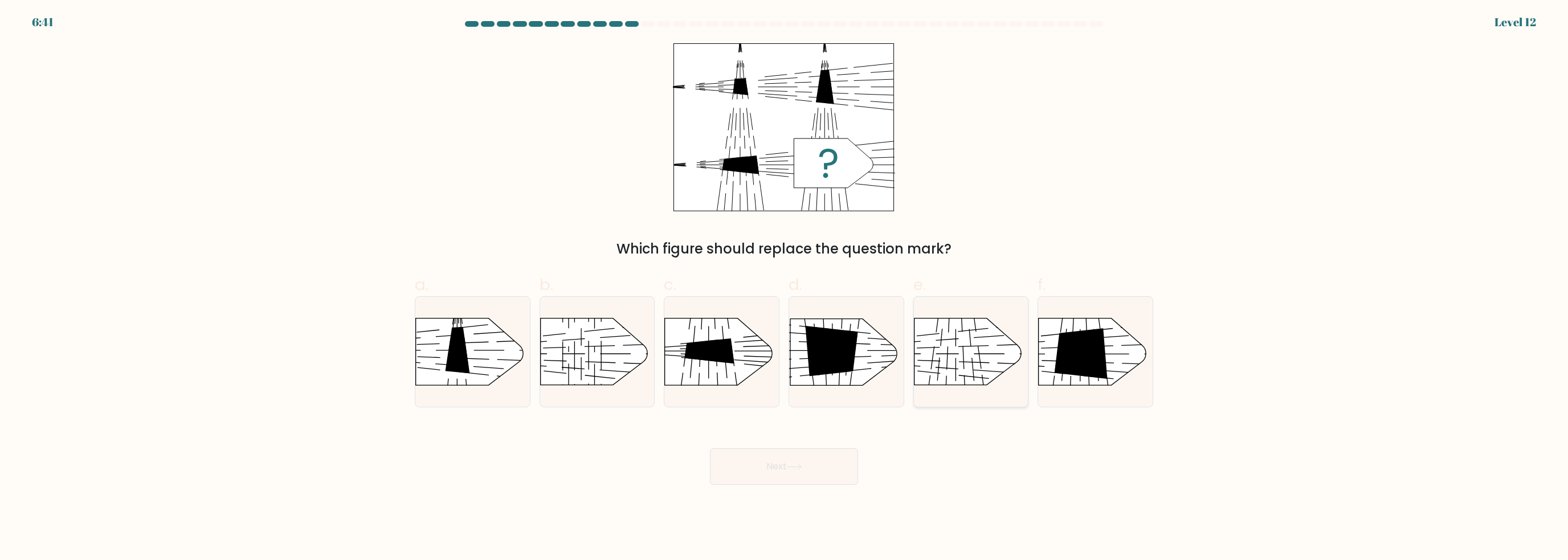 click 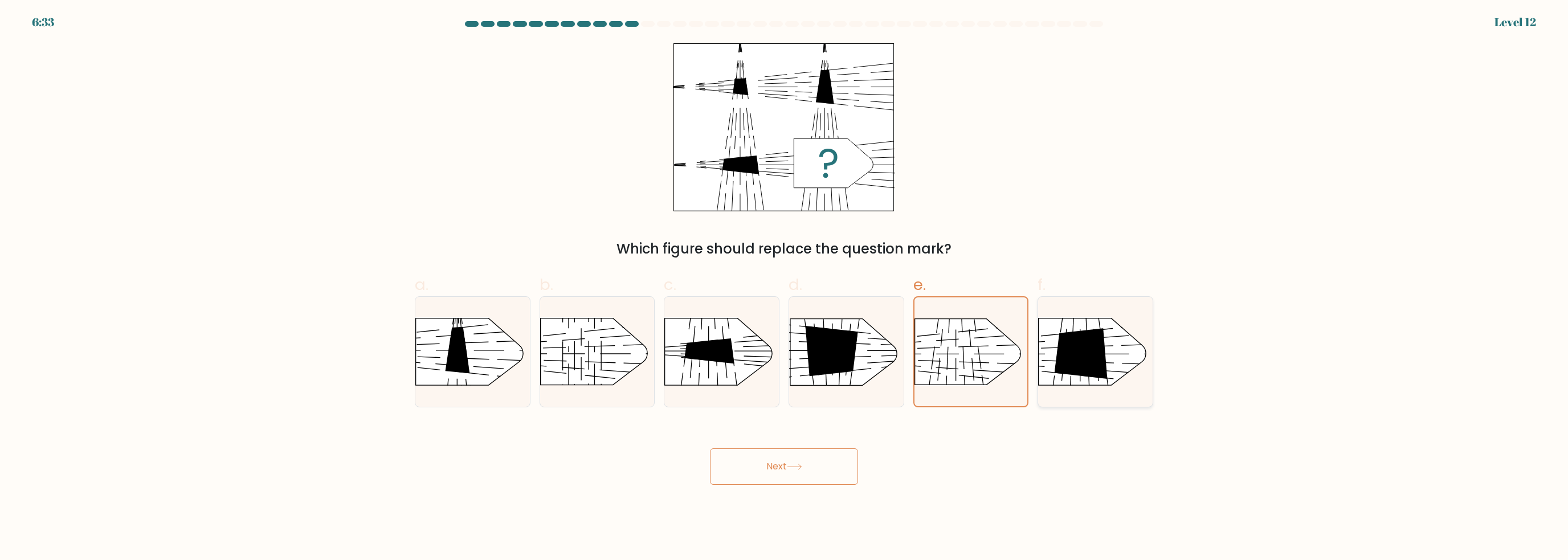 click 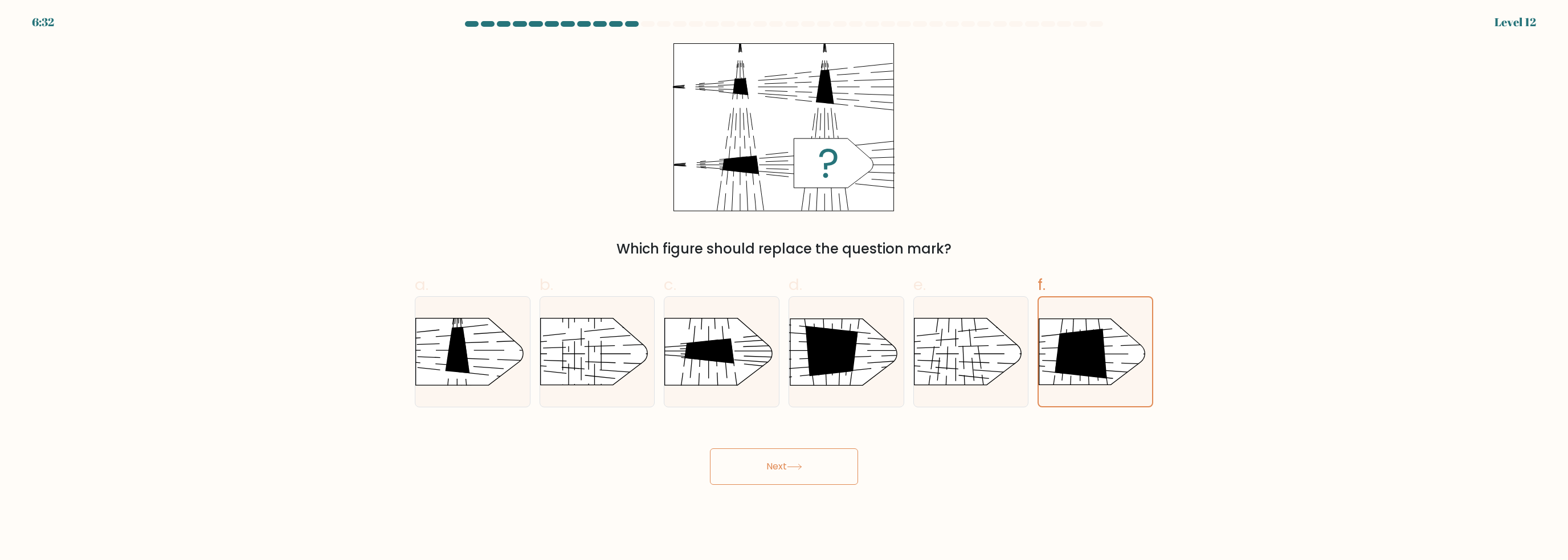 click on "Next" at bounding box center [784, 467] 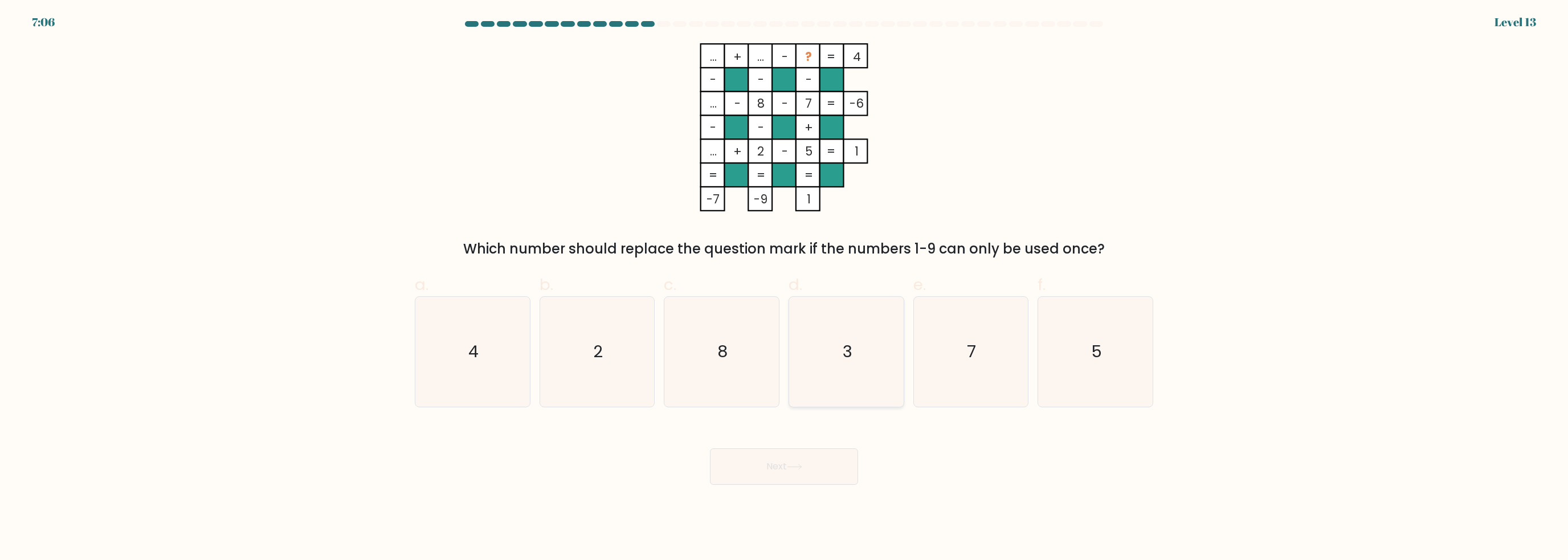 click on "3" 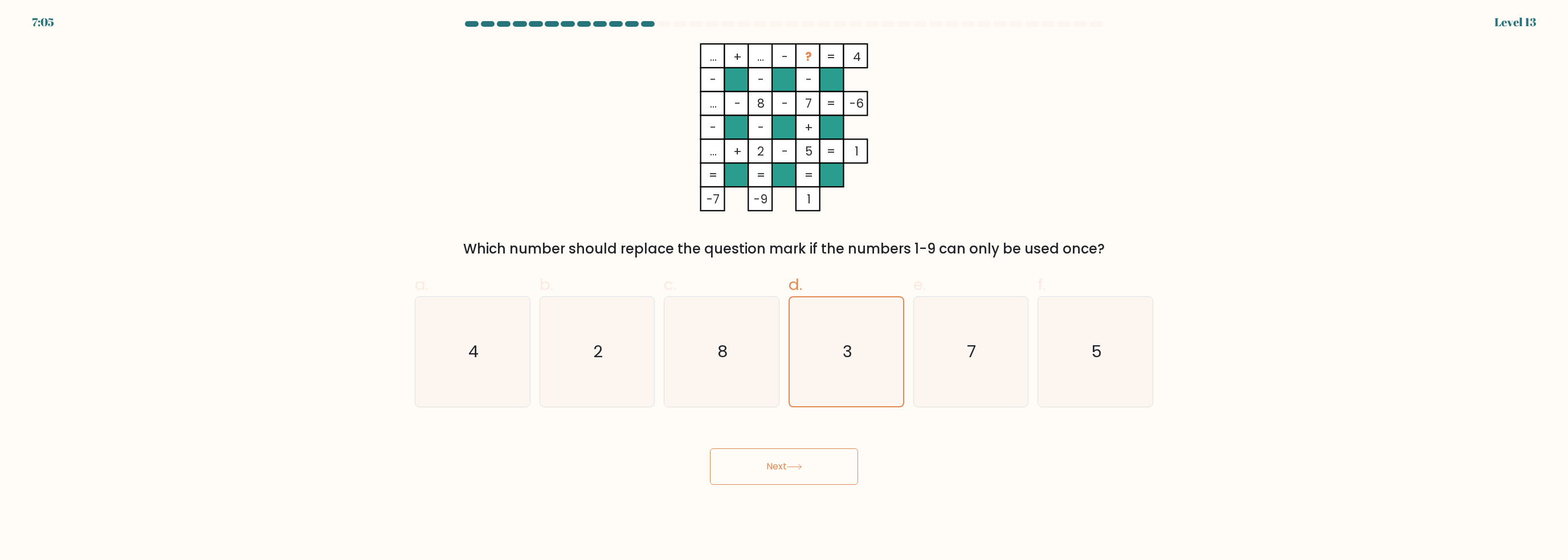 click on "Next" at bounding box center (784, 467) 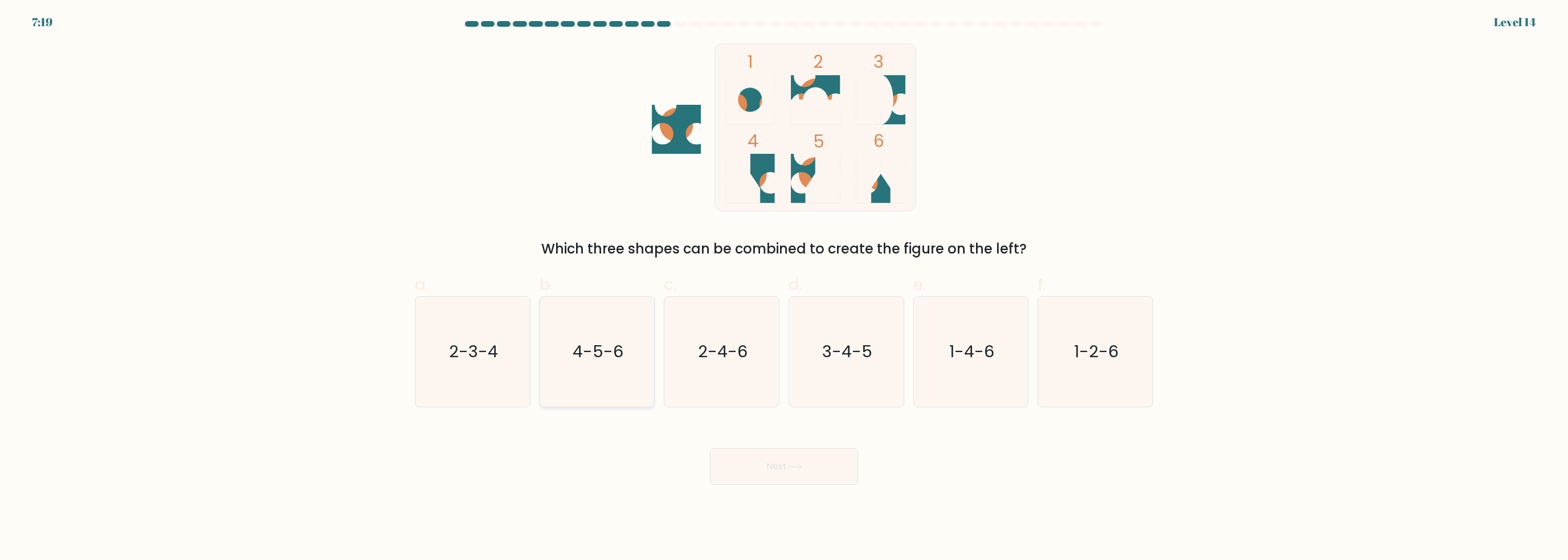 click on "4-5-6" 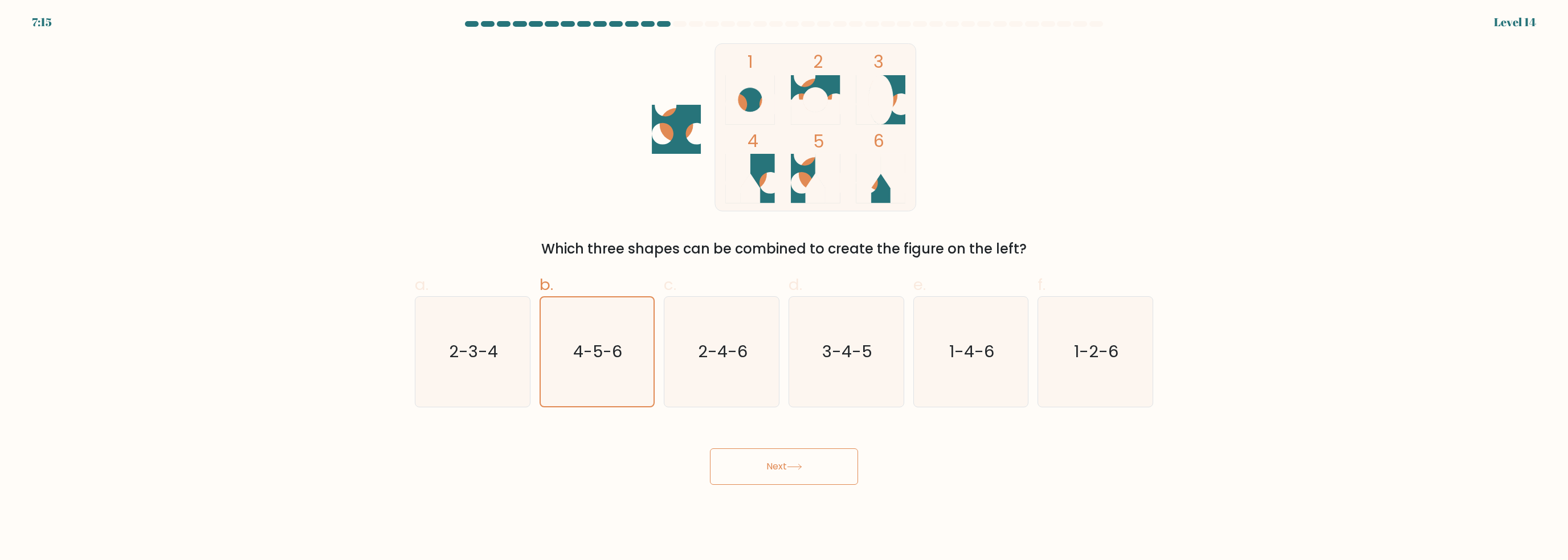 click on "Next" at bounding box center (784, 467) 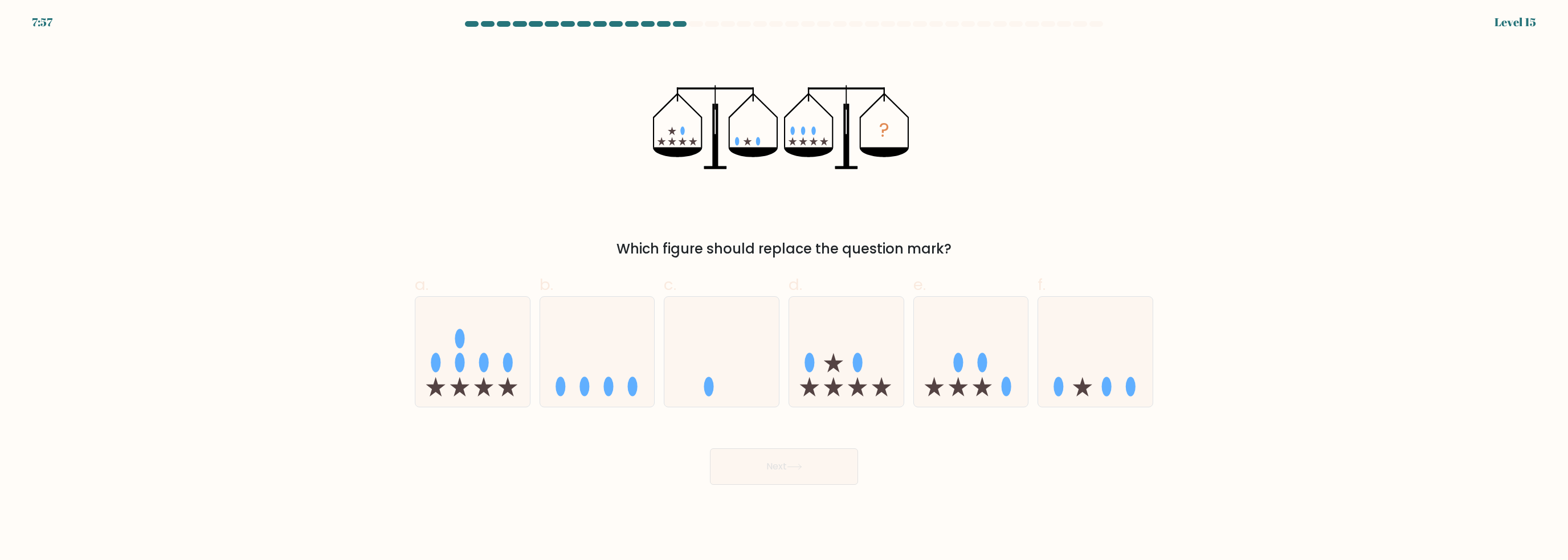 type 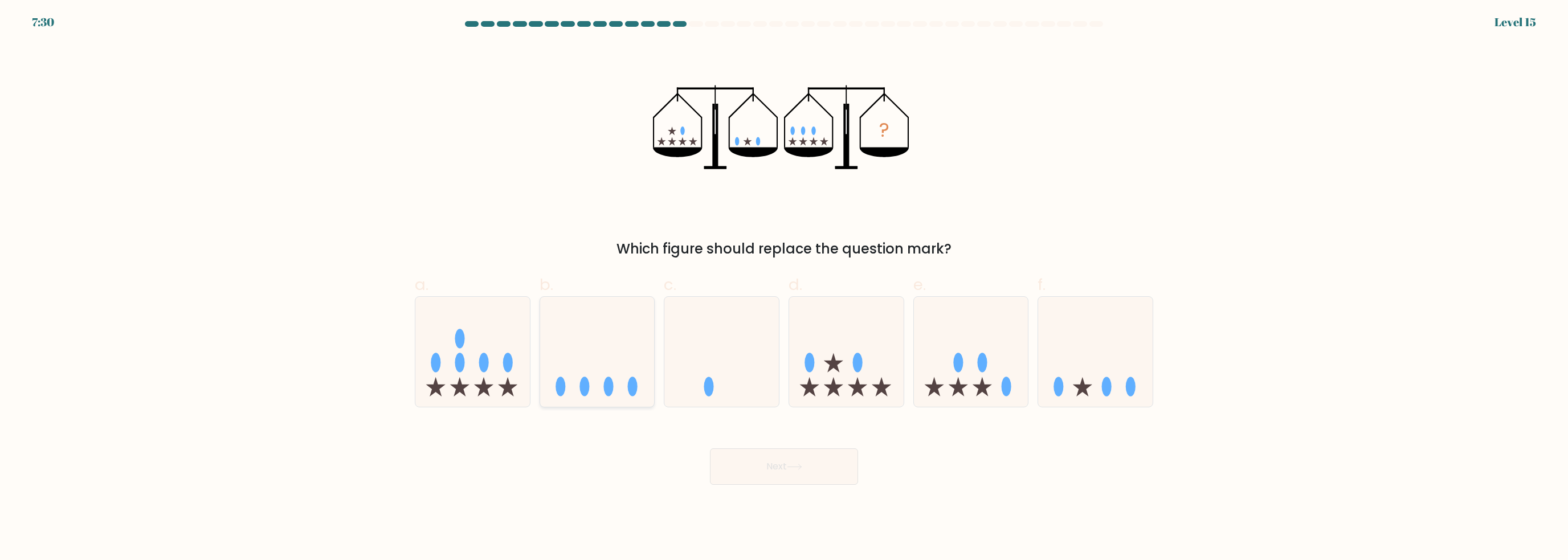 click 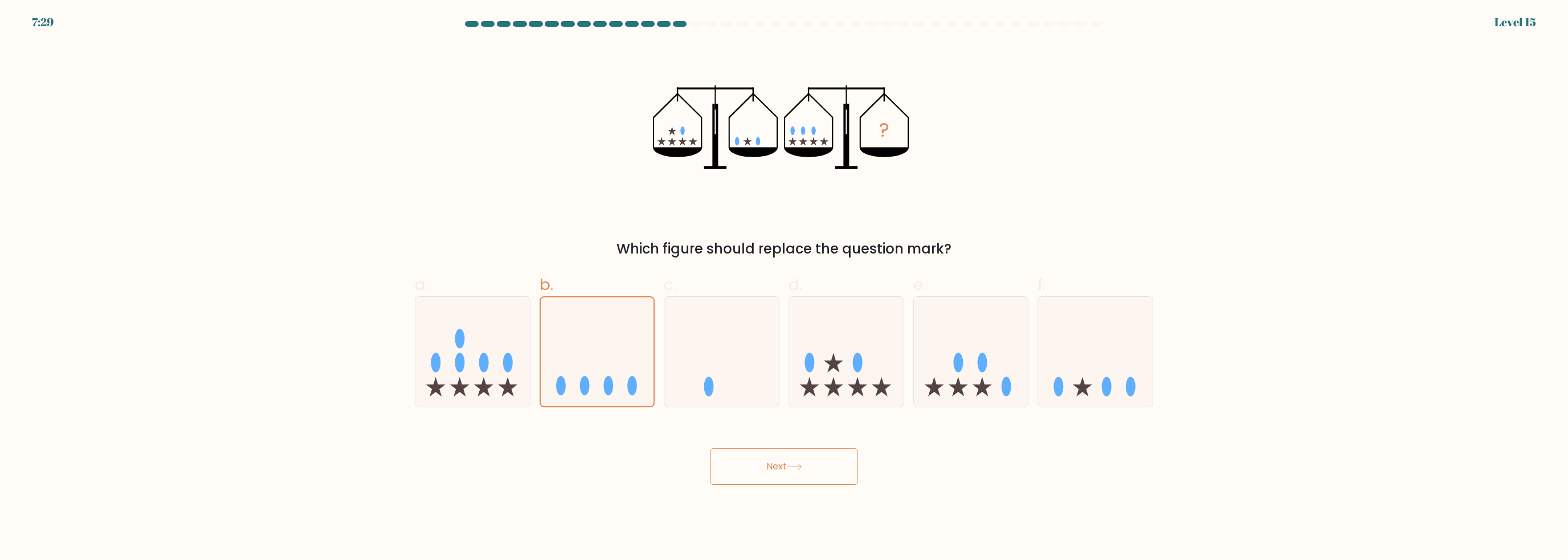 click on "Next" at bounding box center [784, 467] 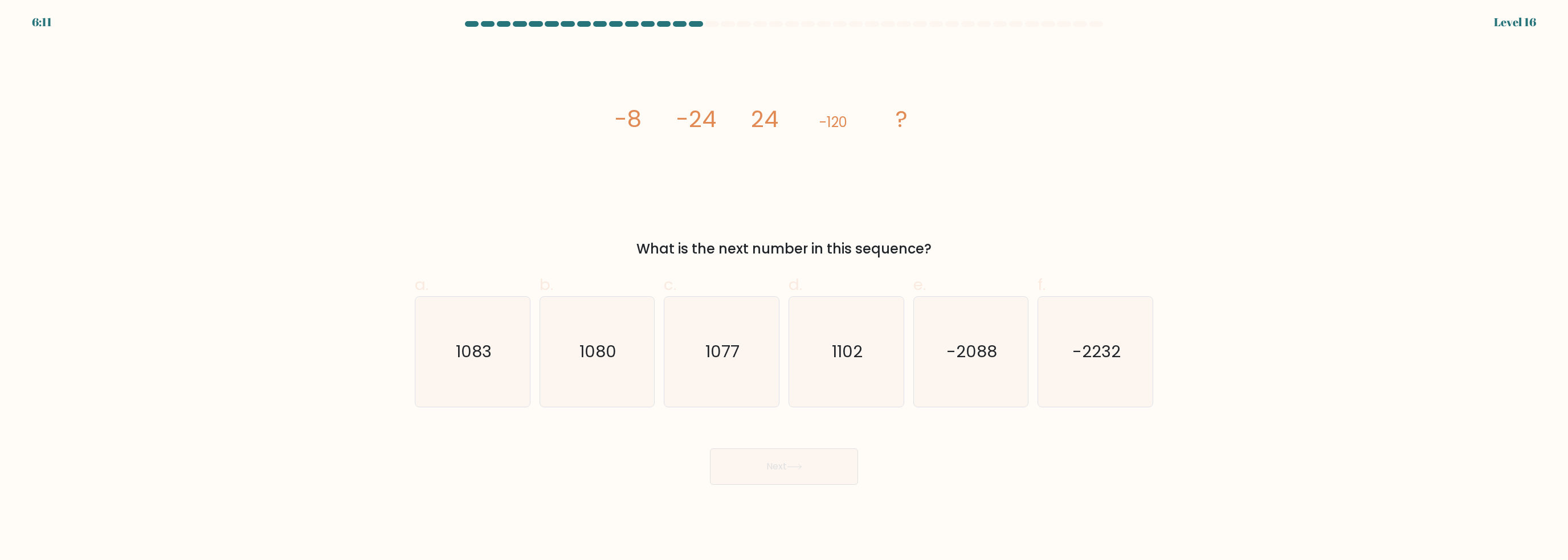 drag, startPoint x: 638, startPoint y: 332, endPoint x: 658, endPoint y: 359, distance: 33.6006 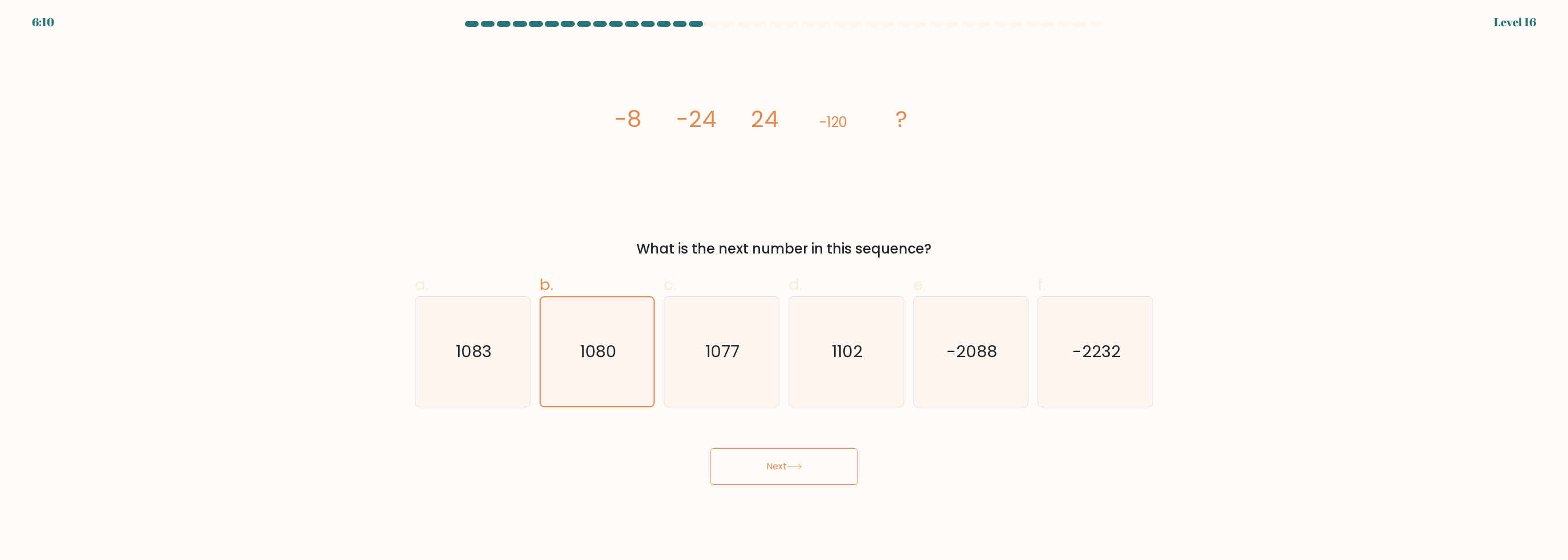 click on "Next" at bounding box center (784, 467) 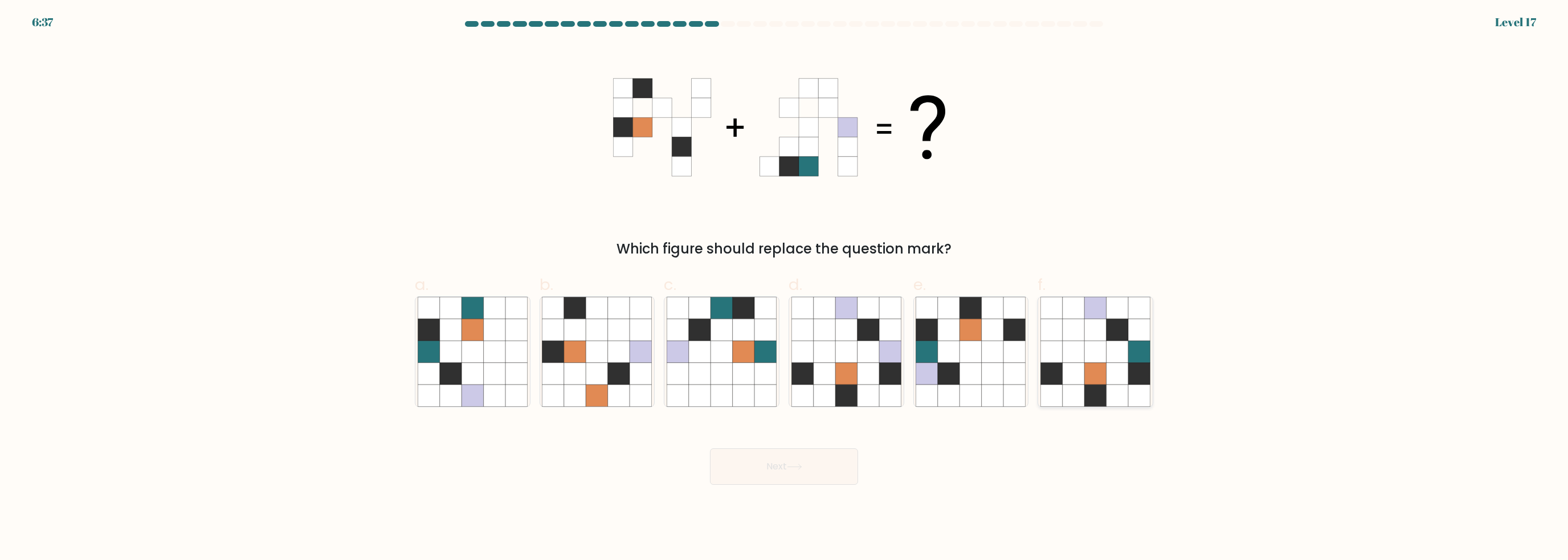 click 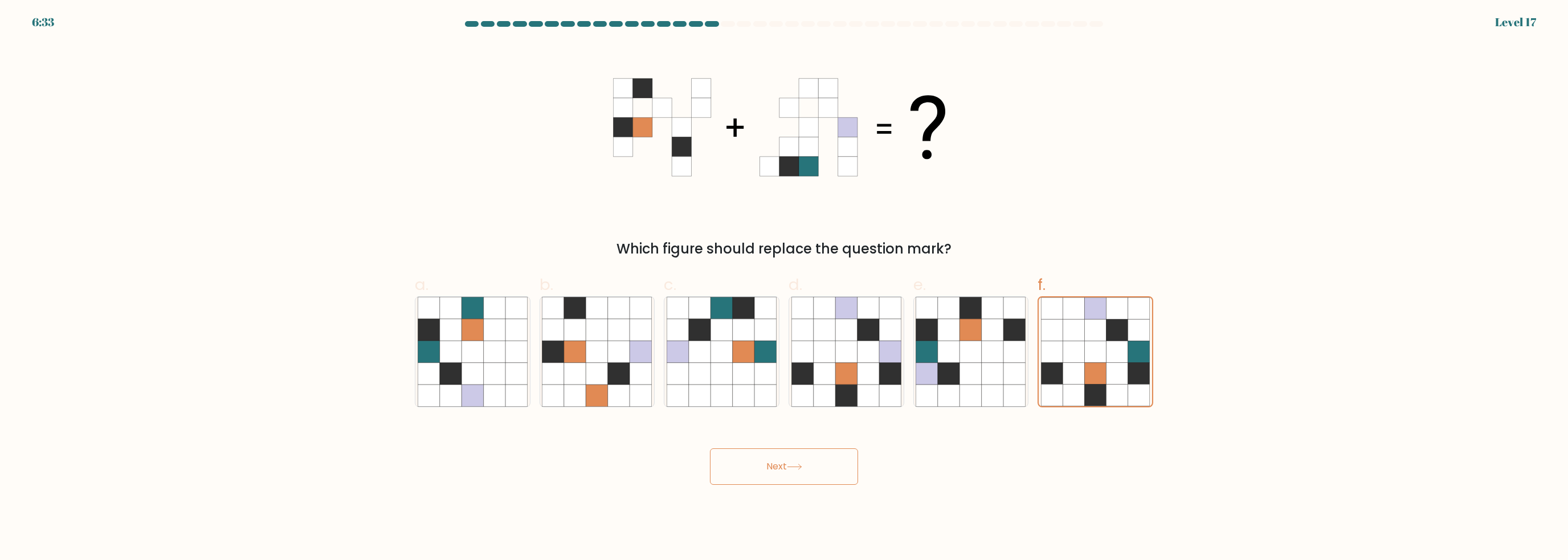 click on "Next" at bounding box center [784, 467] 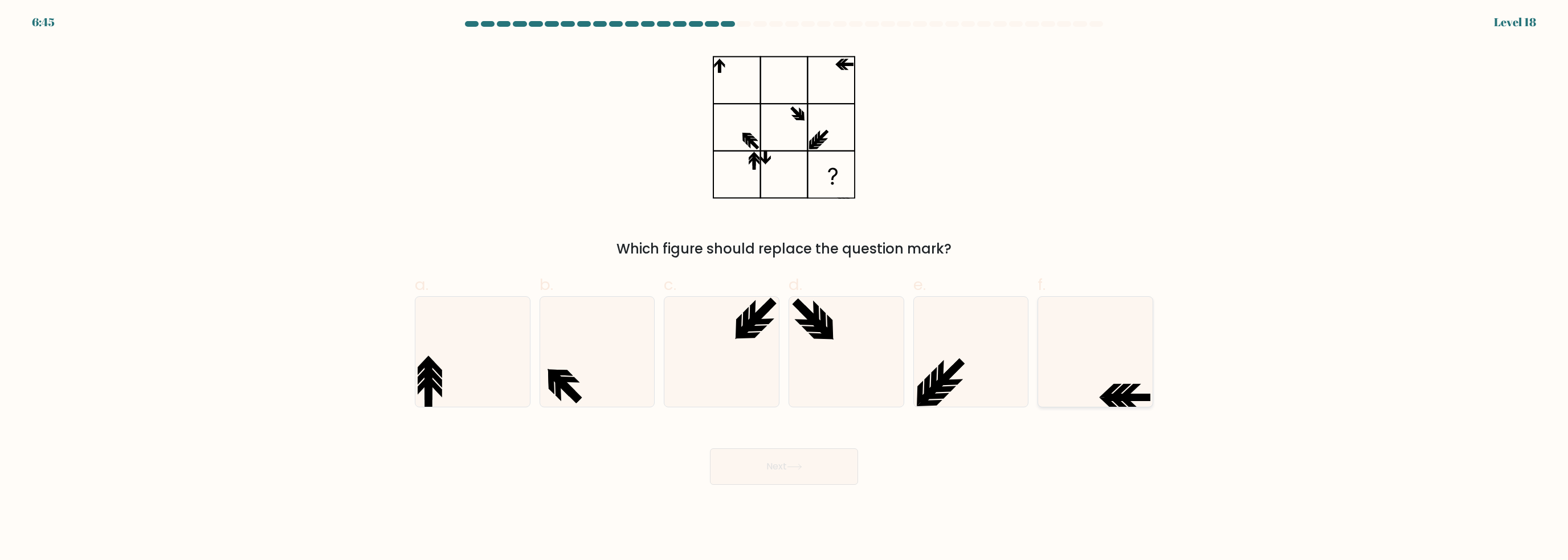 click 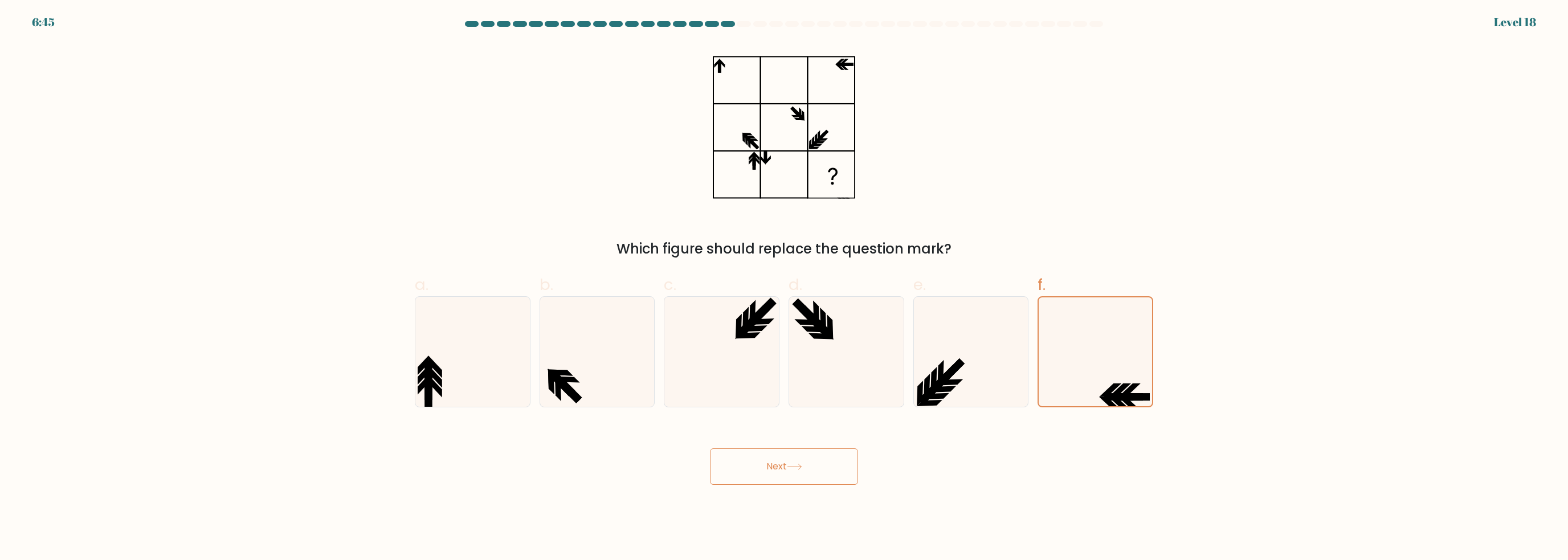 click on "Next" at bounding box center [784, 467] 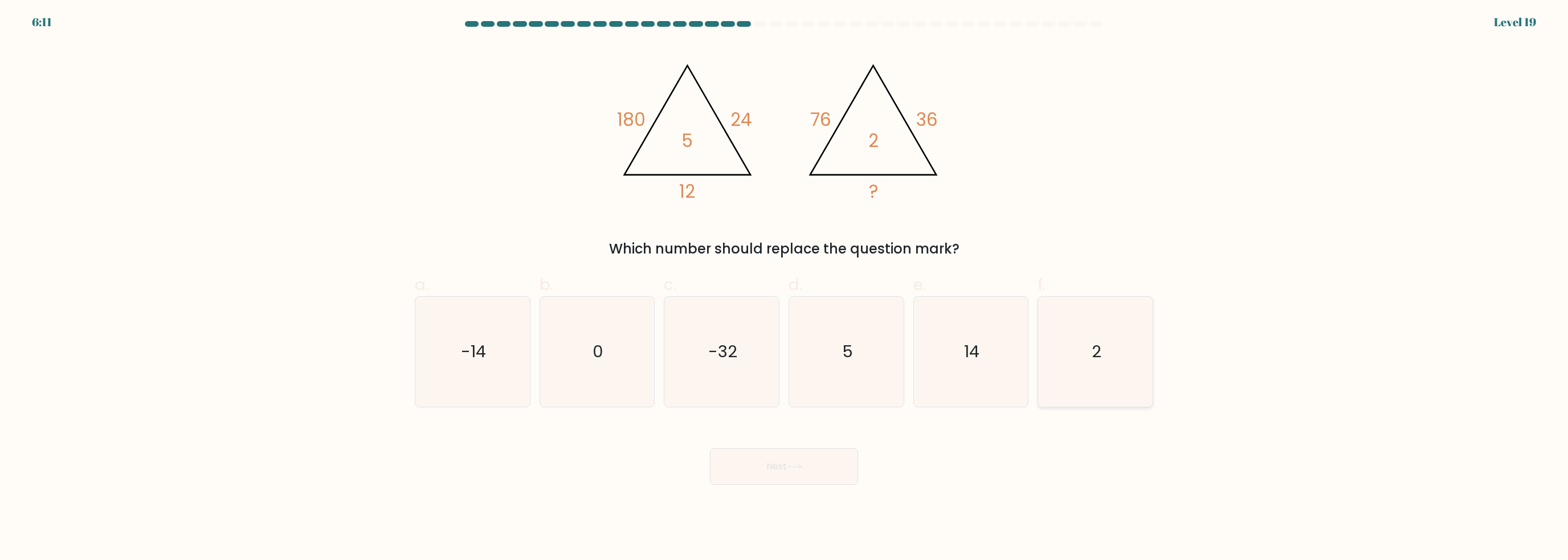 click on "2" 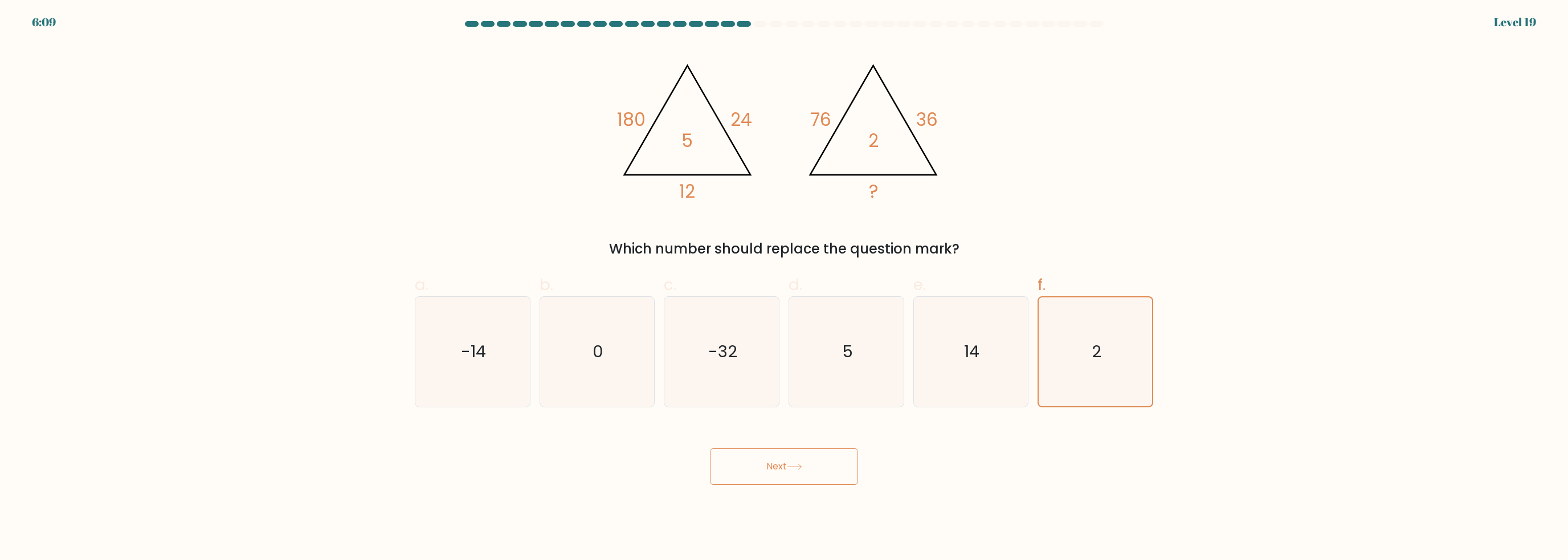 click on "Next" at bounding box center (784, 467) 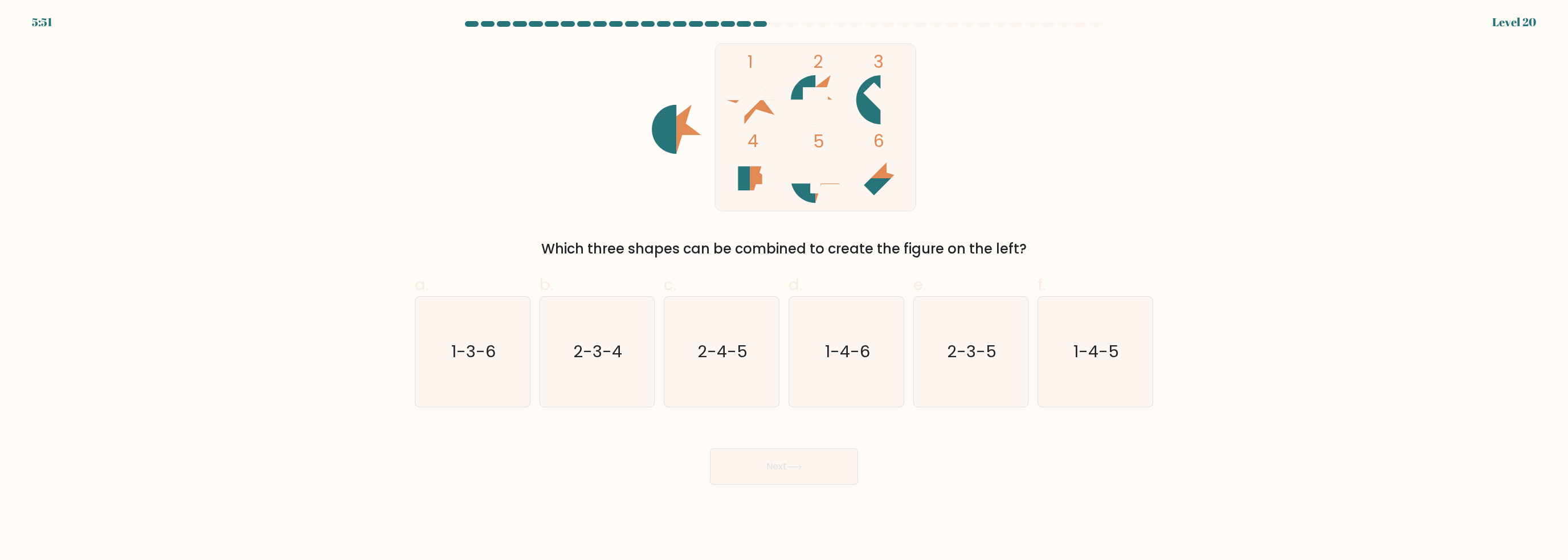 drag, startPoint x: 447, startPoint y: 345, endPoint x: 590, endPoint y: 426, distance: 164.3472 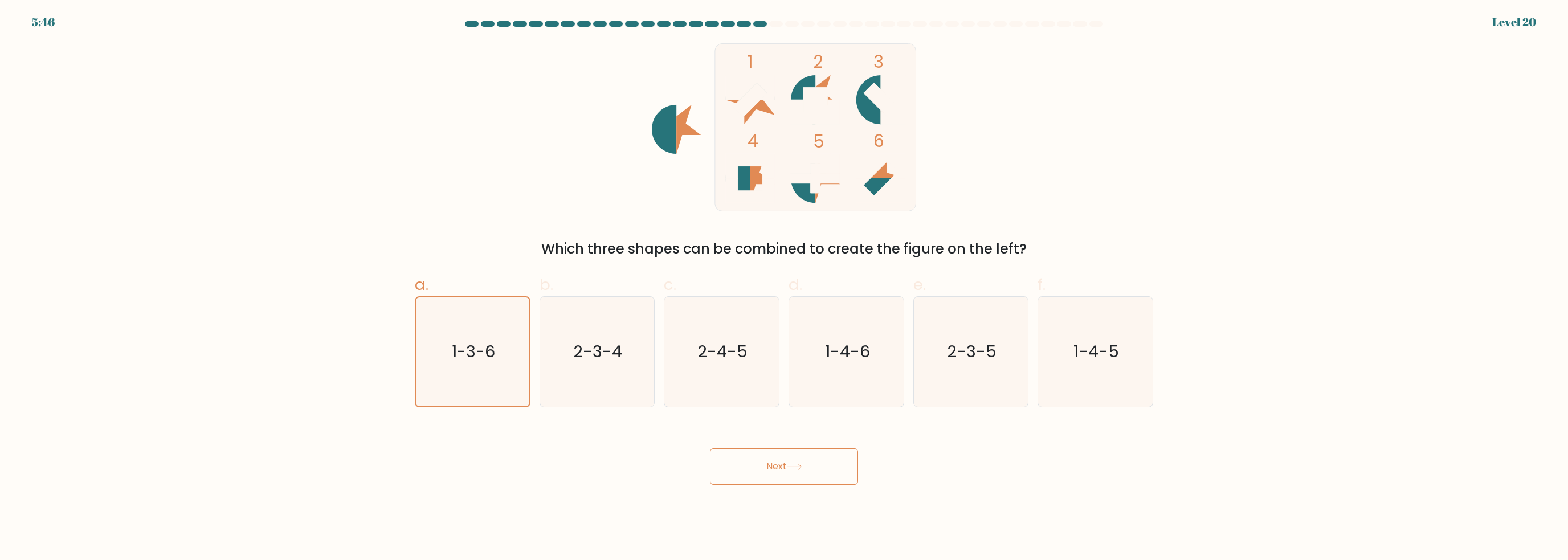 click on "Next" at bounding box center (784, 467) 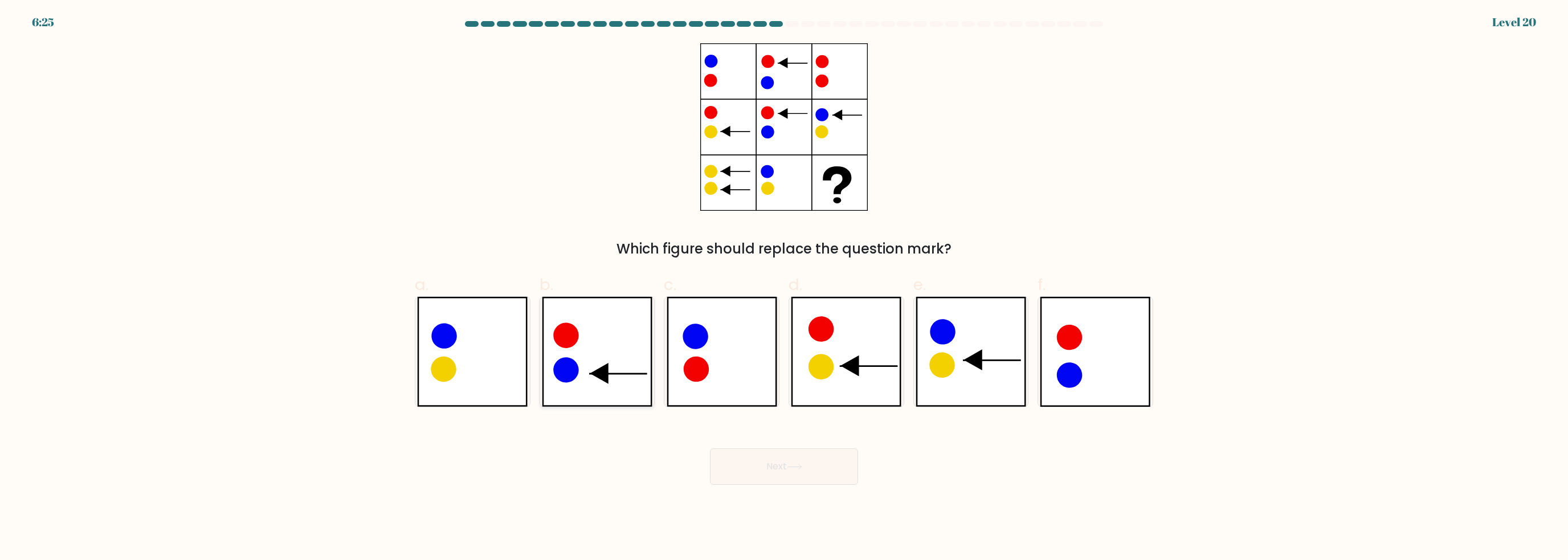 click 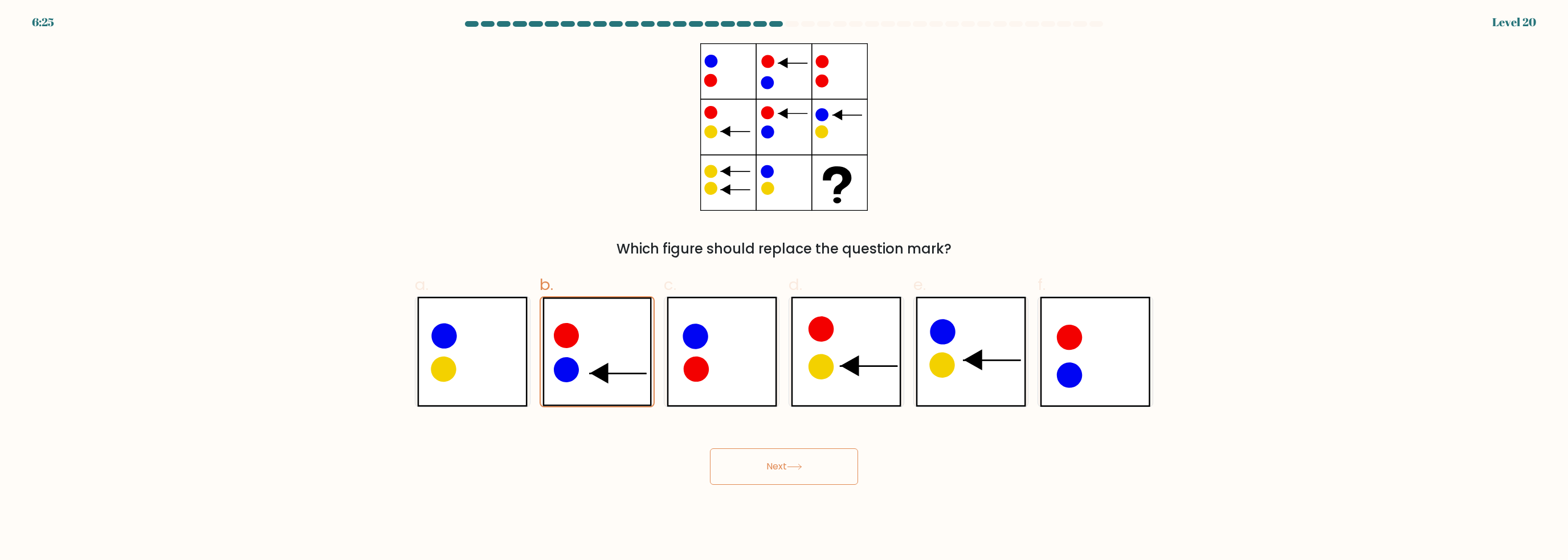 click on "Next" at bounding box center (784, 467) 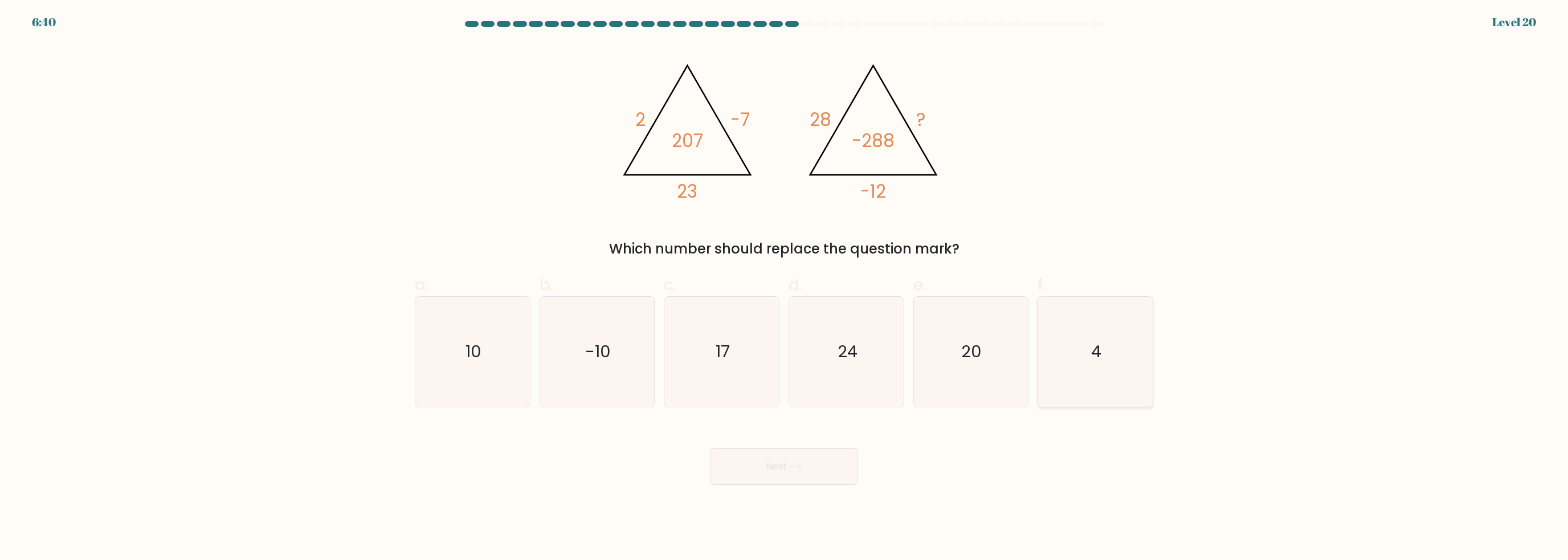 drag, startPoint x: 1128, startPoint y: 359, endPoint x: 1053, endPoint y: 394, distance: 82.76473 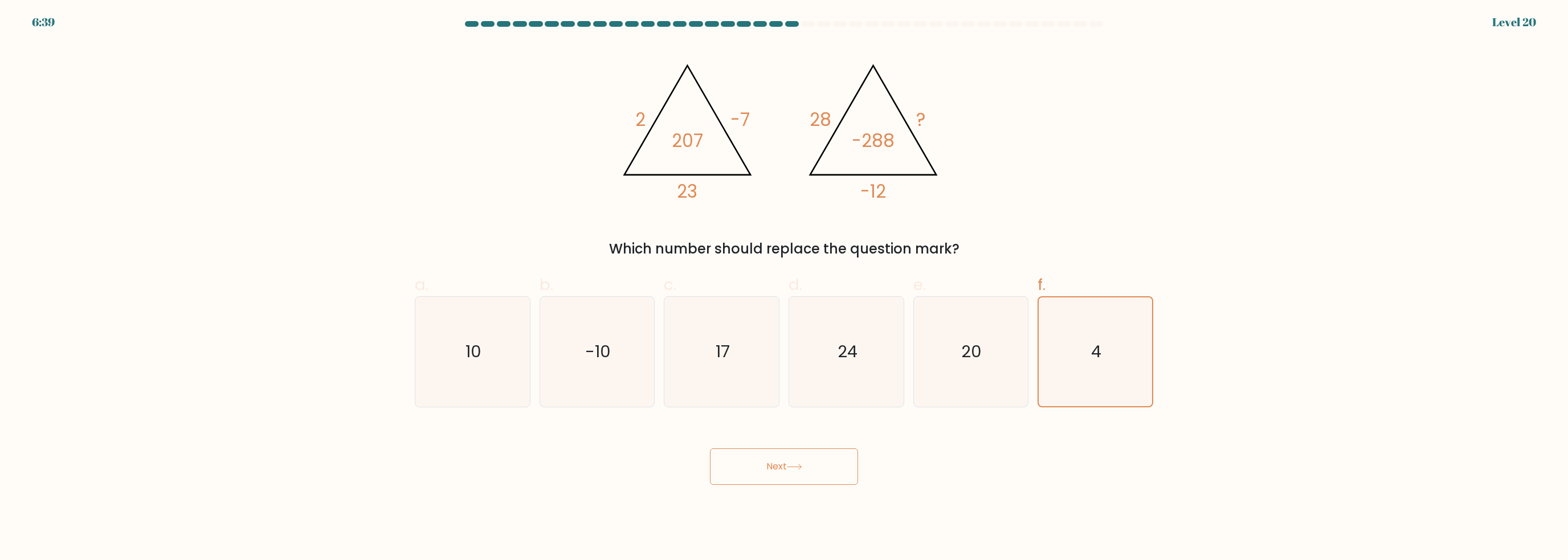 click on "Next" at bounding box center (784, 467) 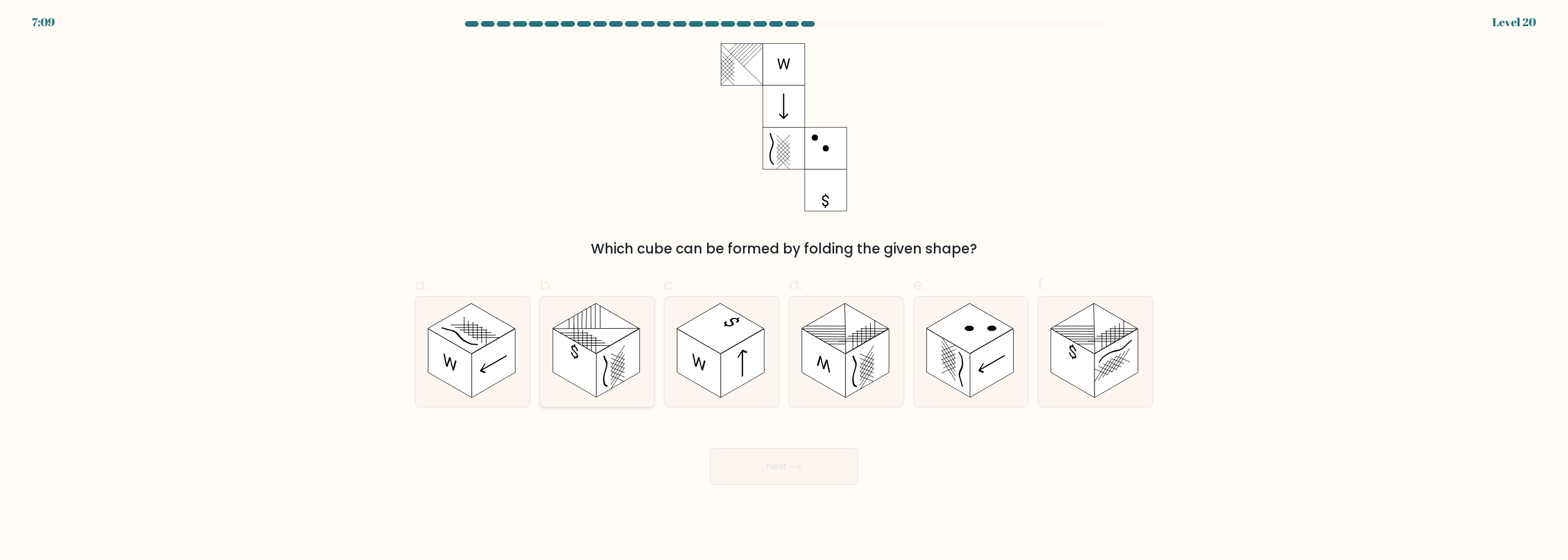 click 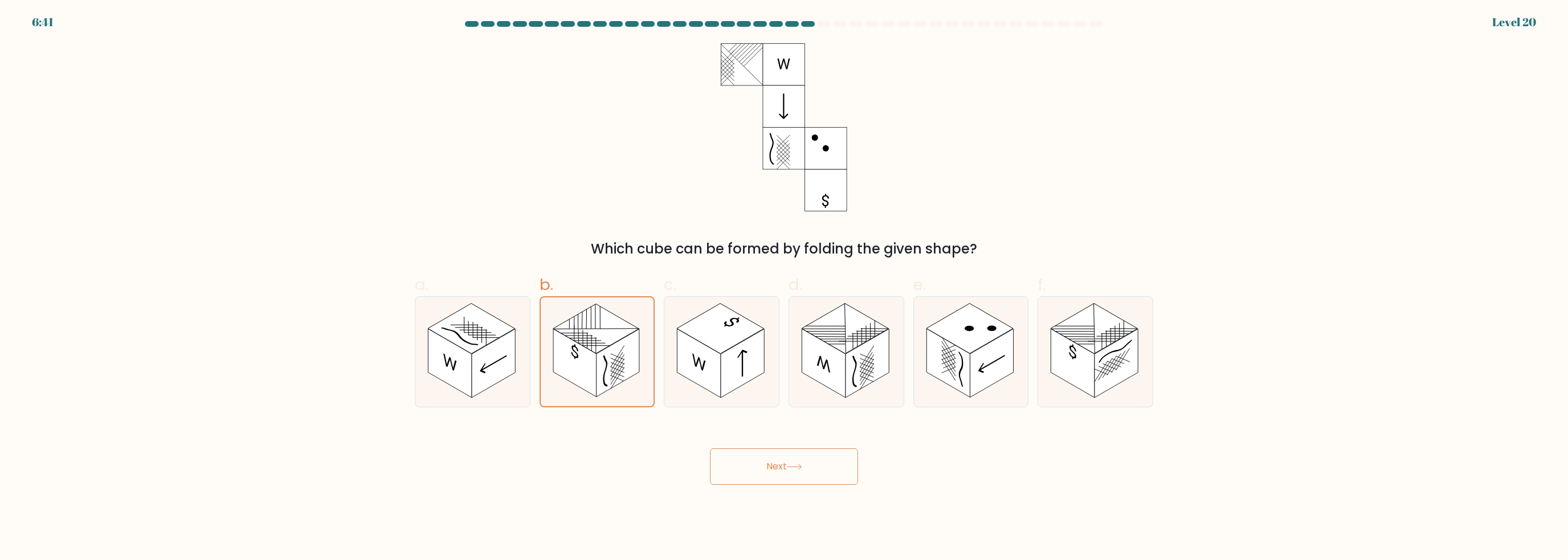 click 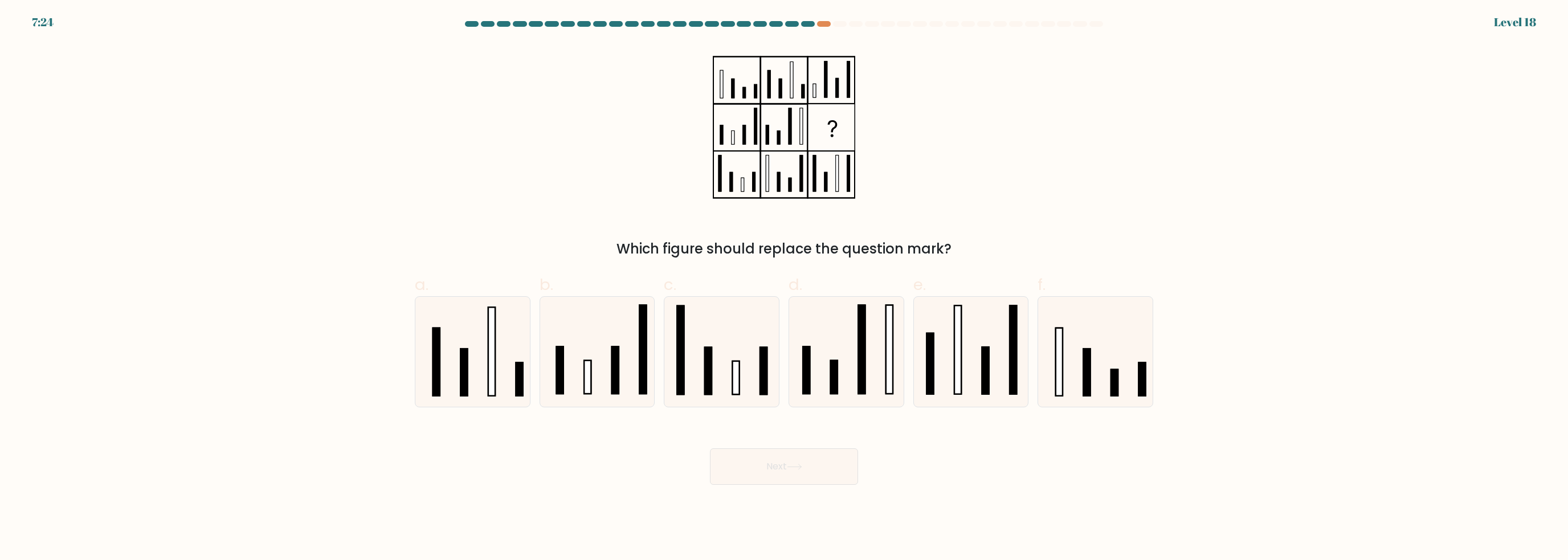 drag, startPoint x: 816, startPoint y: 444, endPoint x: 819, endPoint y: 438, distance: 6.708204 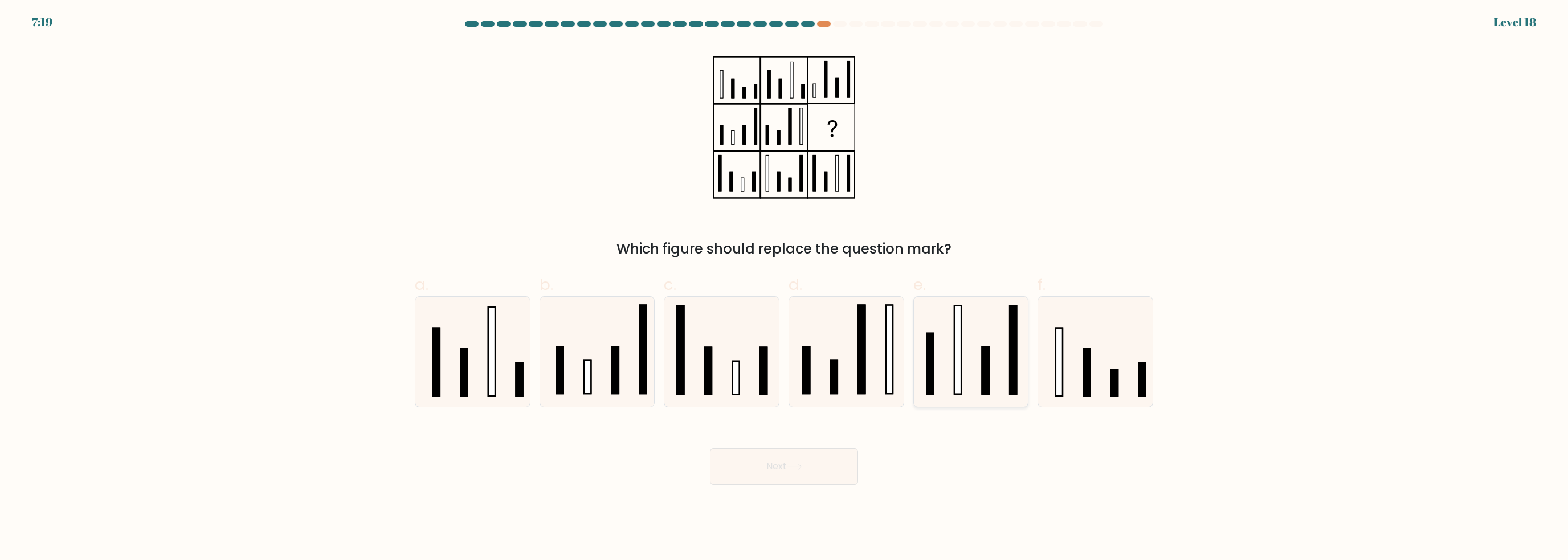 click 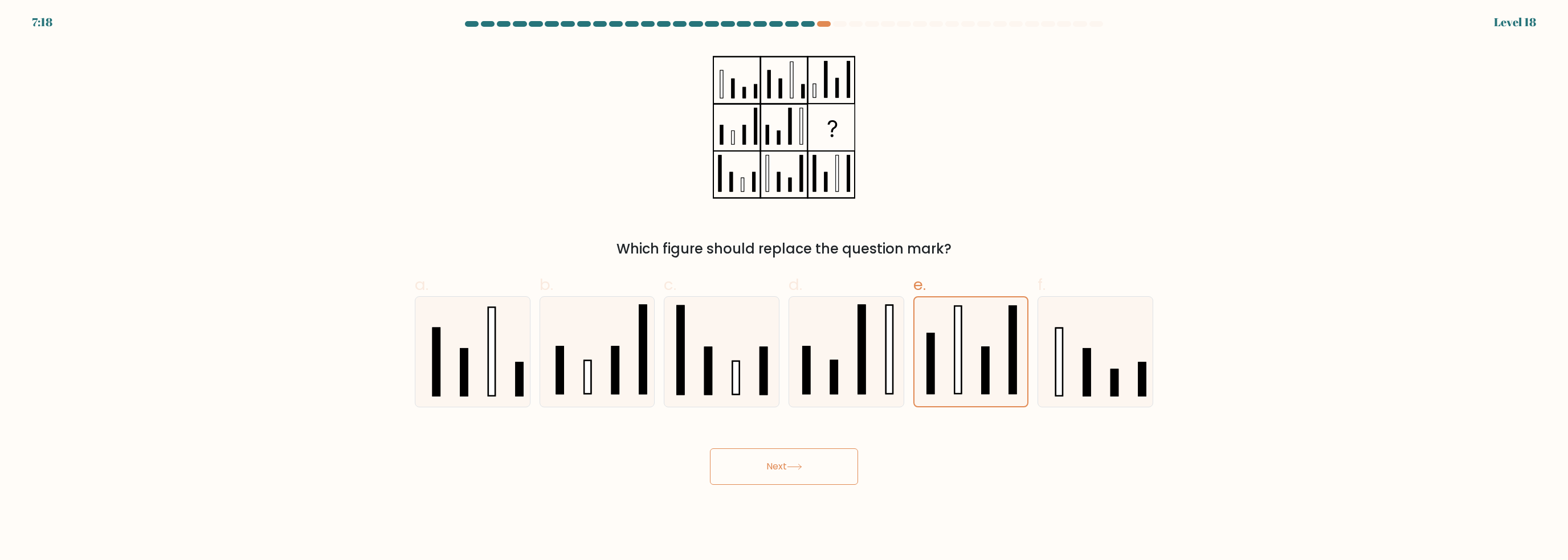 click on "Next" at bounding box center (784, 467) 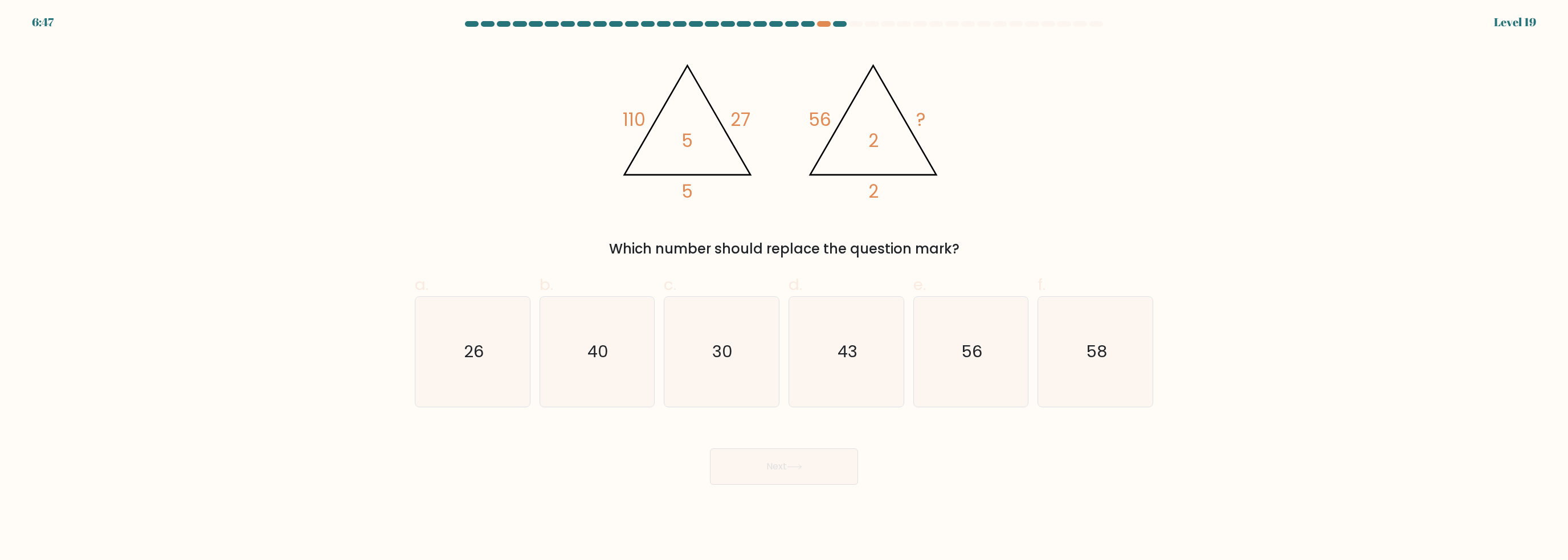 drag, startPoint x: 735, startPoint y: 362, endPoint x: 769, endPoint y: 423, distance: 69.83552 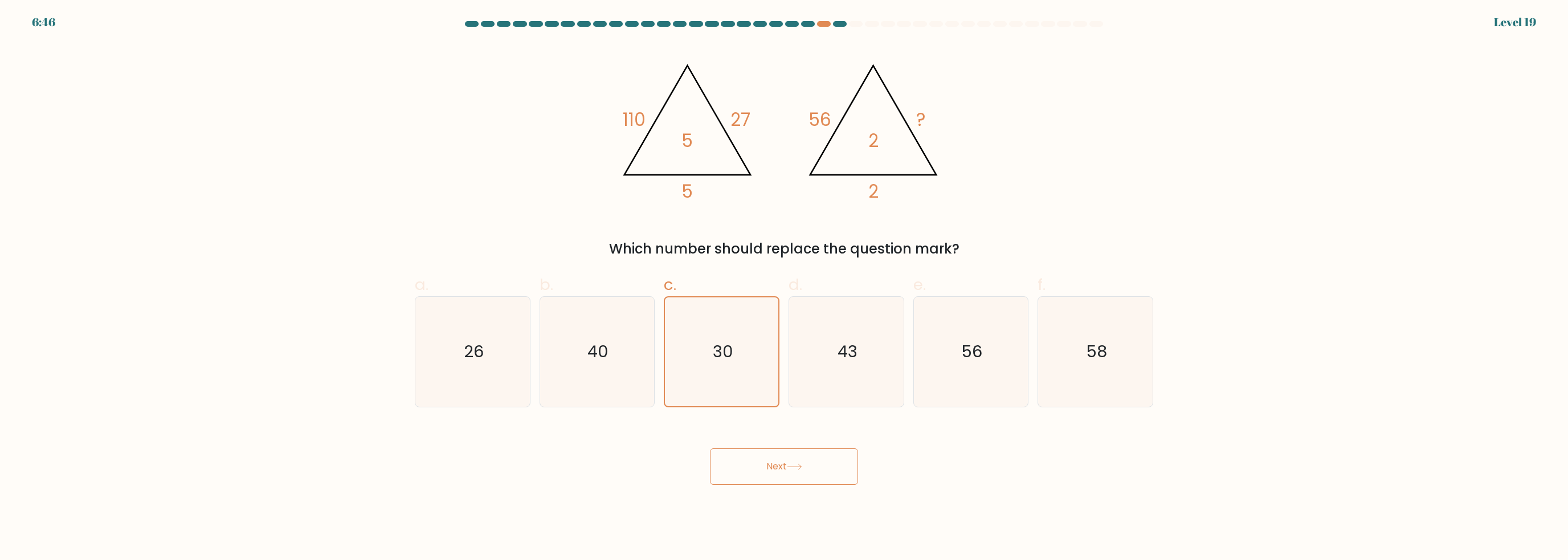 click on "Next" at bounding box center [784, 453] 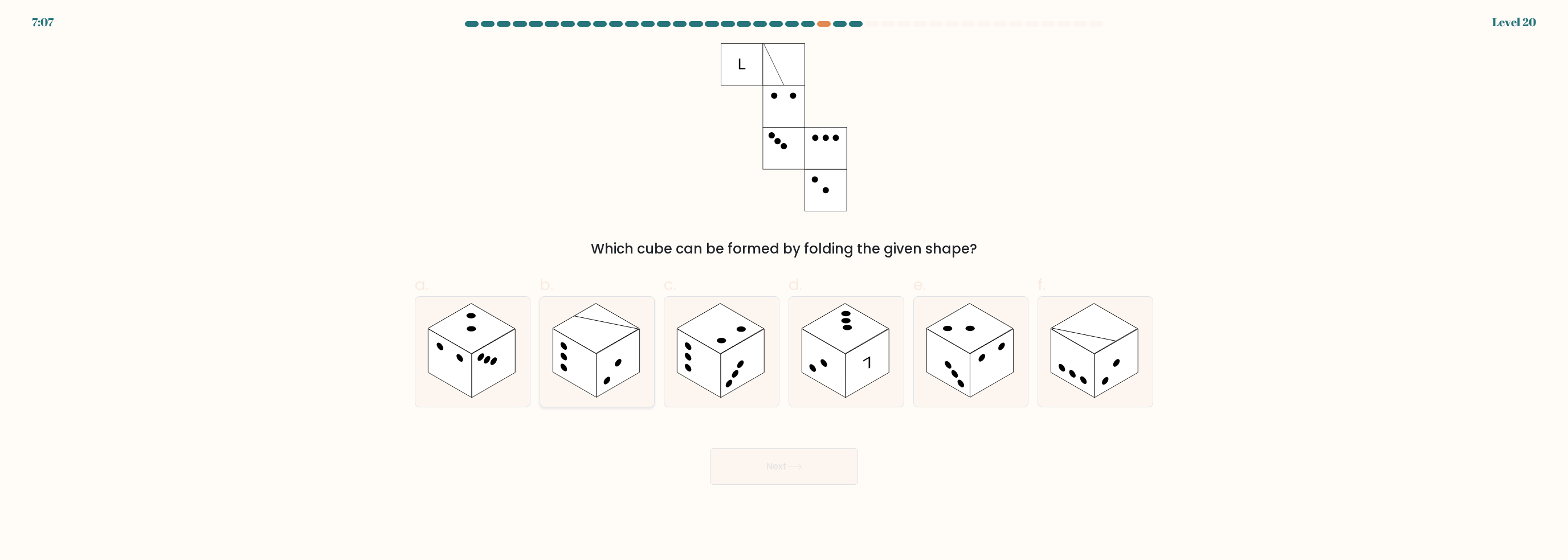 click 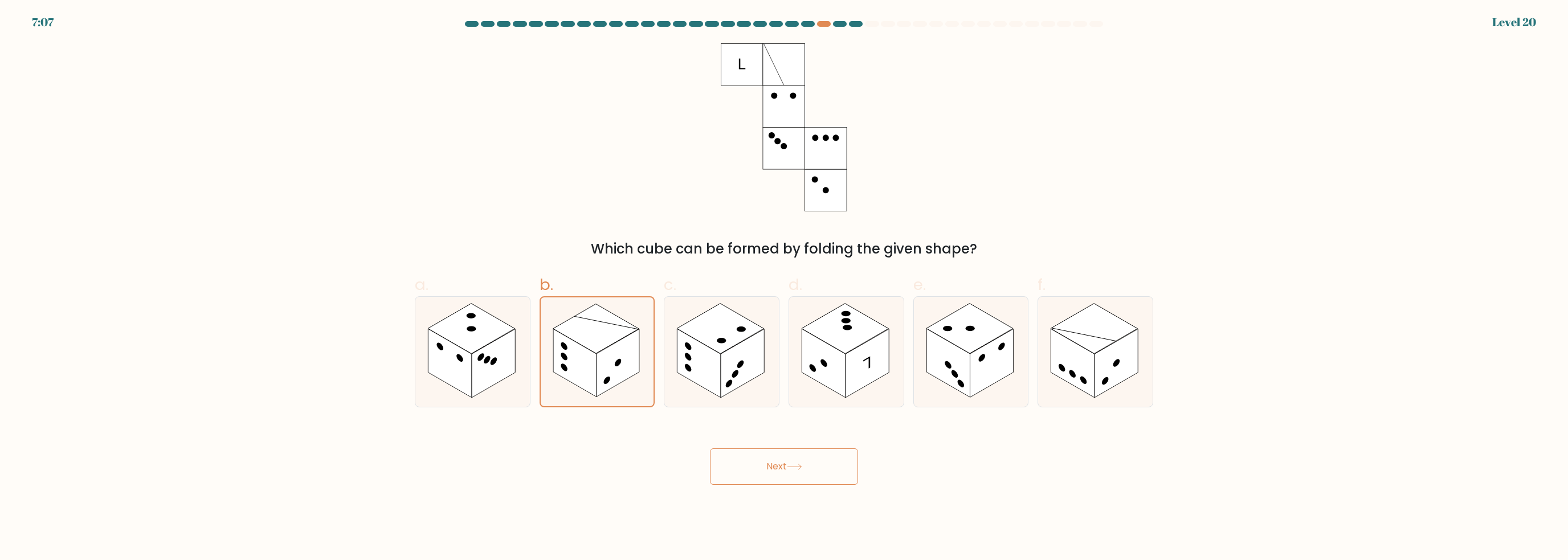 click on "Next" at bounding box center [784, 467] 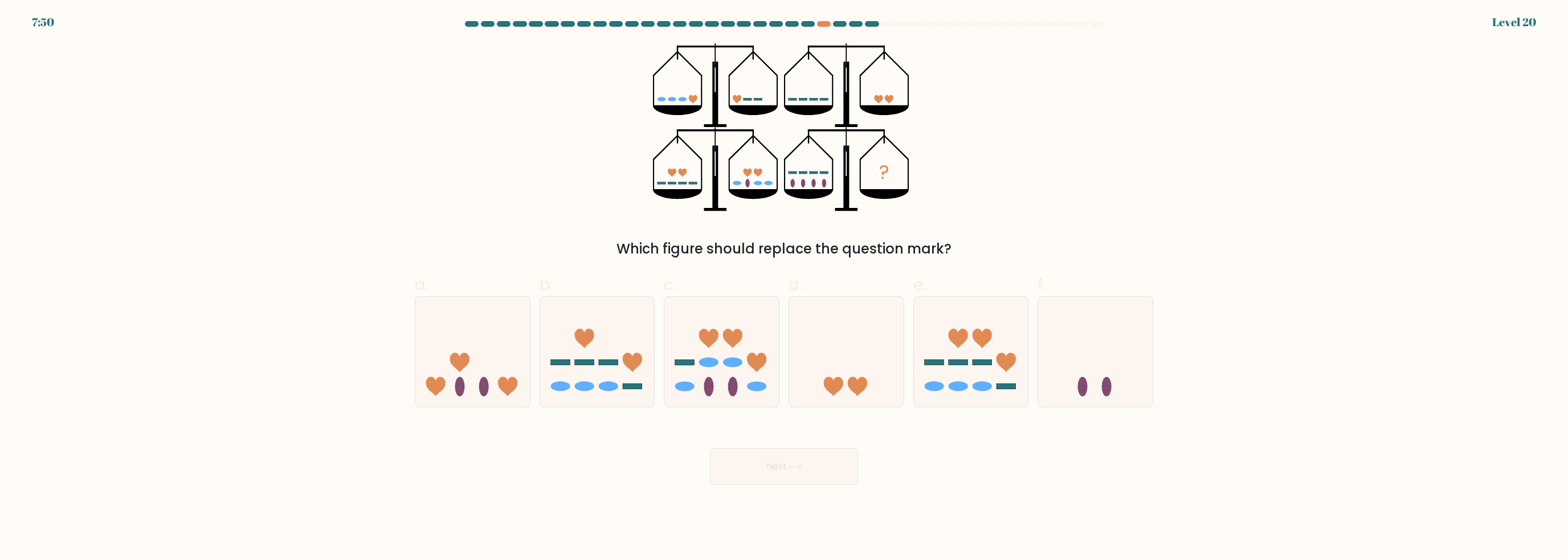 type 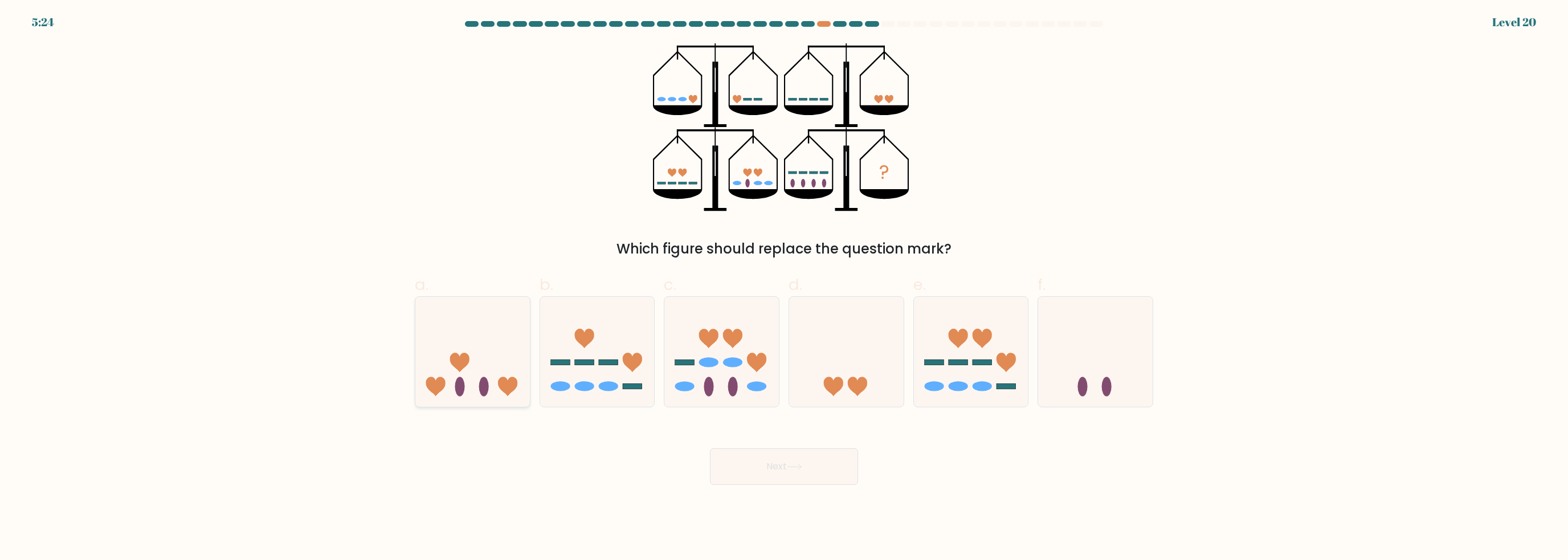 click 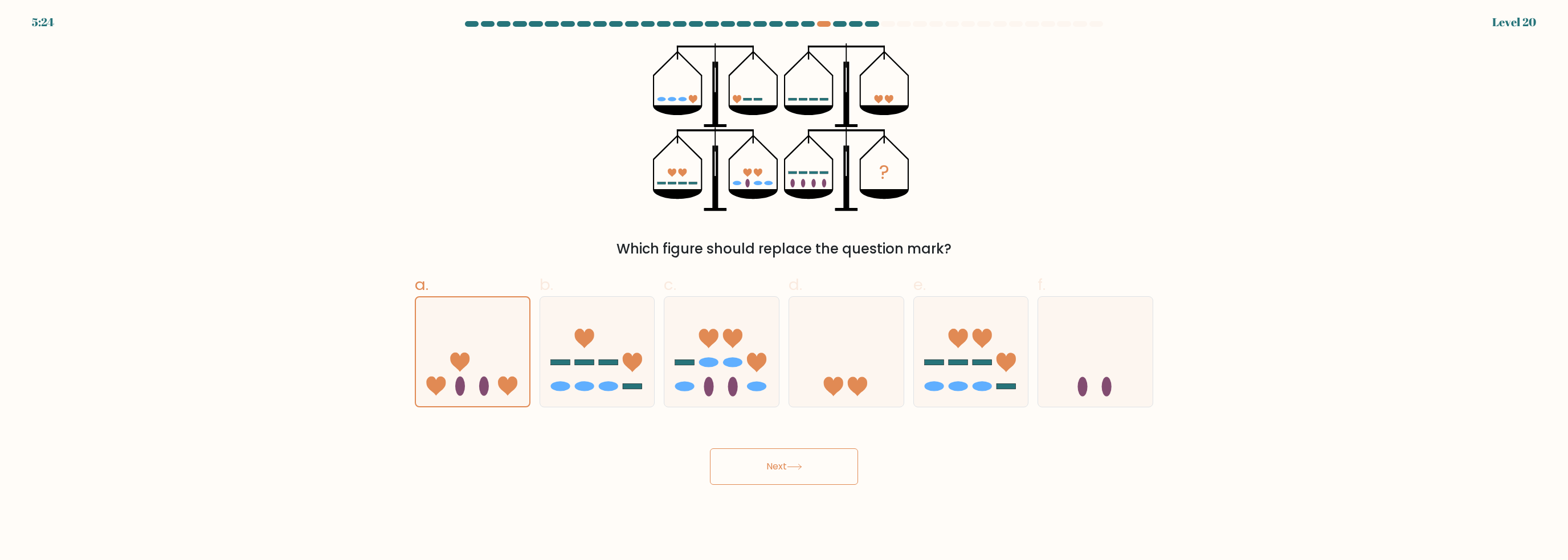 click on "Next" at bounding box center [784, 467] 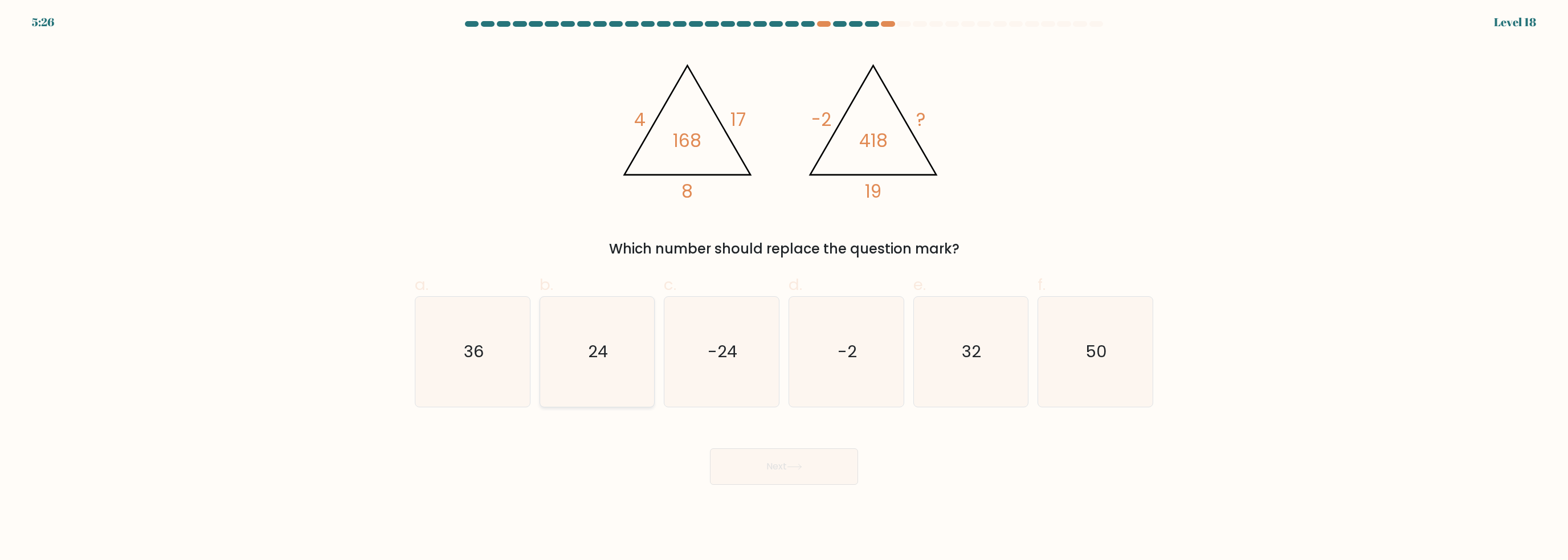 click on "24" 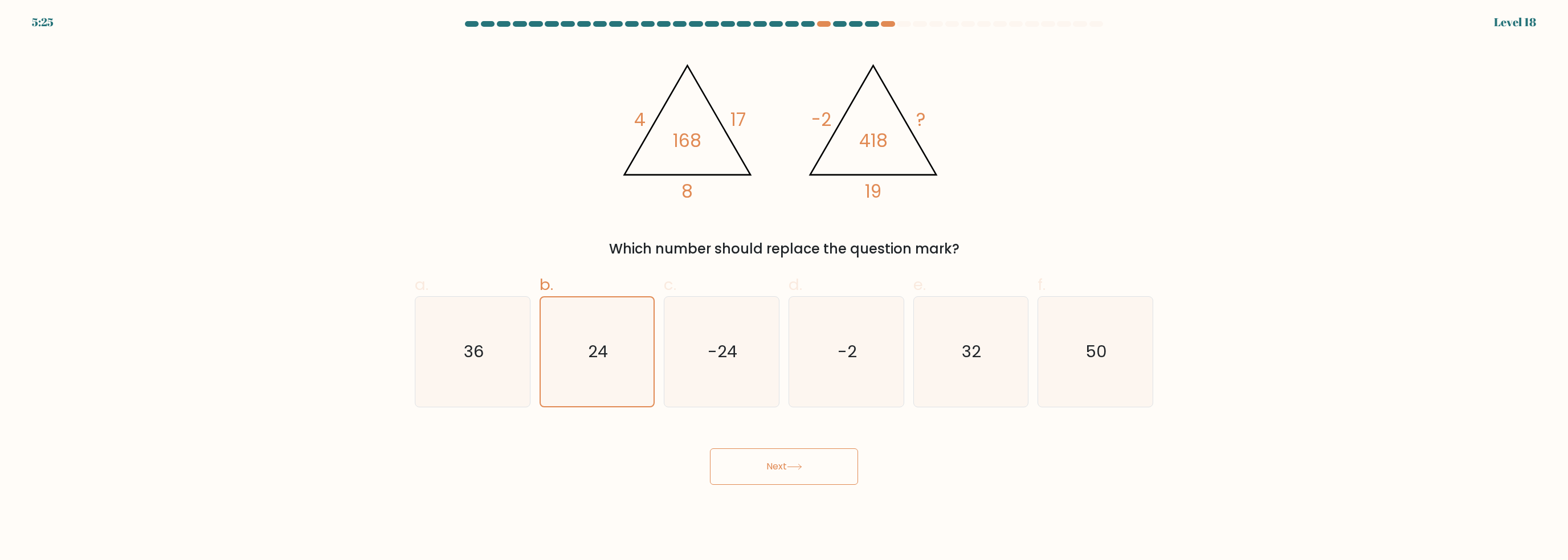 click on "Next" at bounding box center (784, 467) 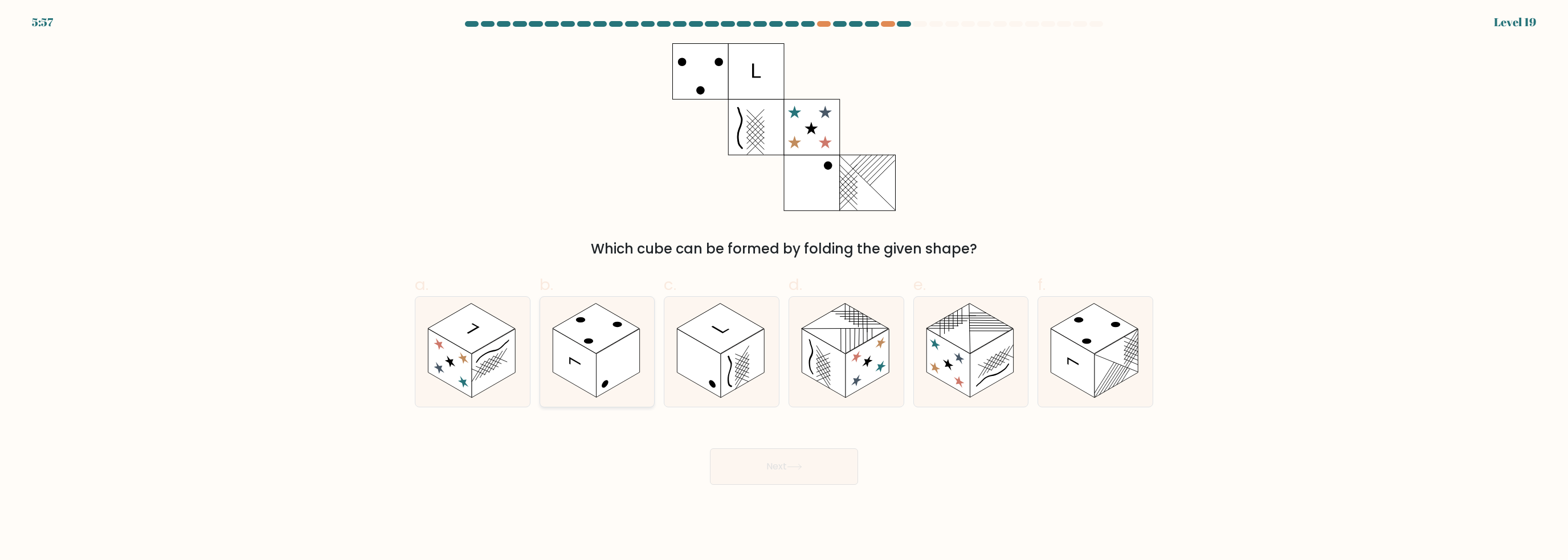 click 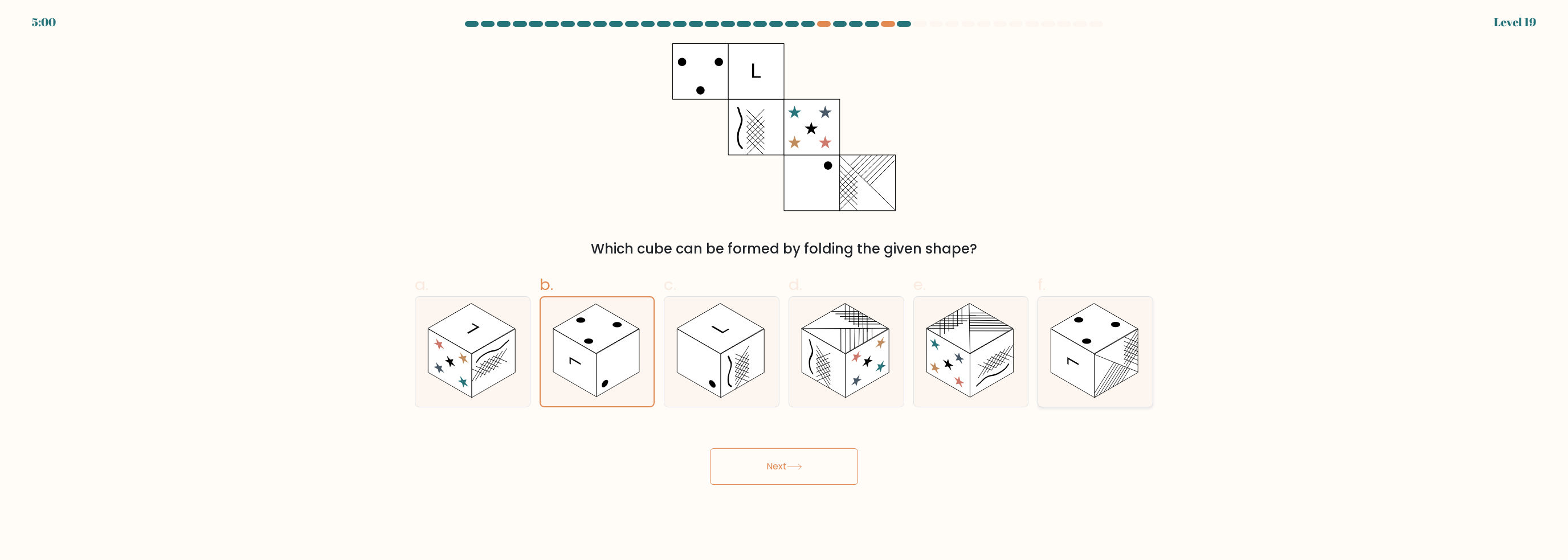 click 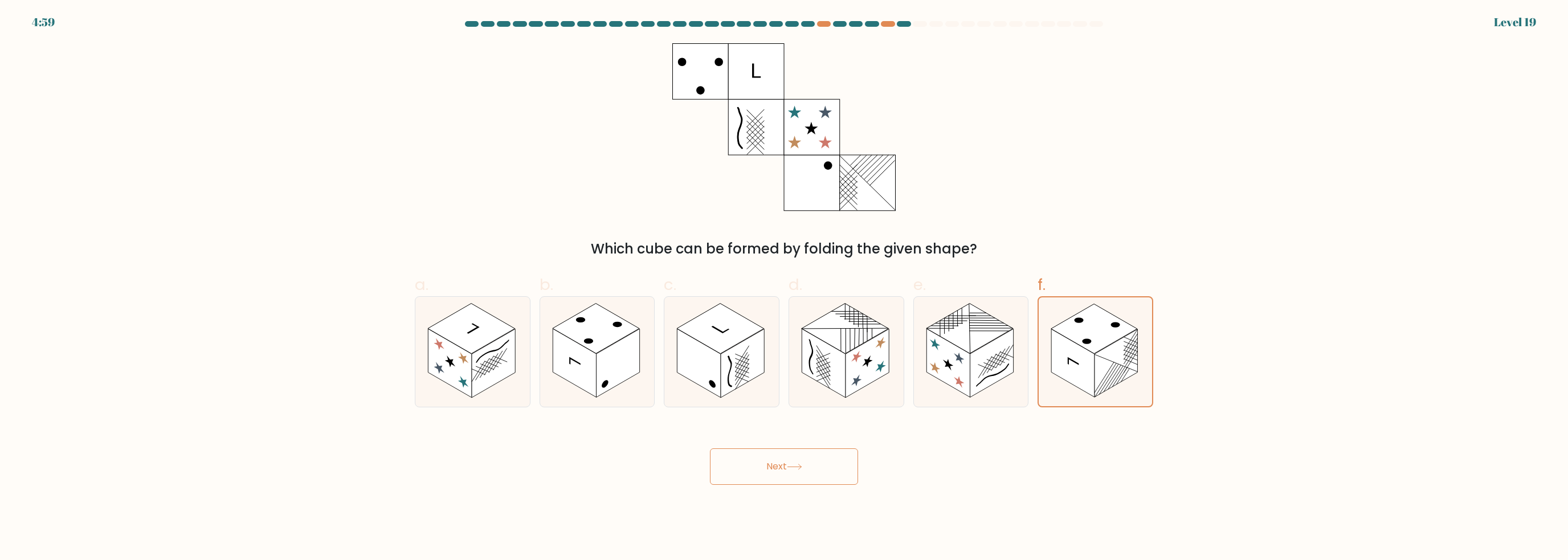 click on "Next" at bounding box center (784, 467) 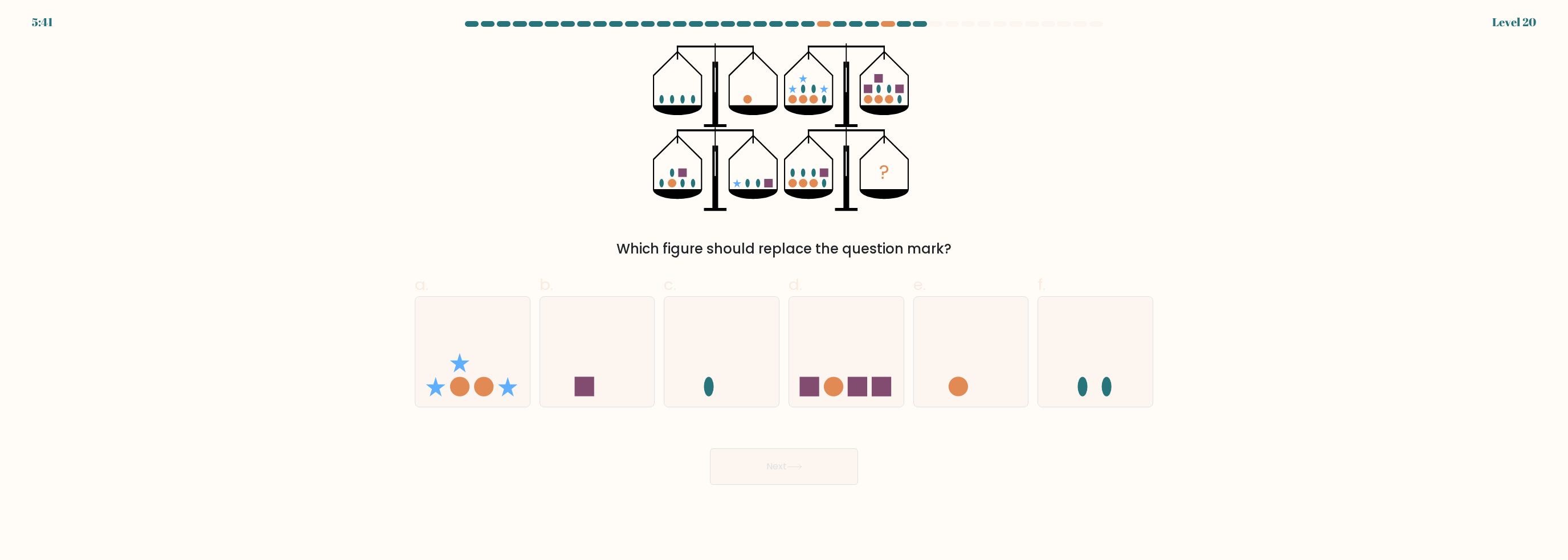 click on "Which figure should replace the question mark?" at bounding box center [784, 249] 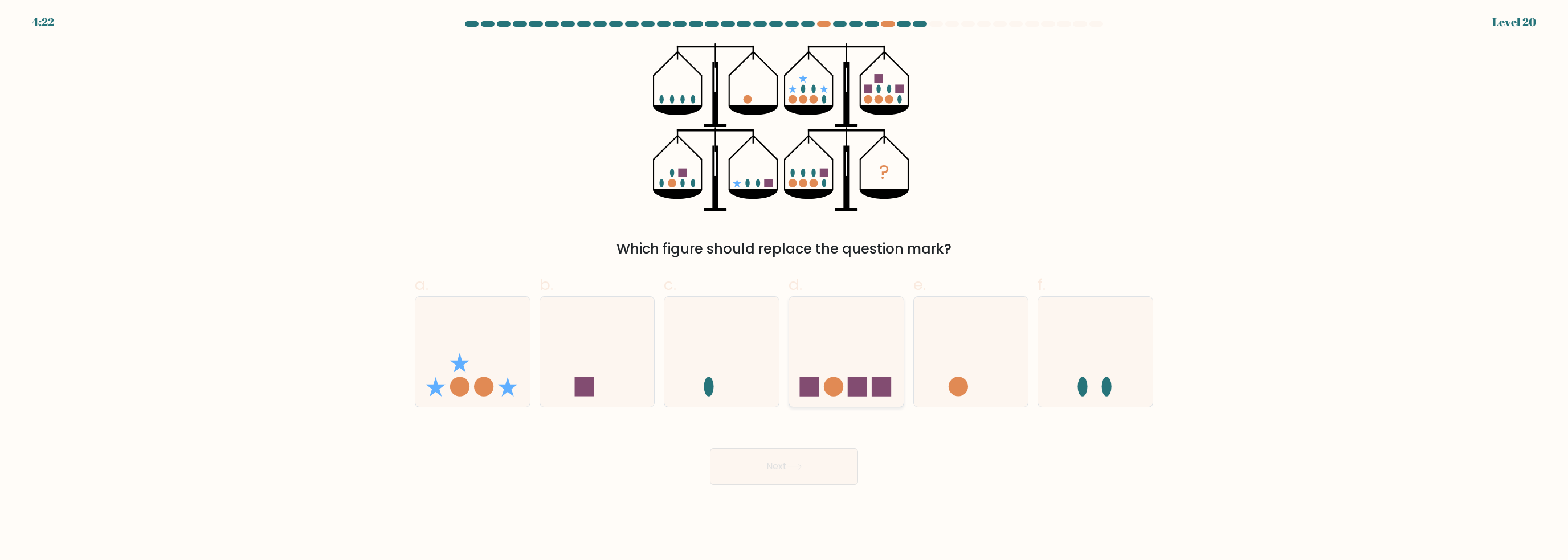 click 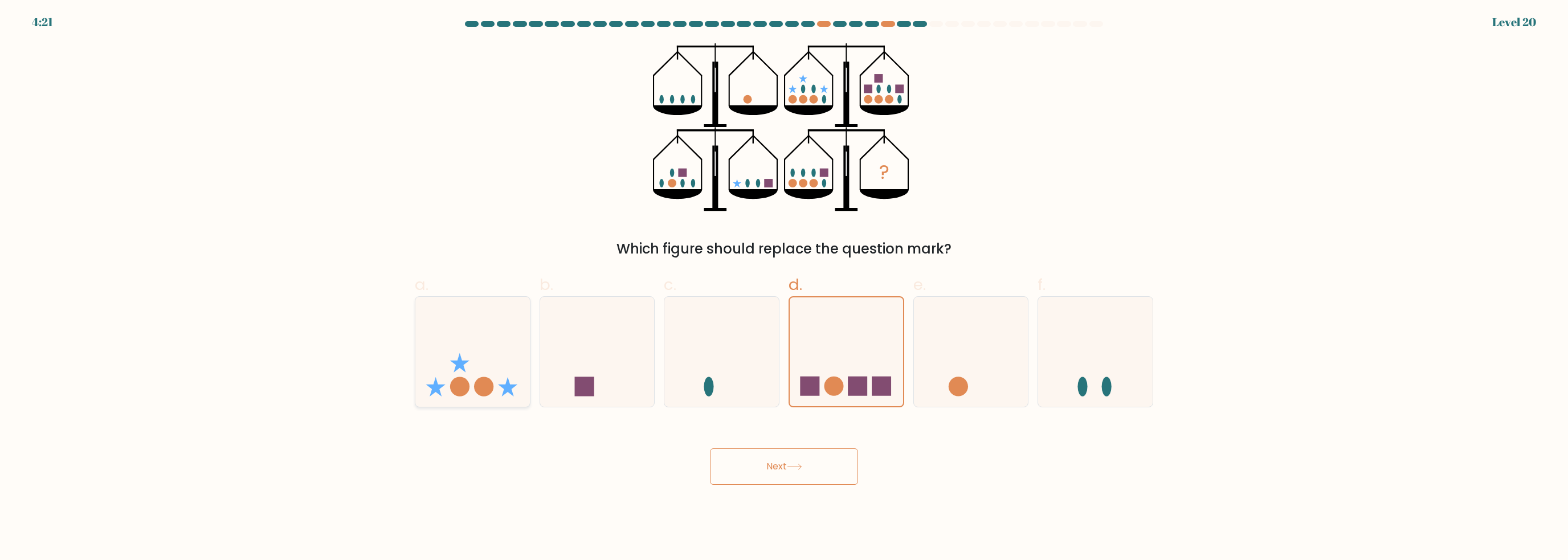 click 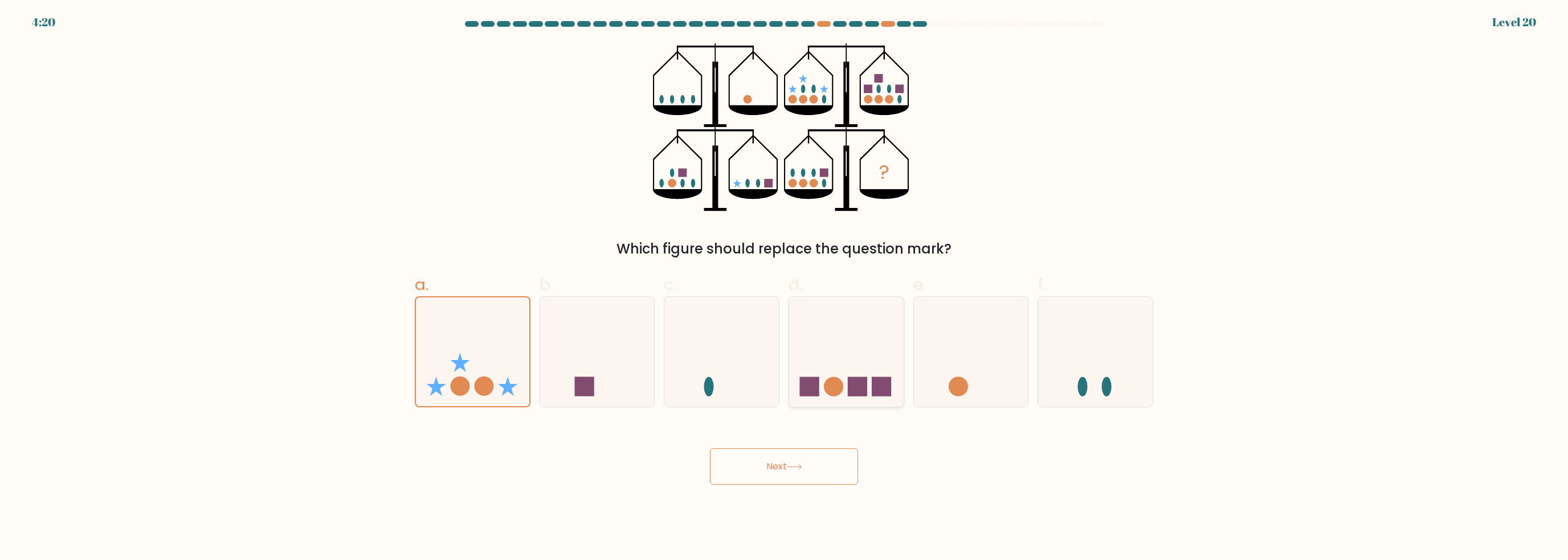 click 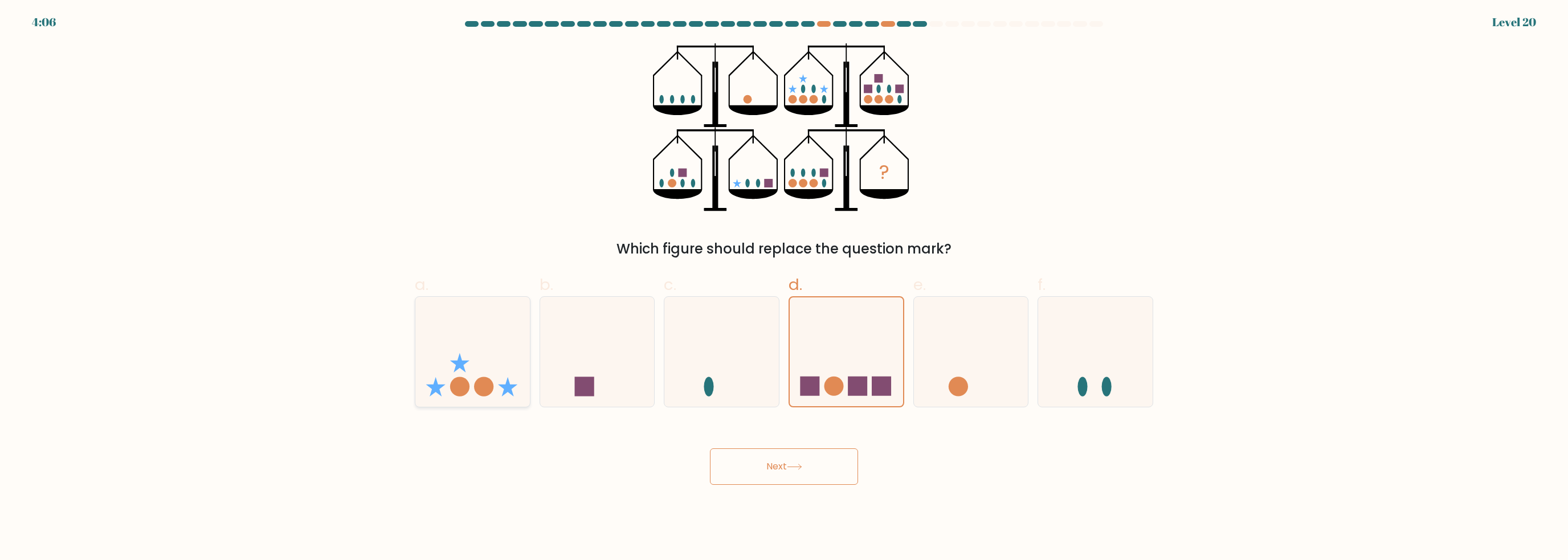 click 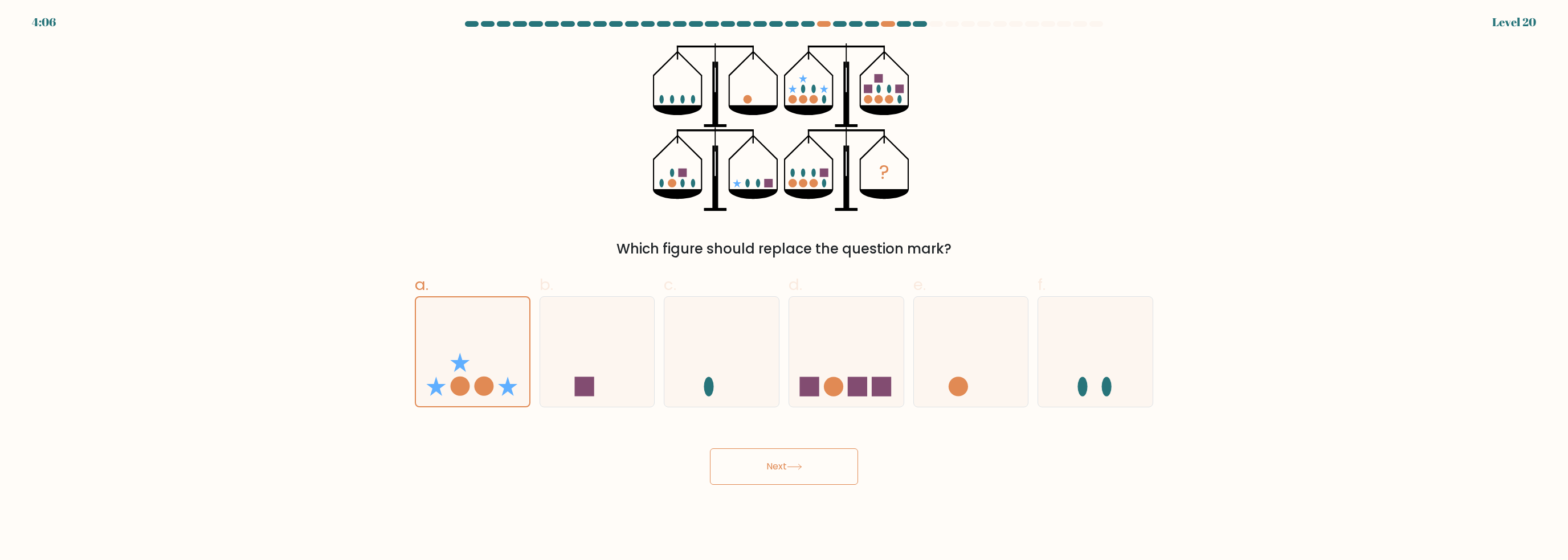 click on "Next" at bounding box center [784, 467] 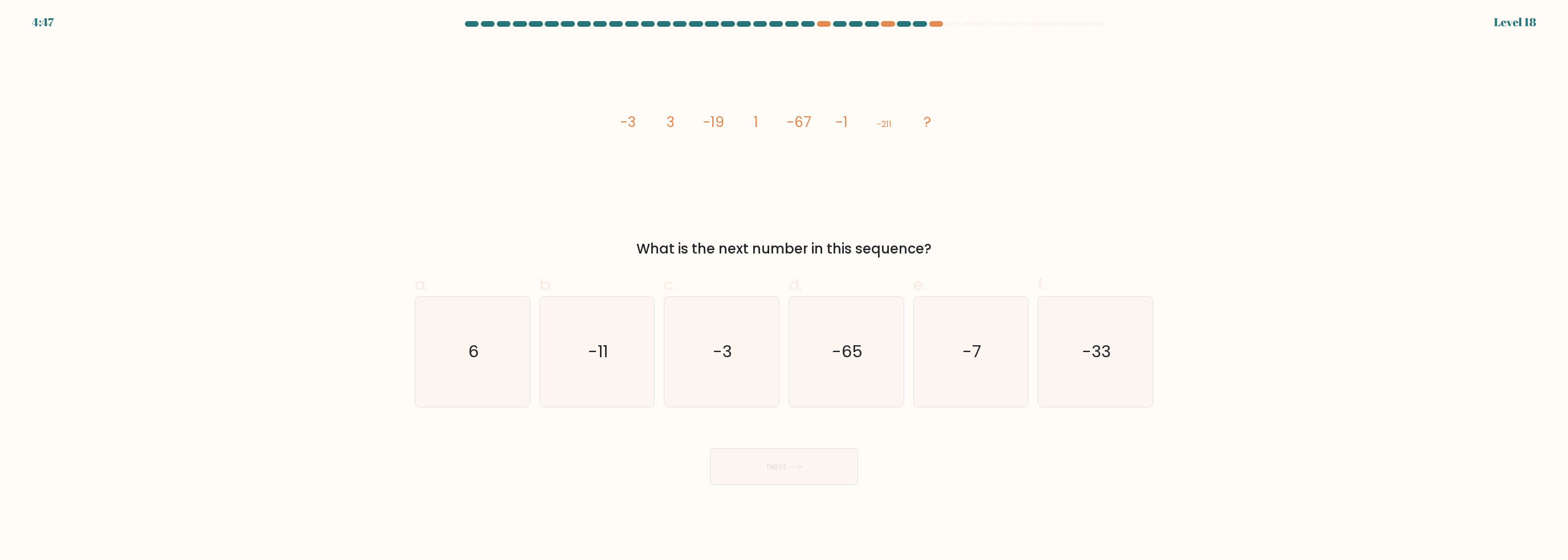 drag, startPoint x: 966, startPoint y: 348, endPoint x: 849, endPoint y: 426, distance: 140.6165 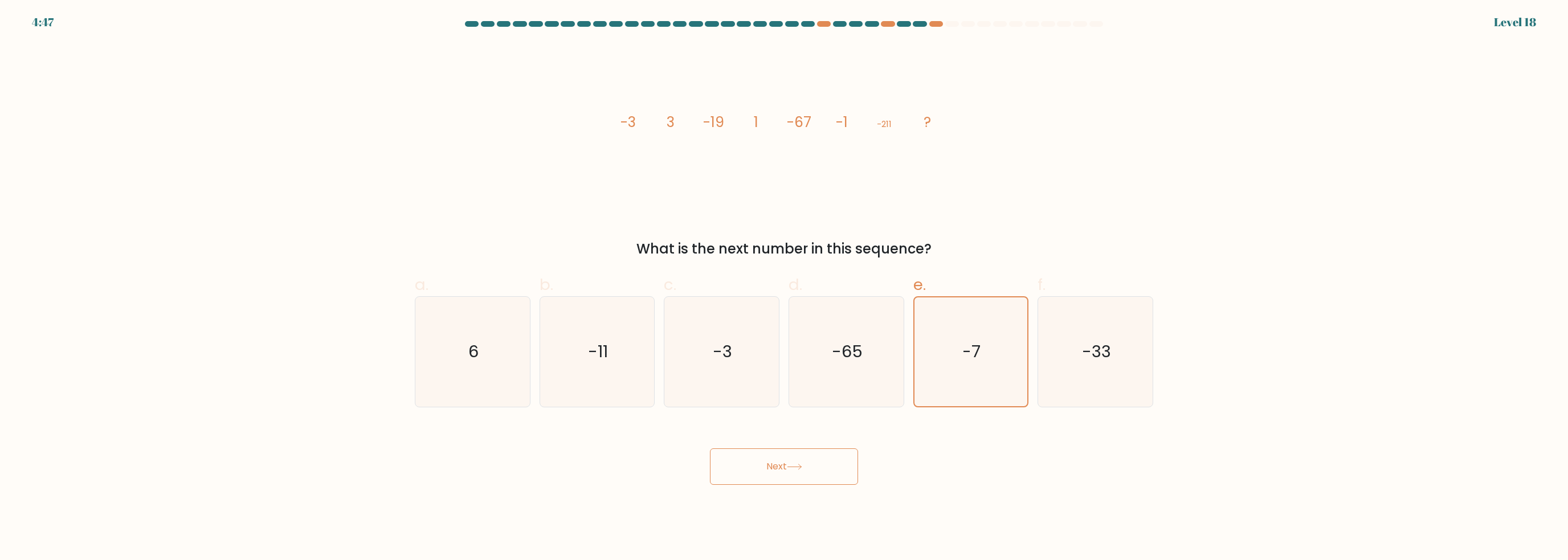 click on "Next" at bounding box center (784, 467) 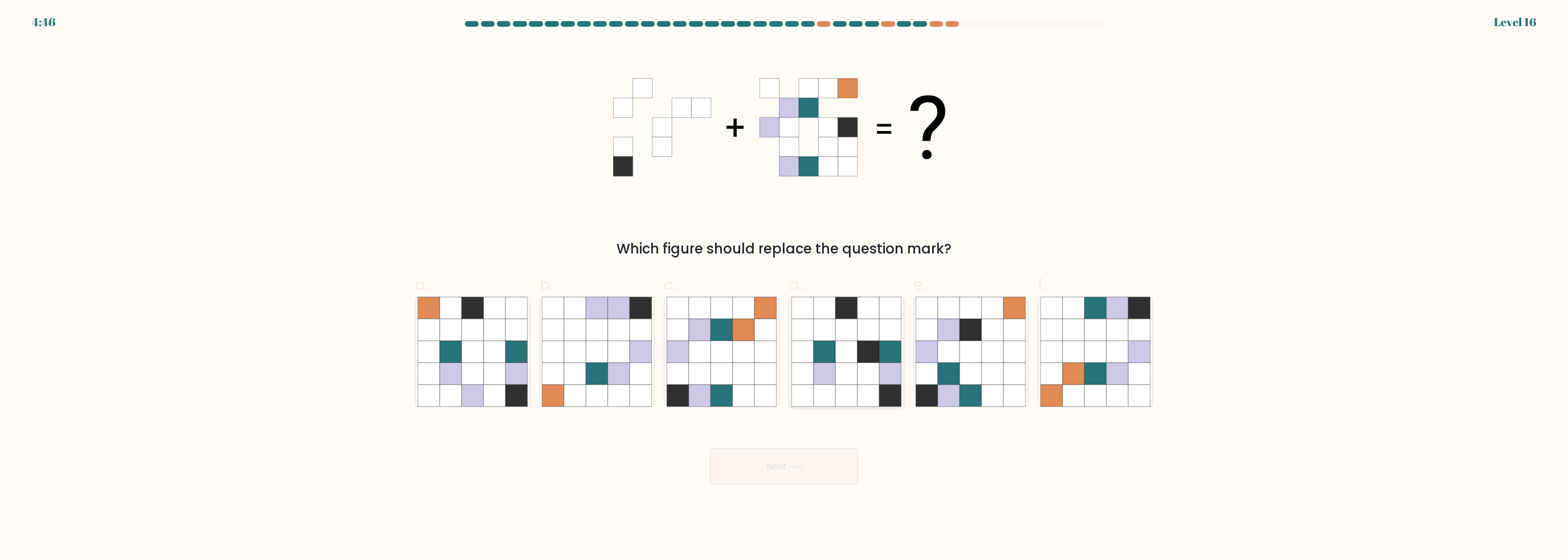 drag, startPoint x: 861, startPoint y: 350, endPoint x: 868, endPoint y: 344, distance: 9.219544 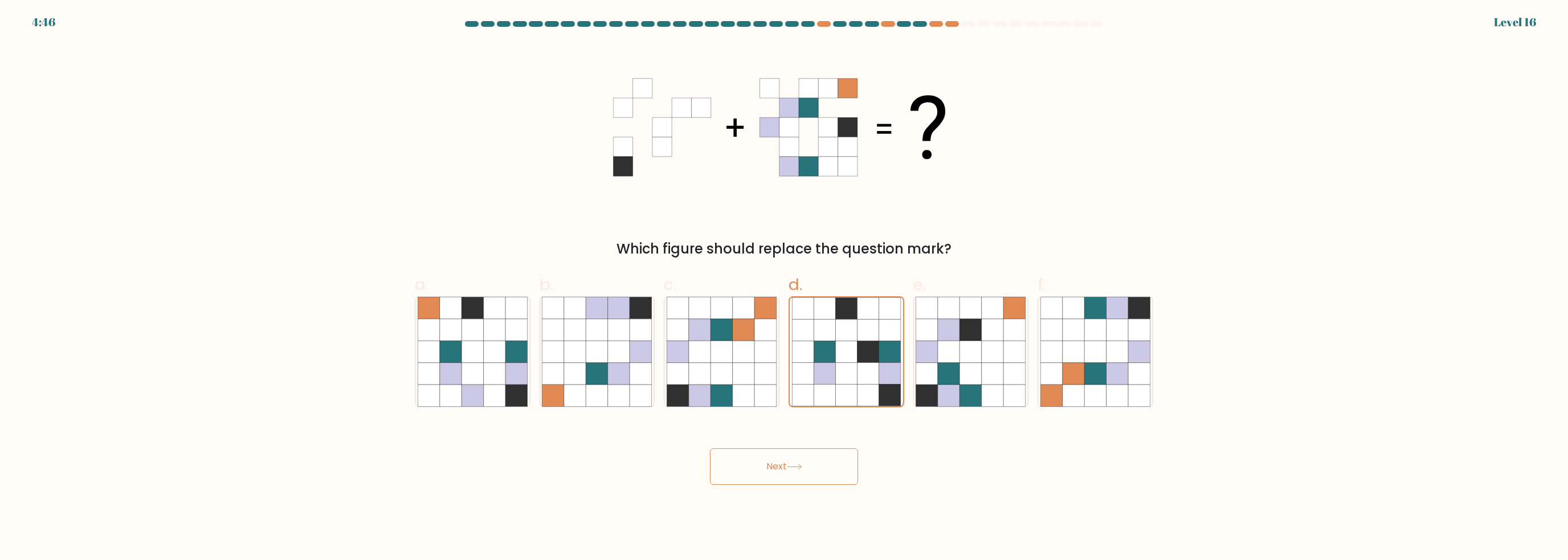 click on "Next" at bounding box center (784, 453) 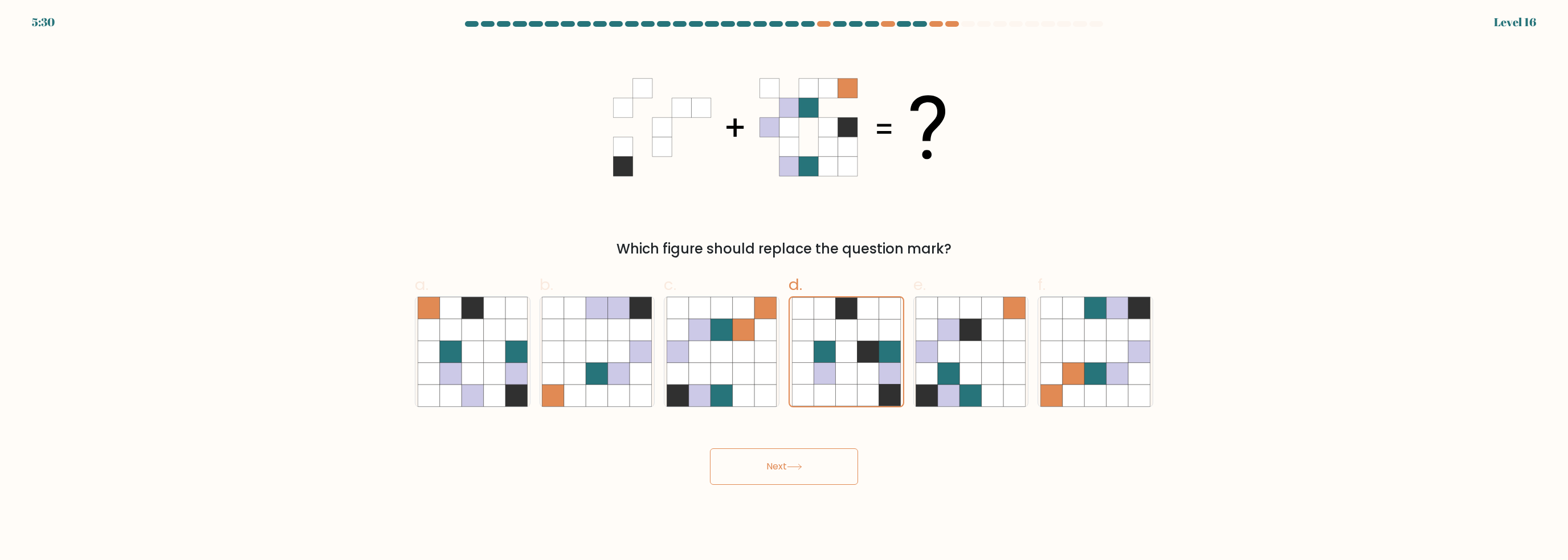 click on "Next" at bounding box center (784, 467) 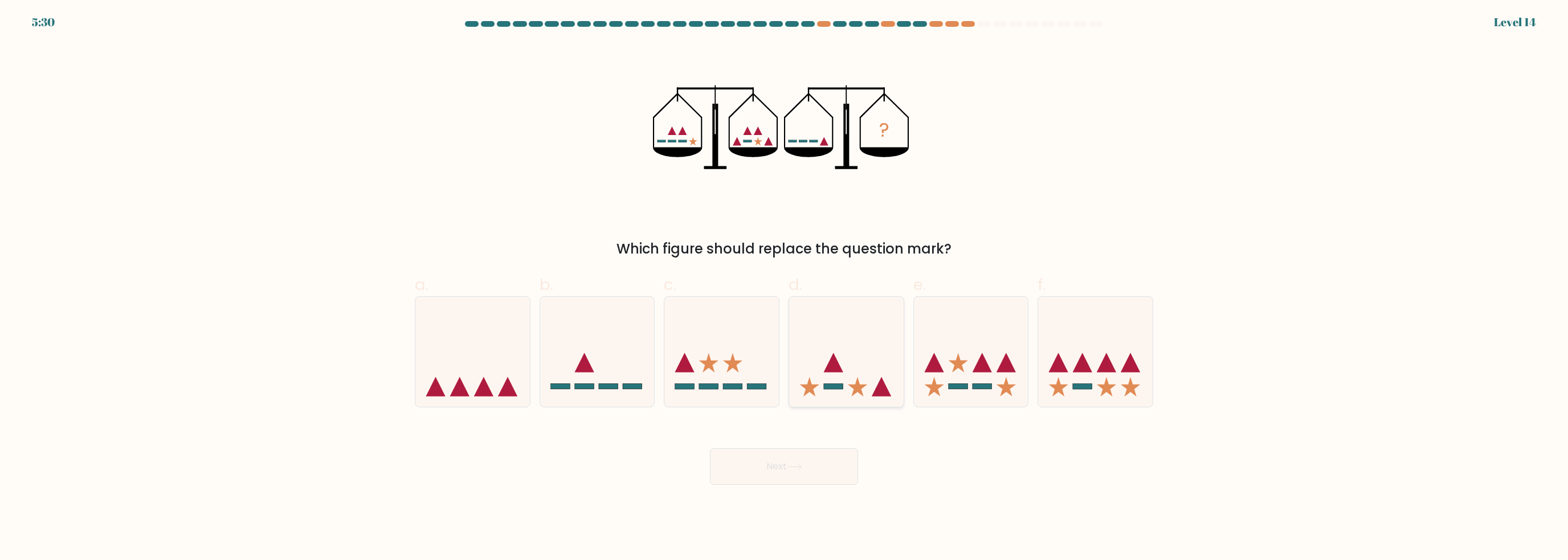 drag, startPoint x: 814, startPoint y: 468, endPoint x: 839, endPoint y: 366, distance: 105.019 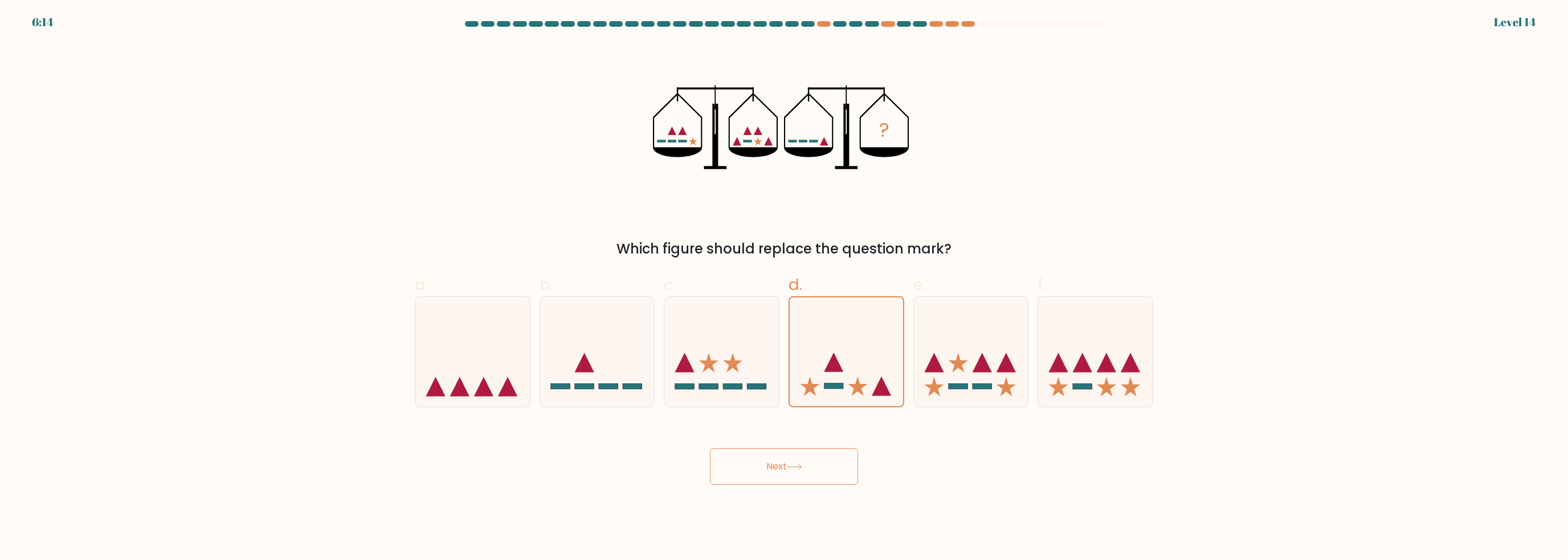 click on "Next" at bounding box center (784, 467) 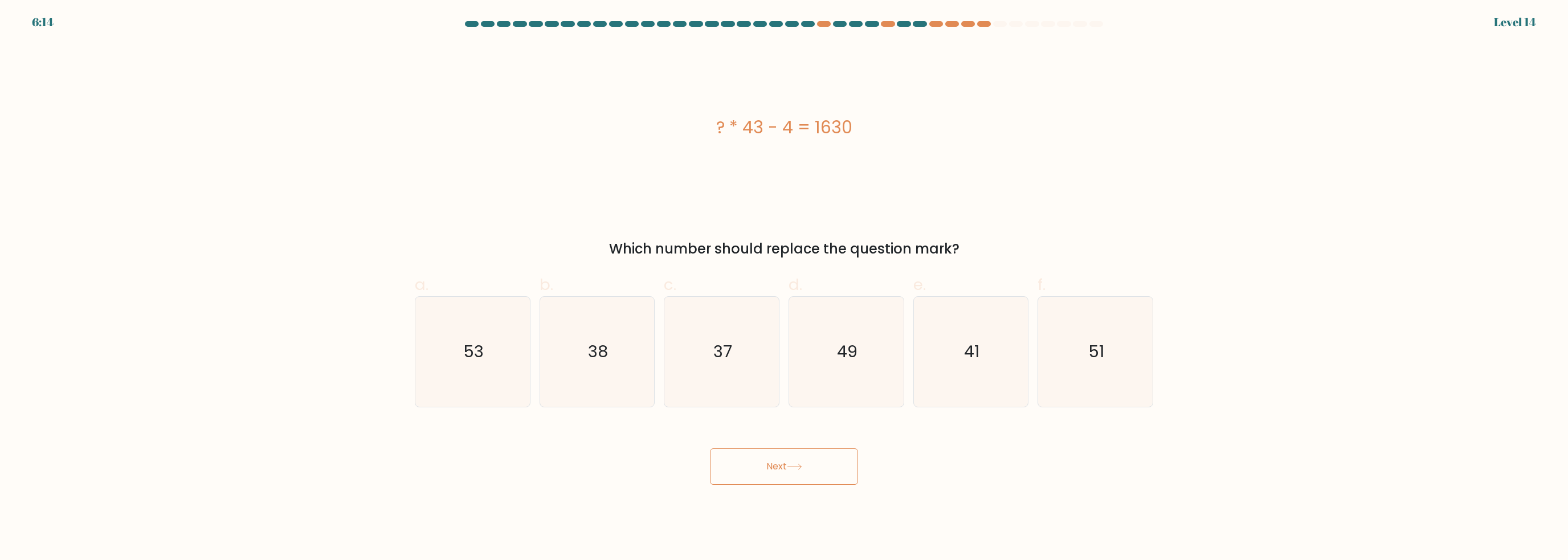 drag, startPoint x: 854, startPoint y: 348, endPoint x: 828, endPoint y: 467, distance: 121.80722 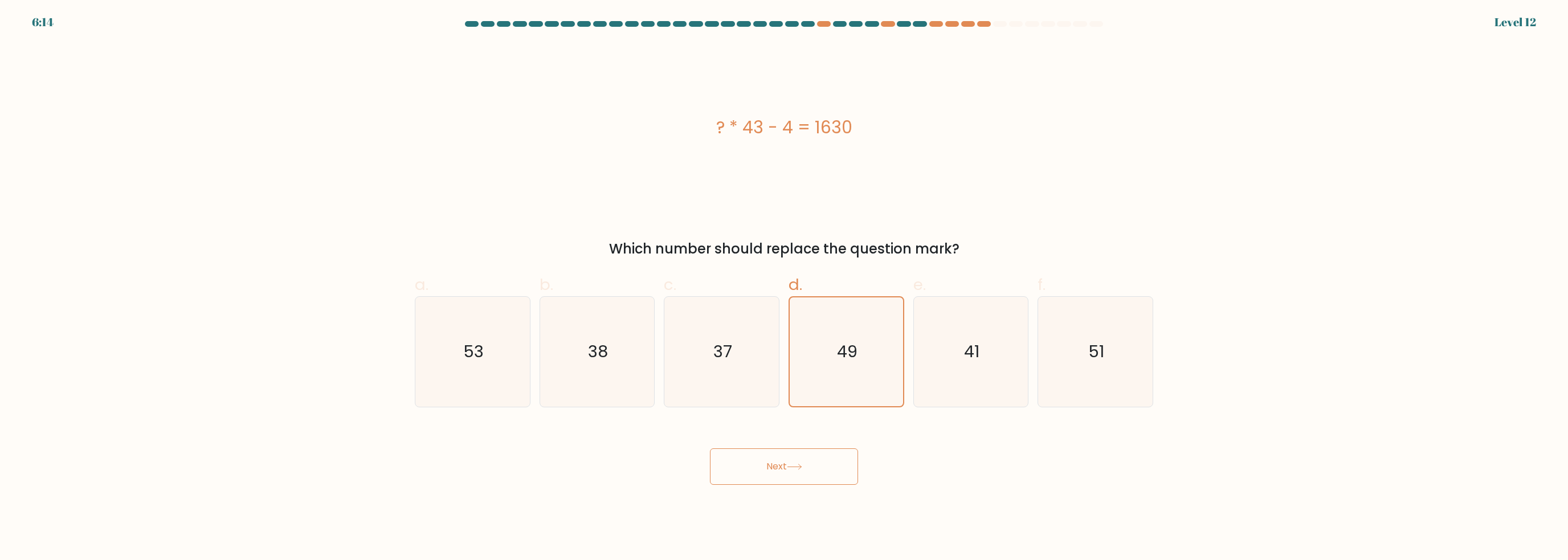 drag, startPoint x: 827, startPoint y: 471, endPoint x: 836, endPoint y: 444, distance: 28.460499 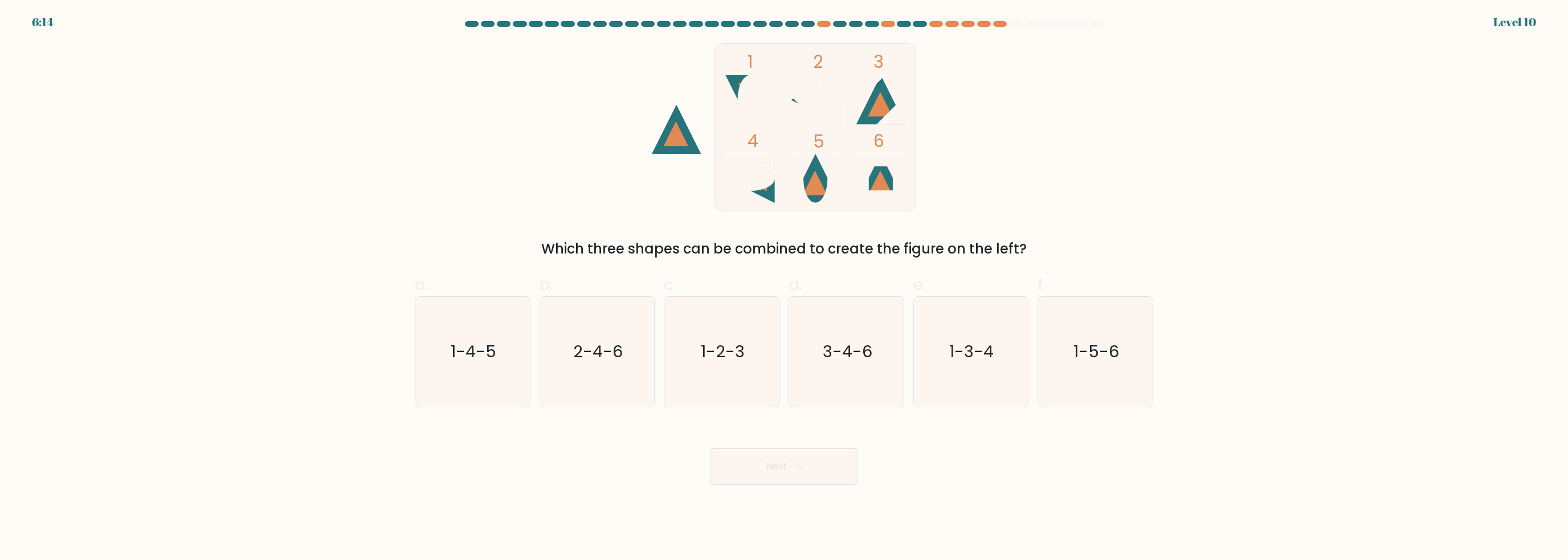 drag, startPoint x: 851, startPoint y: 367, endPoint x: 839, endPoint y: 461, distance: 94.763 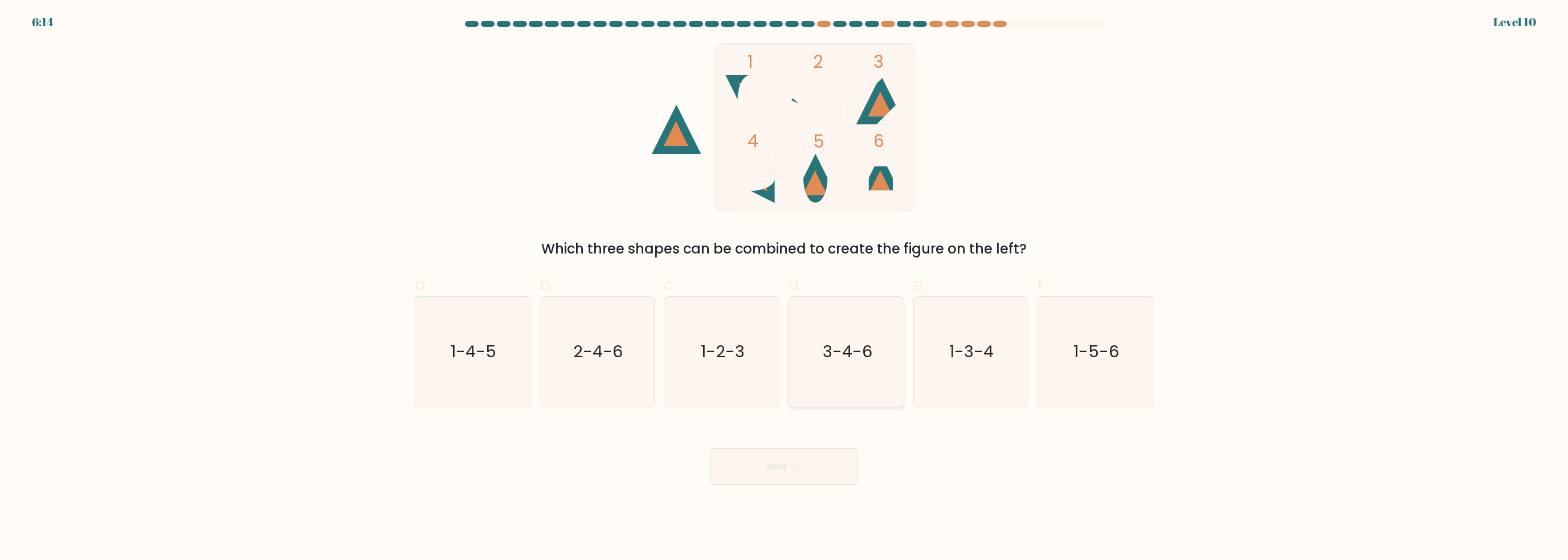 drag, startPoint x: 839, startPoint y: 461, endPoint x: 845, endPoint y: 403, distance: 58.30952 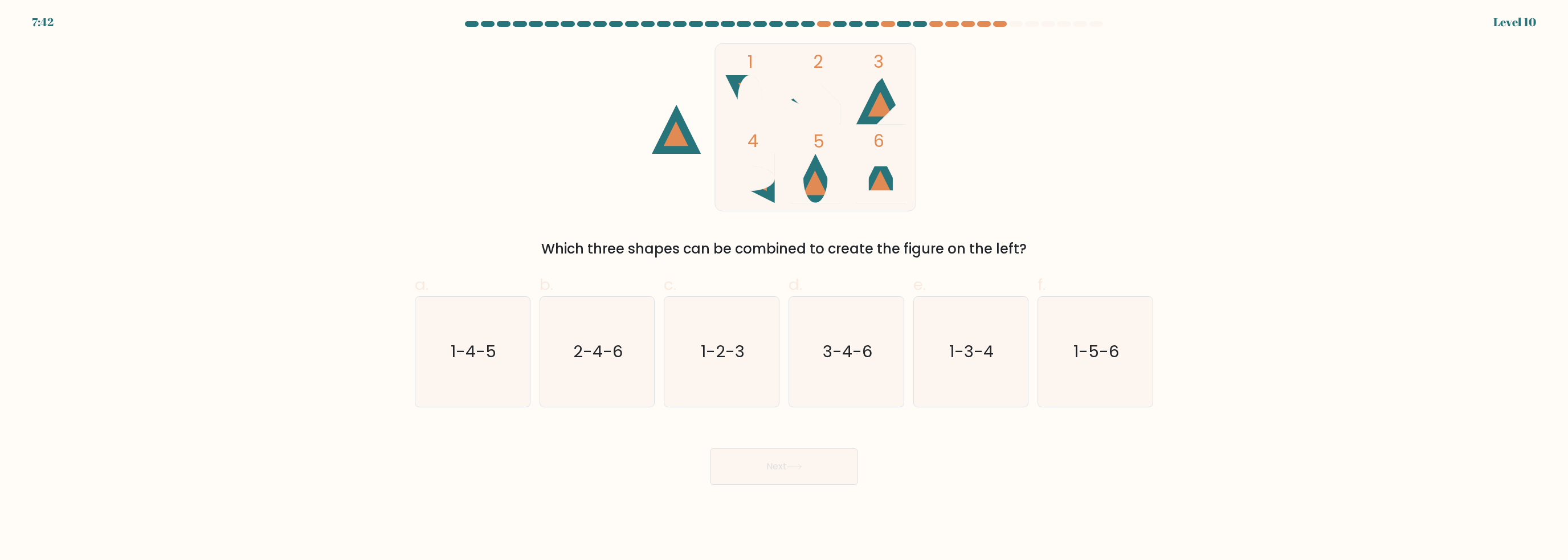 drag, startPoint x: 843, startPoint y: 340, endPoint x: 818, endPoint y: 453, distance: 115.73245 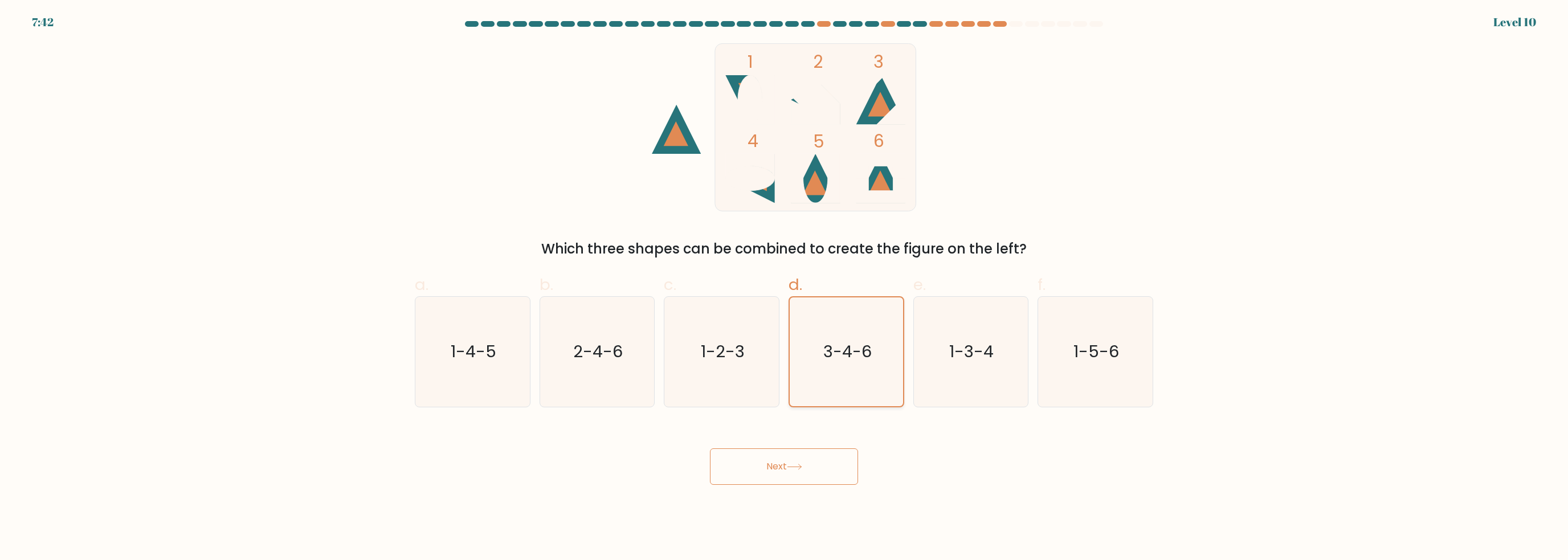 click on "Next" at bounding box center [784, 453] 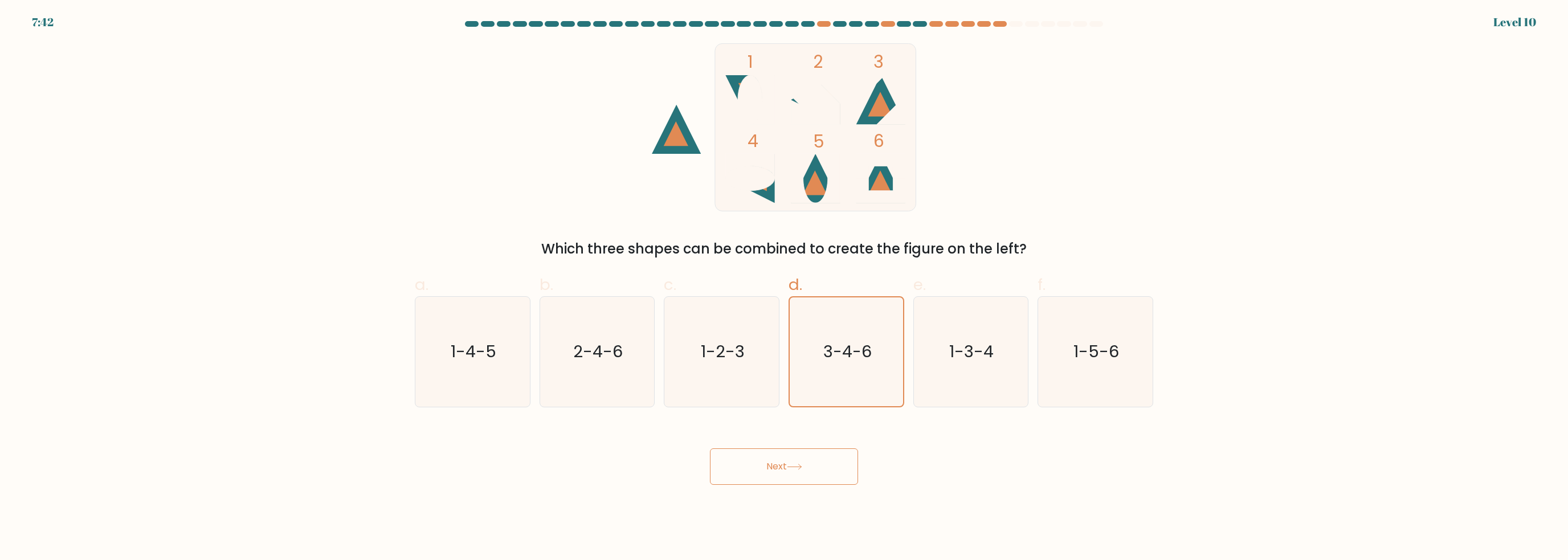 drag, startPoint x: 838, startPoint y: 380, endPoint x: 828, endPoint y: 430, distance: 50.9902 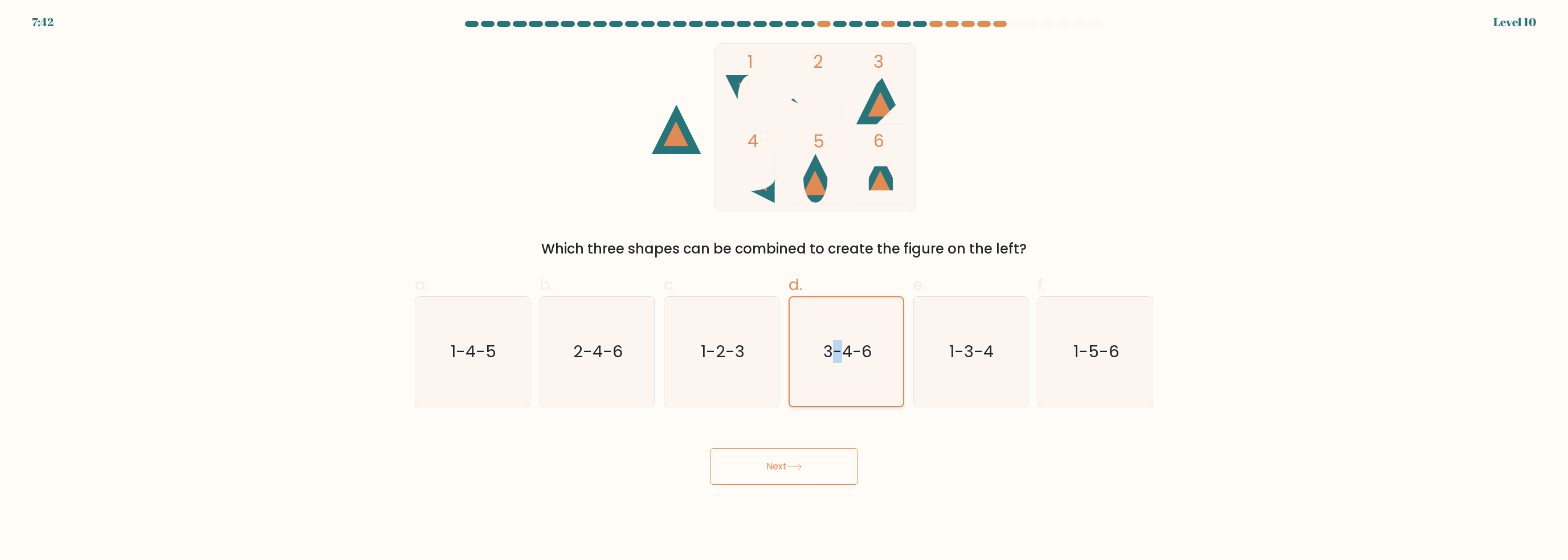 drag, startPoint x: 819, startPoint y: 464, endPoint x: 846, endPoint y: 363, distance: 104.54664 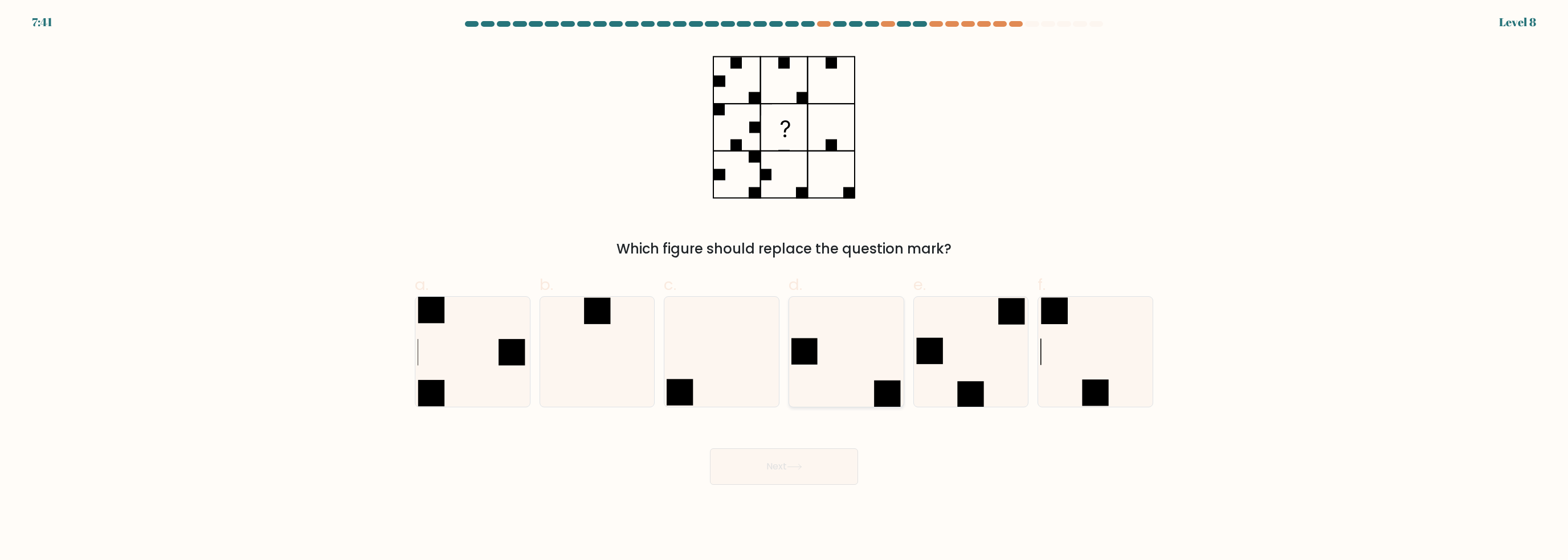 drag, startPoint x: 847, startPoint y: 353, endPoint x: 842, endPoint y: 374, distance: 21.58703 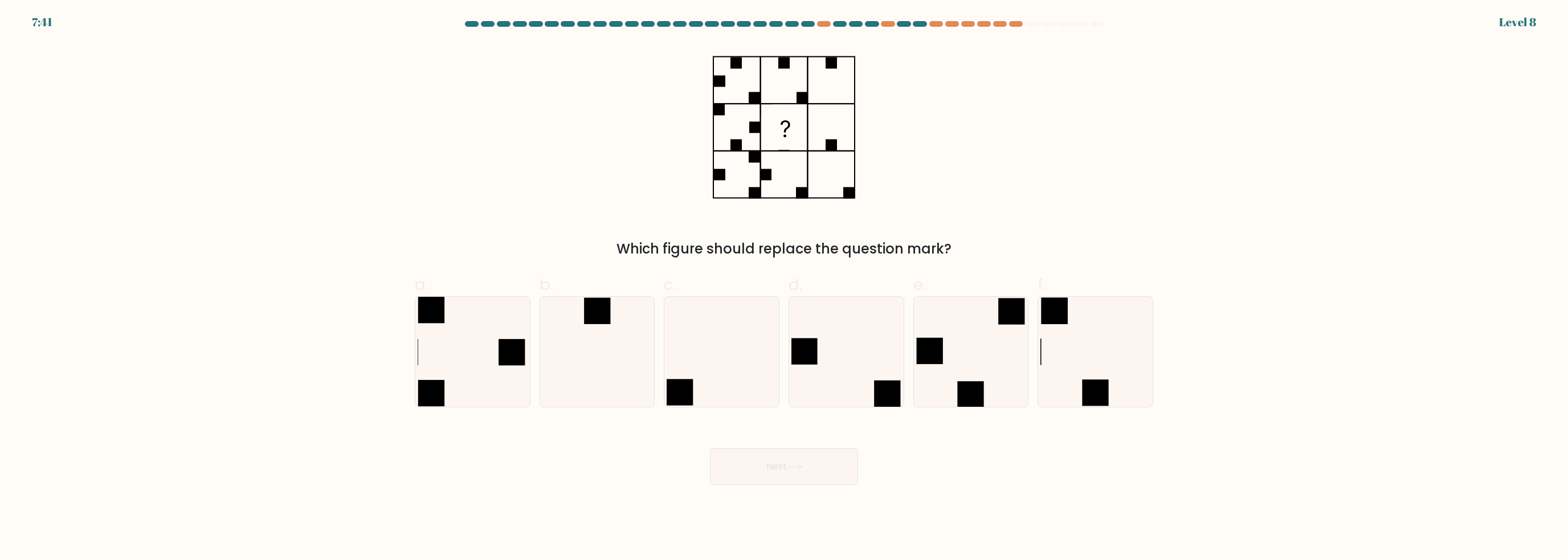drag, startPoint x: 842, startPoint y: 374, endPoint x: 820, endPoint y: 451, distance: 80.08121 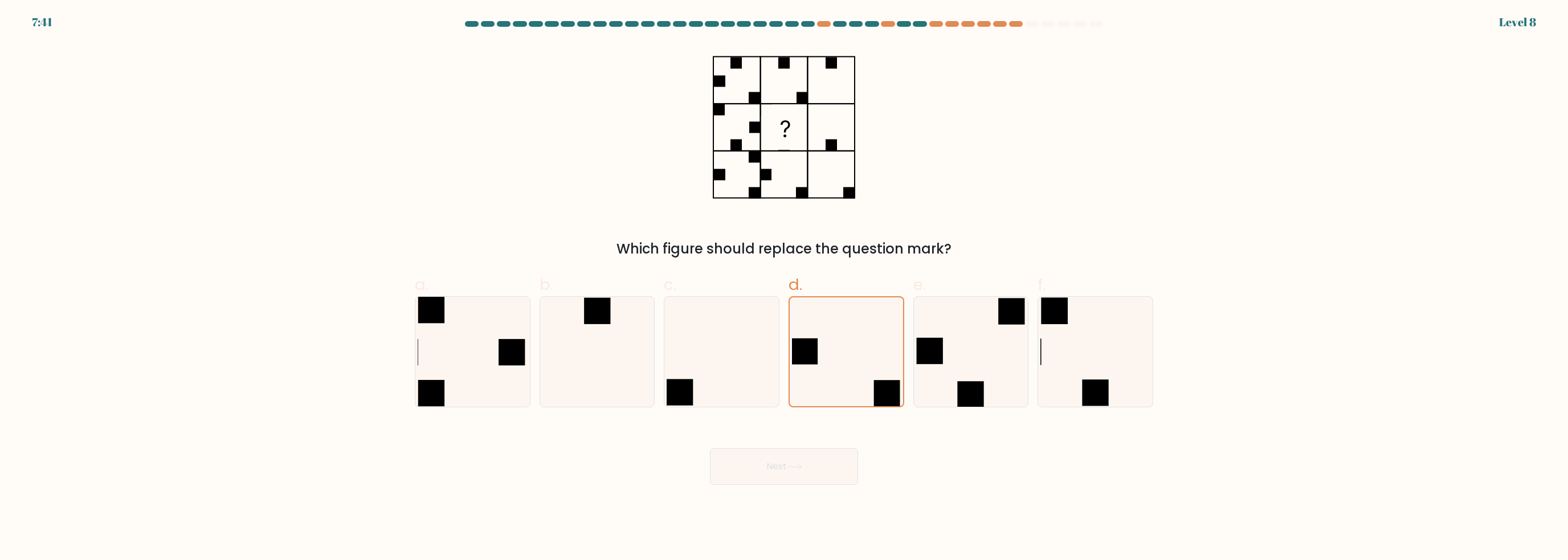 click on "Next" at bounding box center (784, 467) 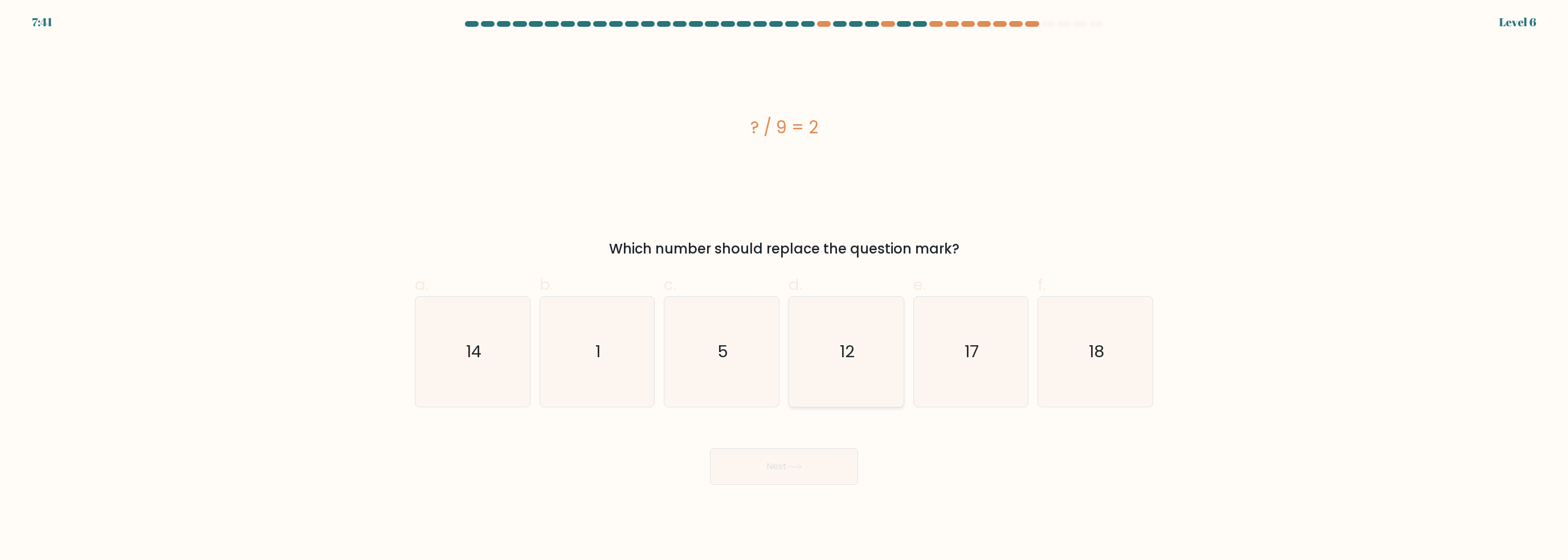 click on "Next" at bounding box center [784, 453] 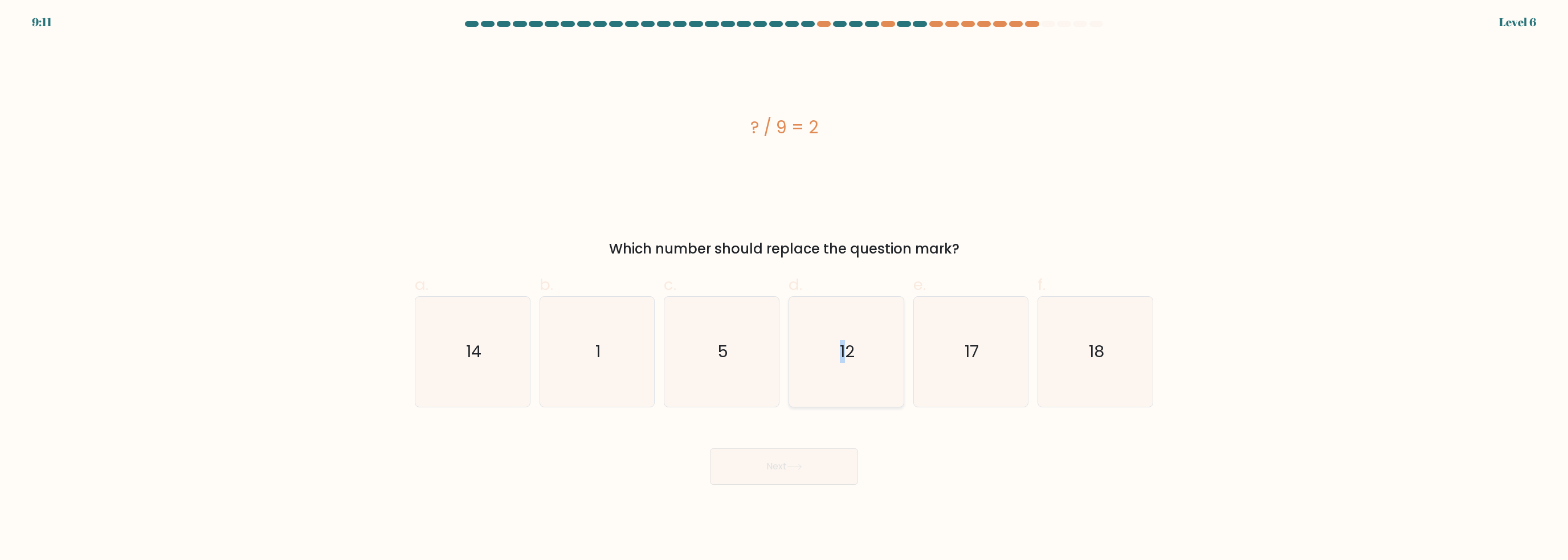 drag, startPoint x: 843, startPoint y: 363, endPoint x: 836, endPoint y: 395, distance: 32.756679 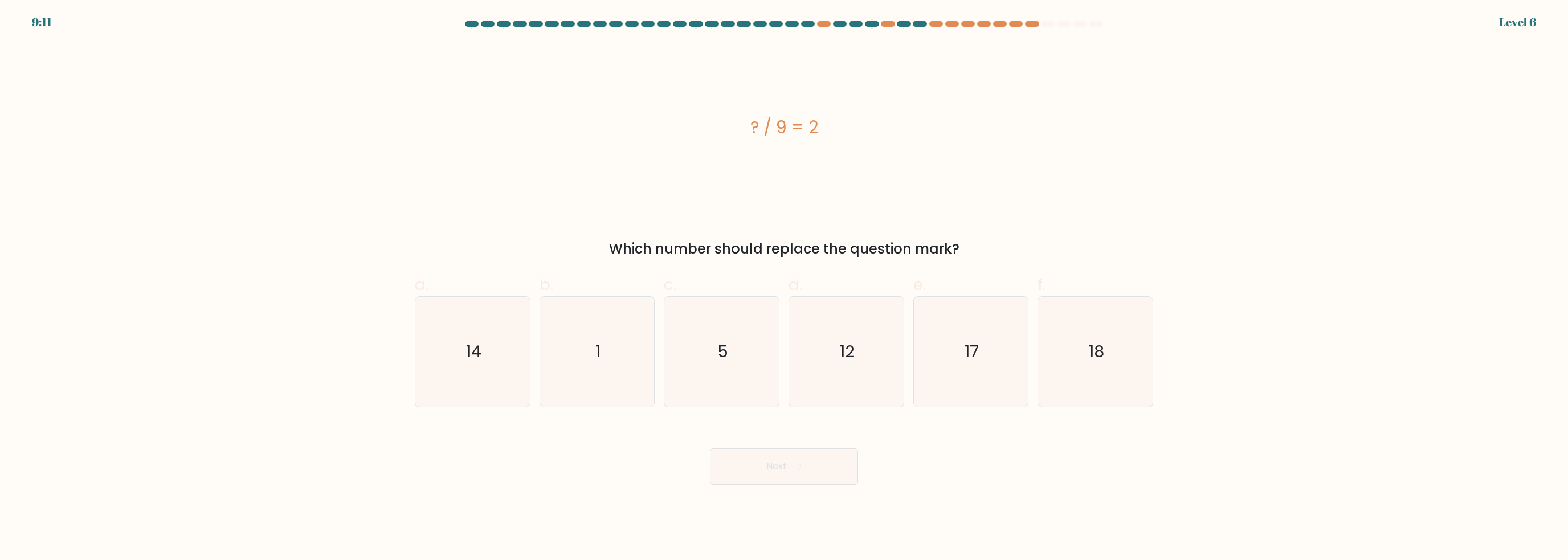 click on "Next" at bounding box center [784, 453] 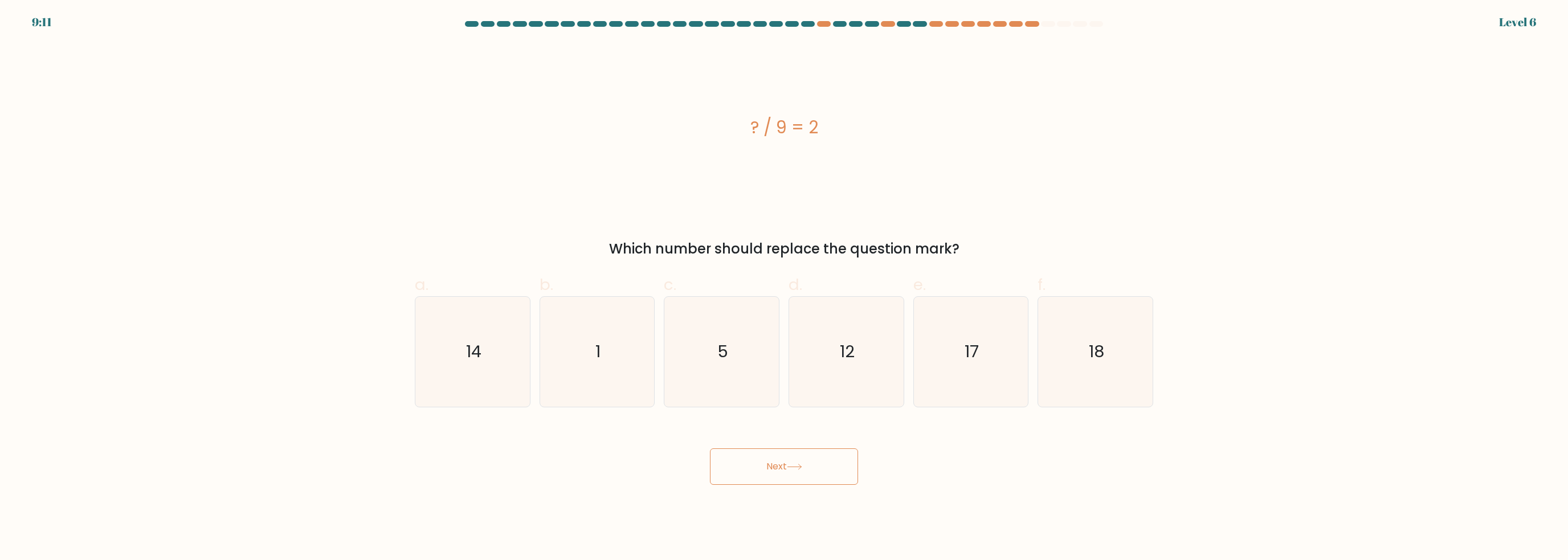 click on "Next" at bounding box center (784, 453) 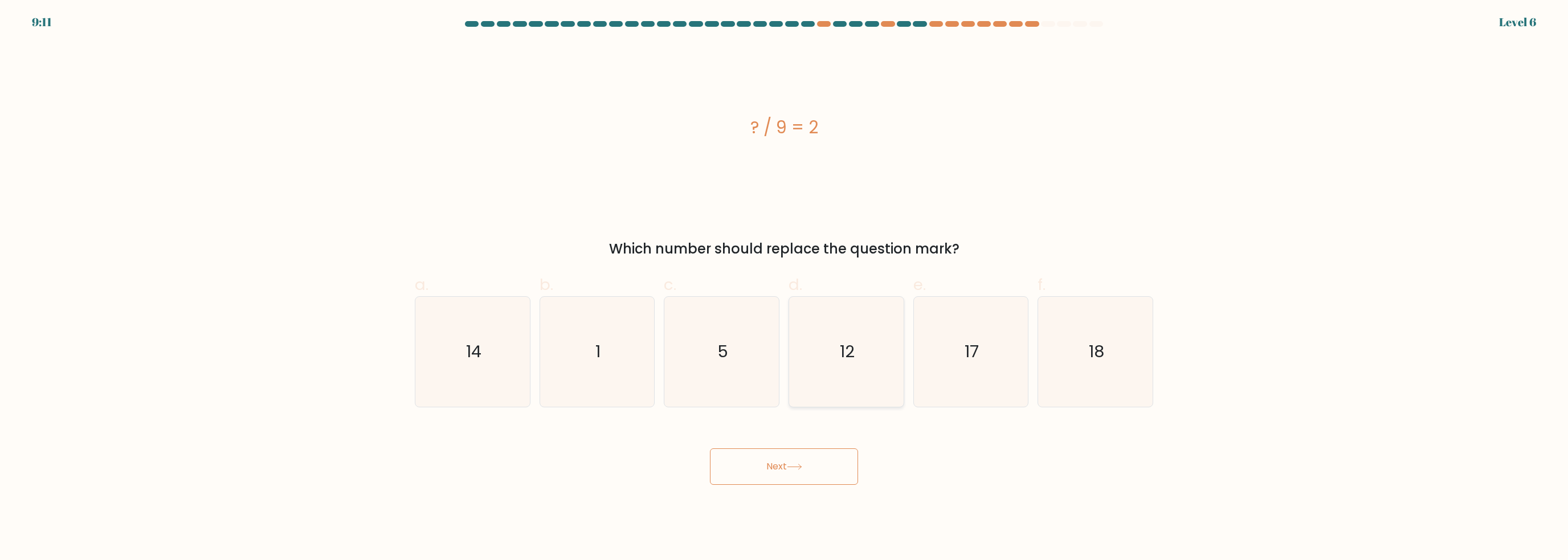 click on "12" 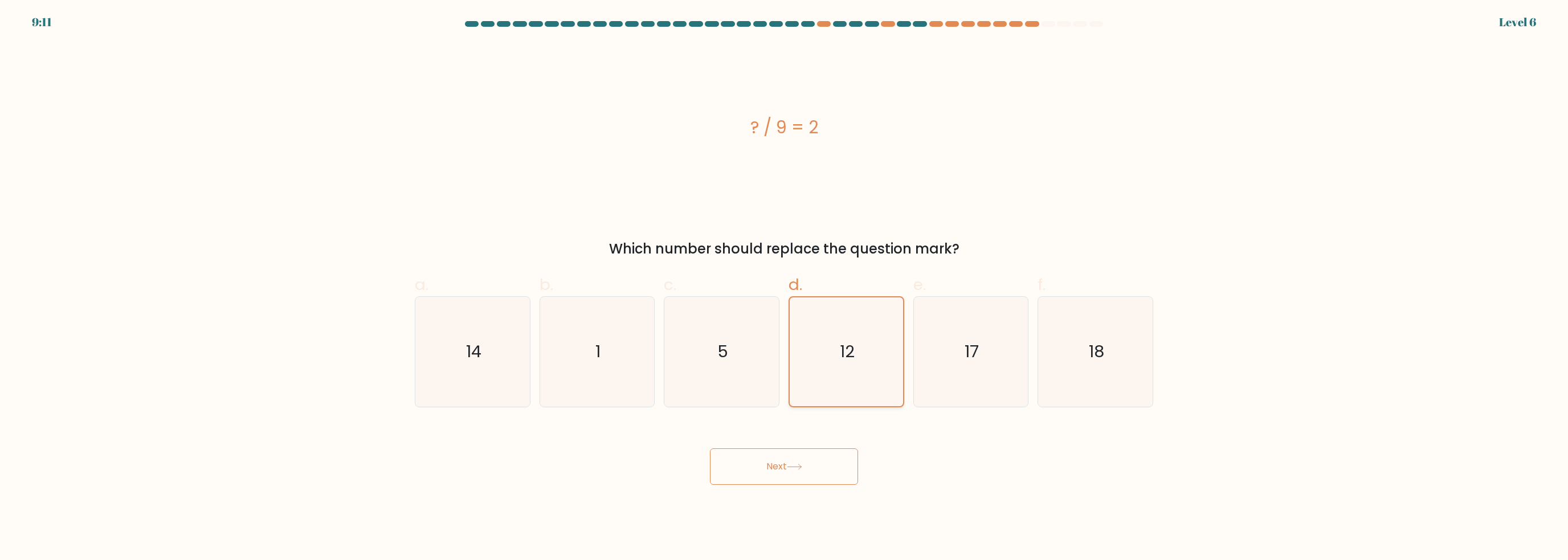 drag, startPoint x: 811, startPoint y: 465, endPoint x: 834, endPoint y: 382, distance: 86.1278 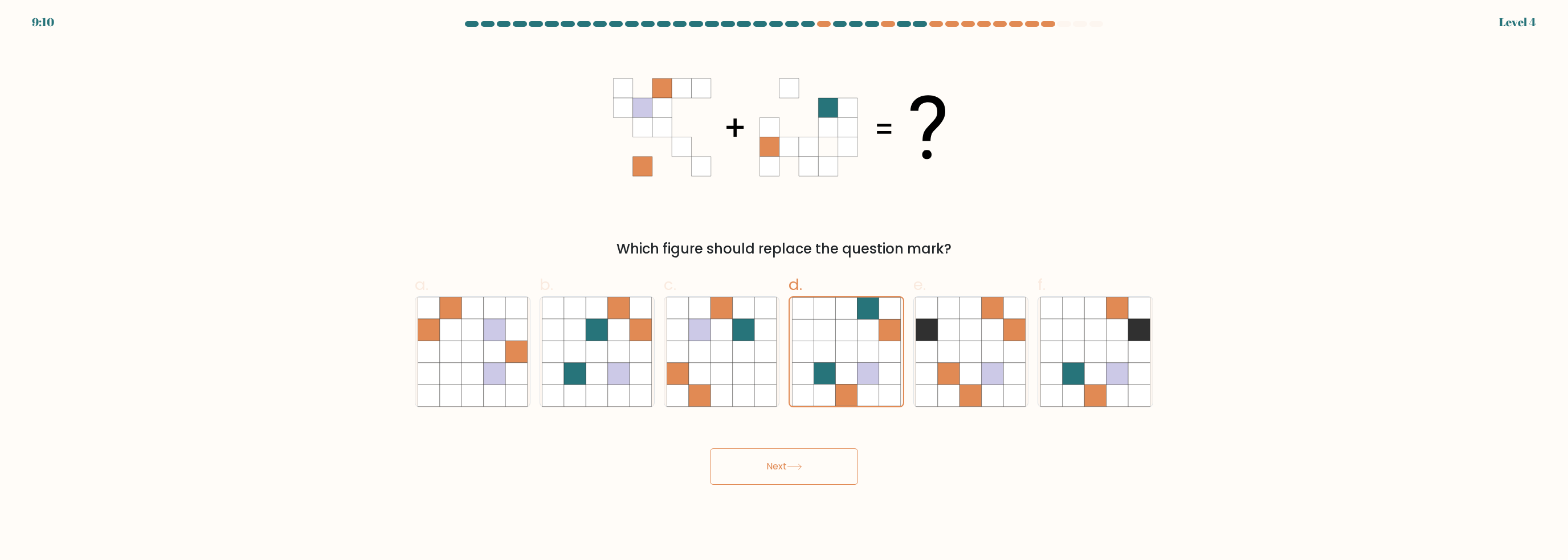 click on "Next" at bounding box center (784, 467) 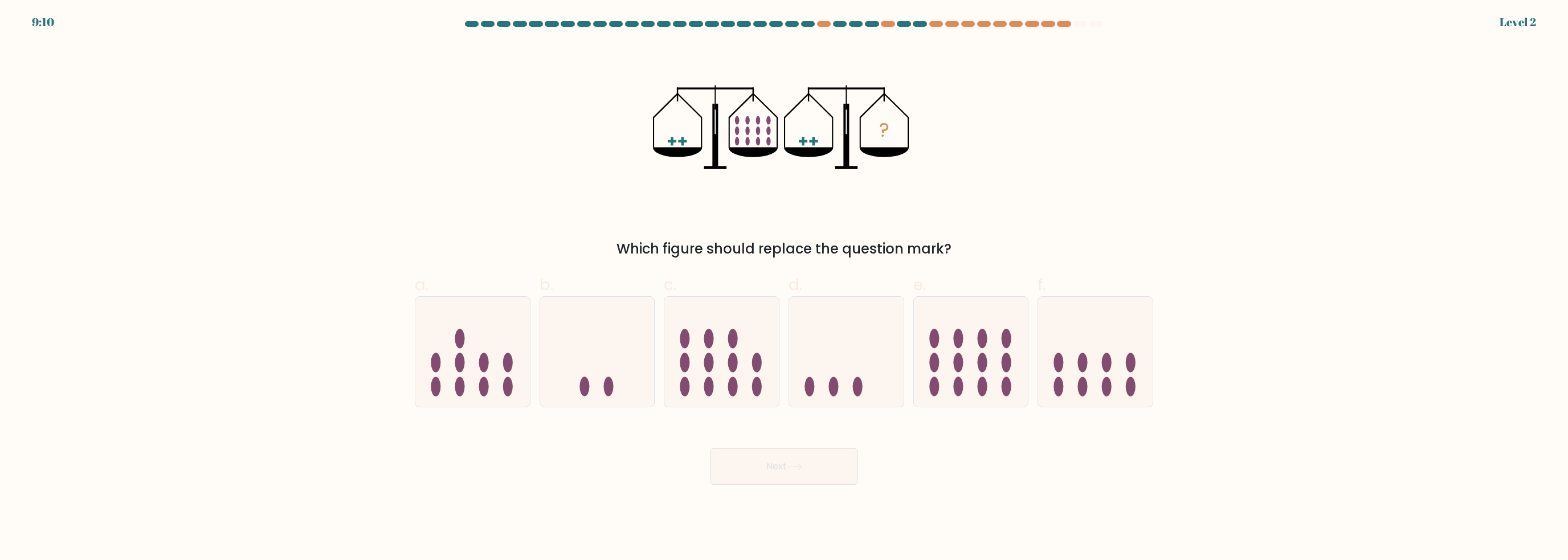 drag, startPoint x: 837, startPoint y: 371, endPoint x: 807, endPoint y: 468, distance: 101.53325 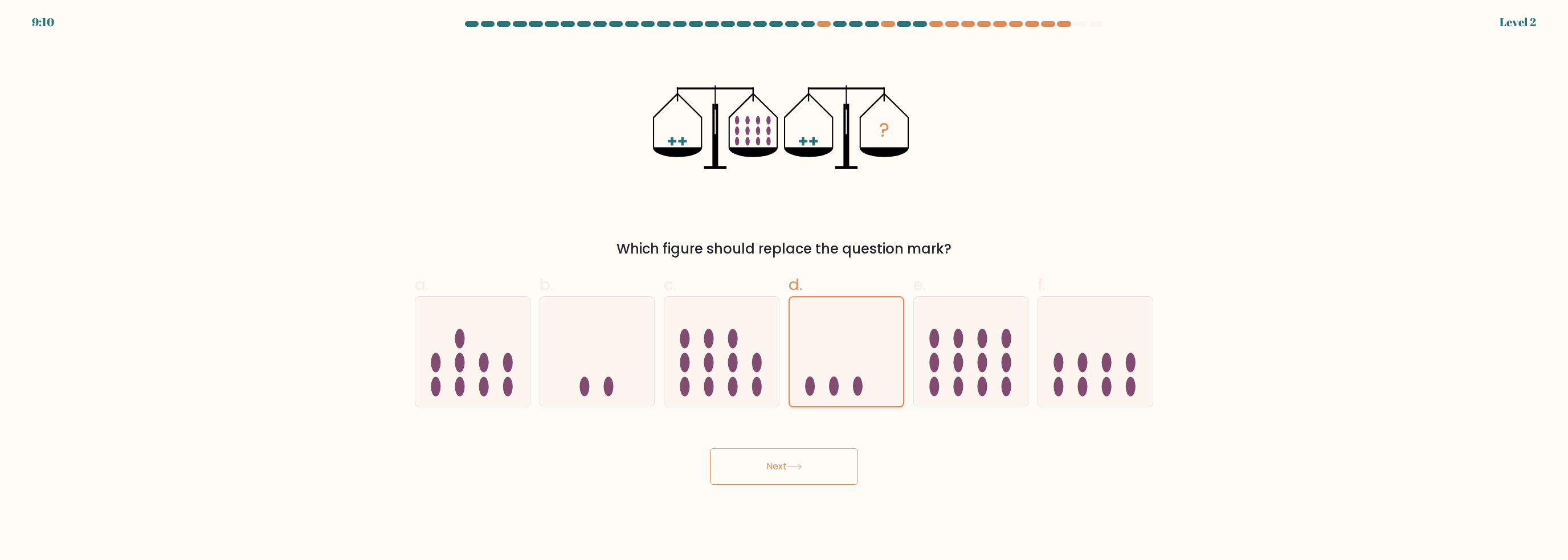 drag, startPoint x: 807, startPoint y: 468, endPoint x: 834, endPoint y: 375, distance: 96.8401 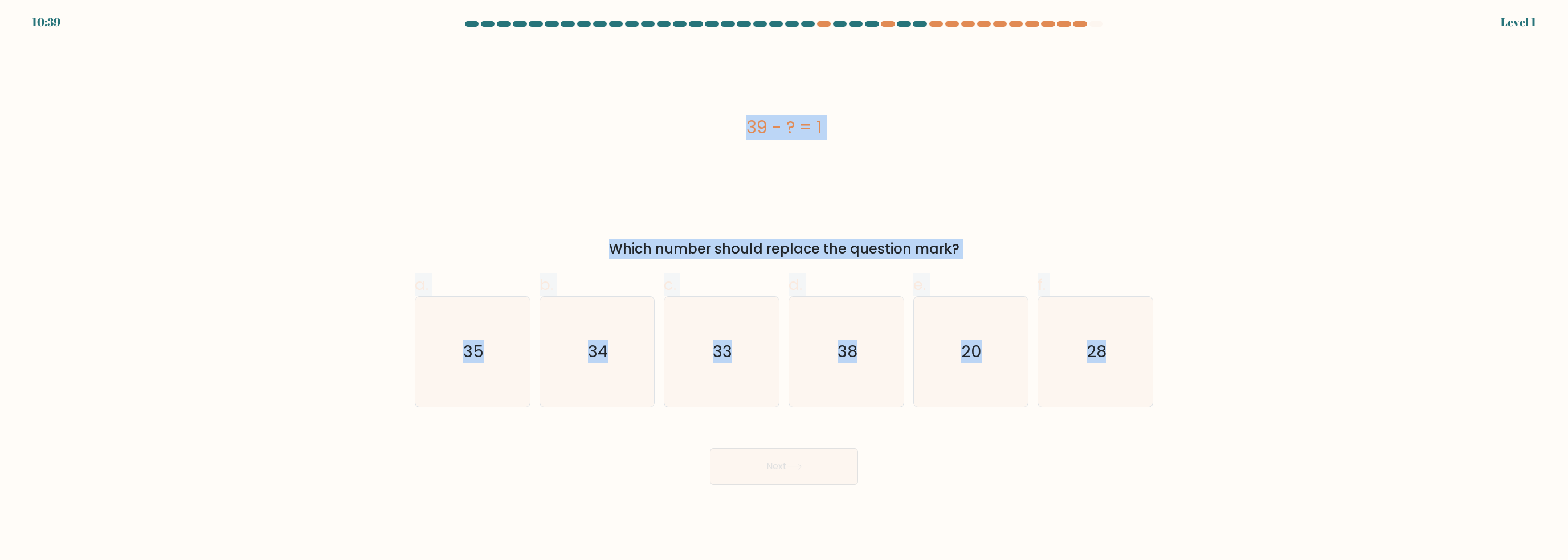 drag, startPoint x: 834, startPoint y: 374, endPoint x: 824, endPoint y: 431, distance: 57.87055 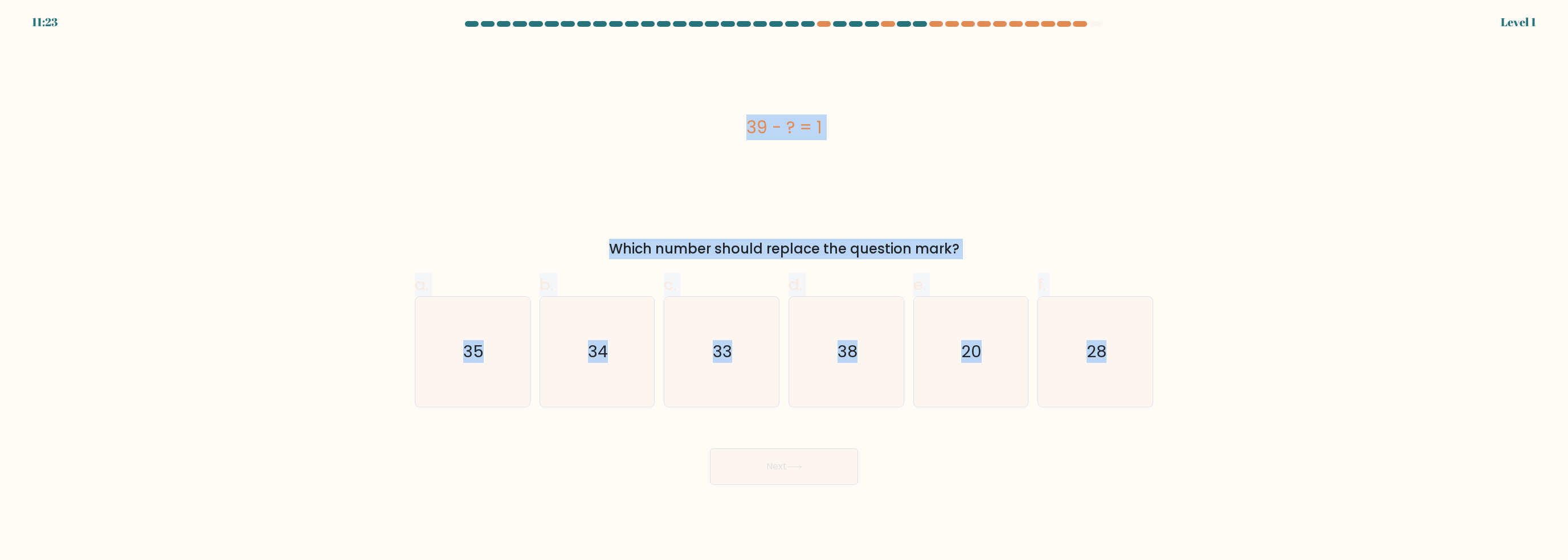 drag, startPoint x: 812, startPoint y: 464, endPoint x: 824, endPoint y: 428, distance: 37.947332 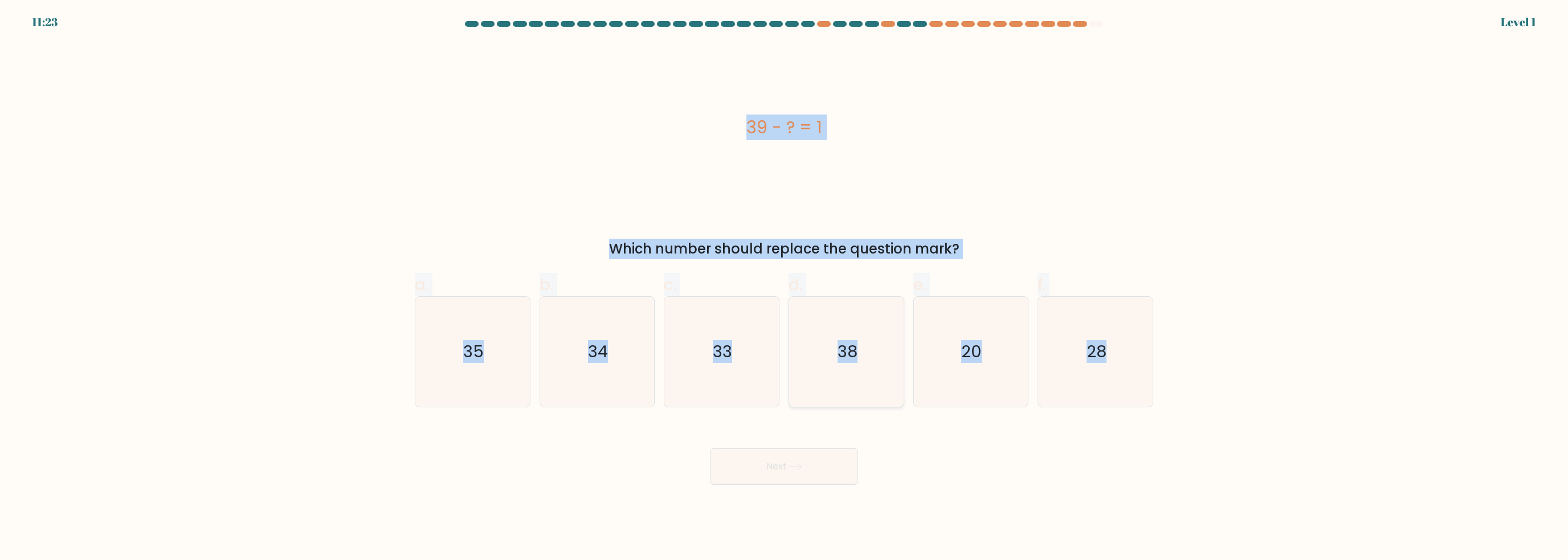 click on "38" 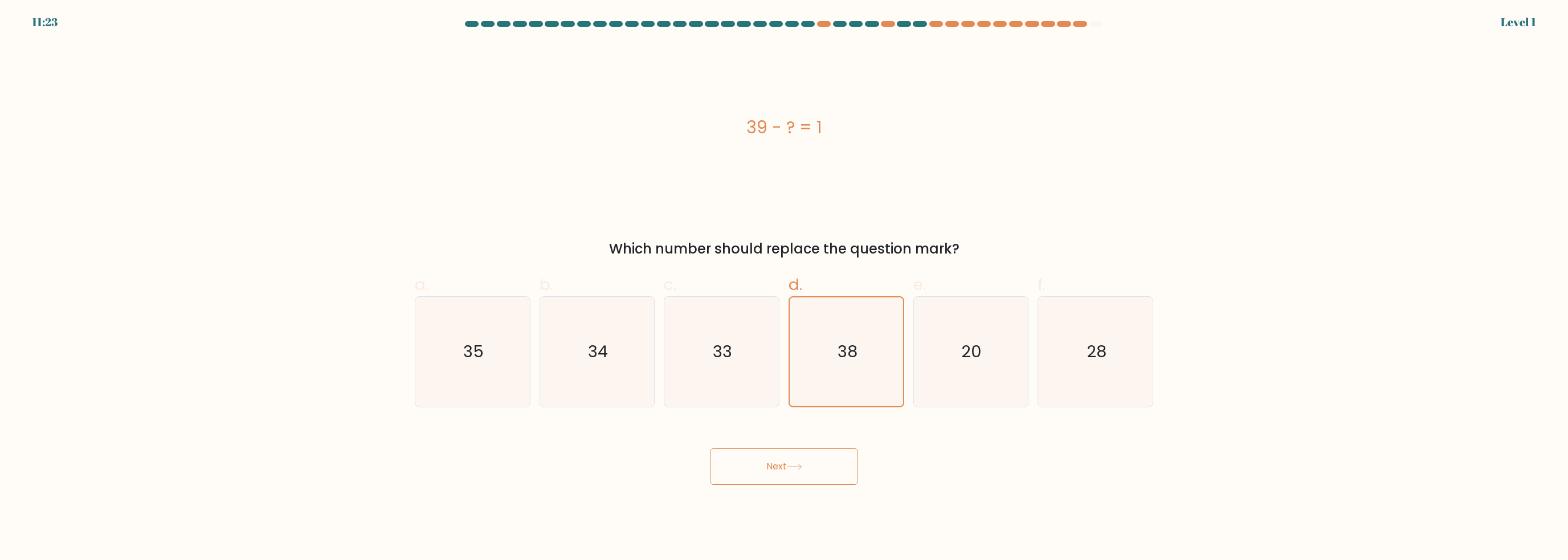 drag, startPoint x: 816, startPoint y: 467, endPoint x: 820, endPoint y: 457, distance: 10.77033 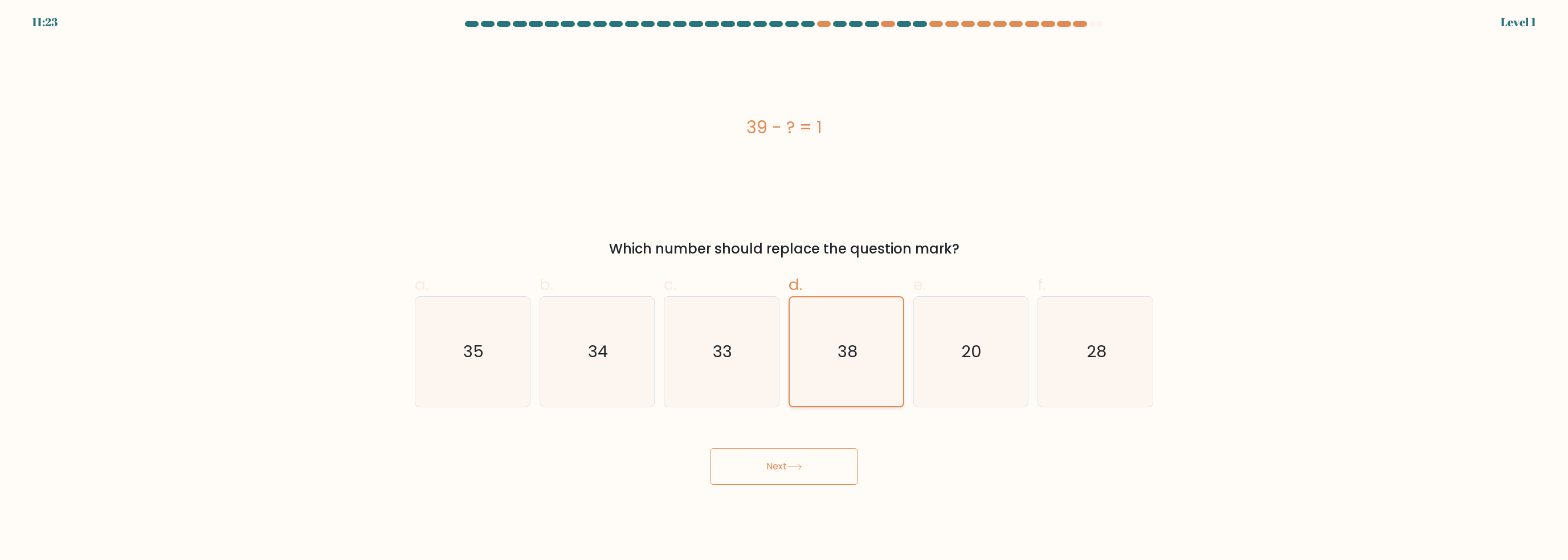 click on "38" 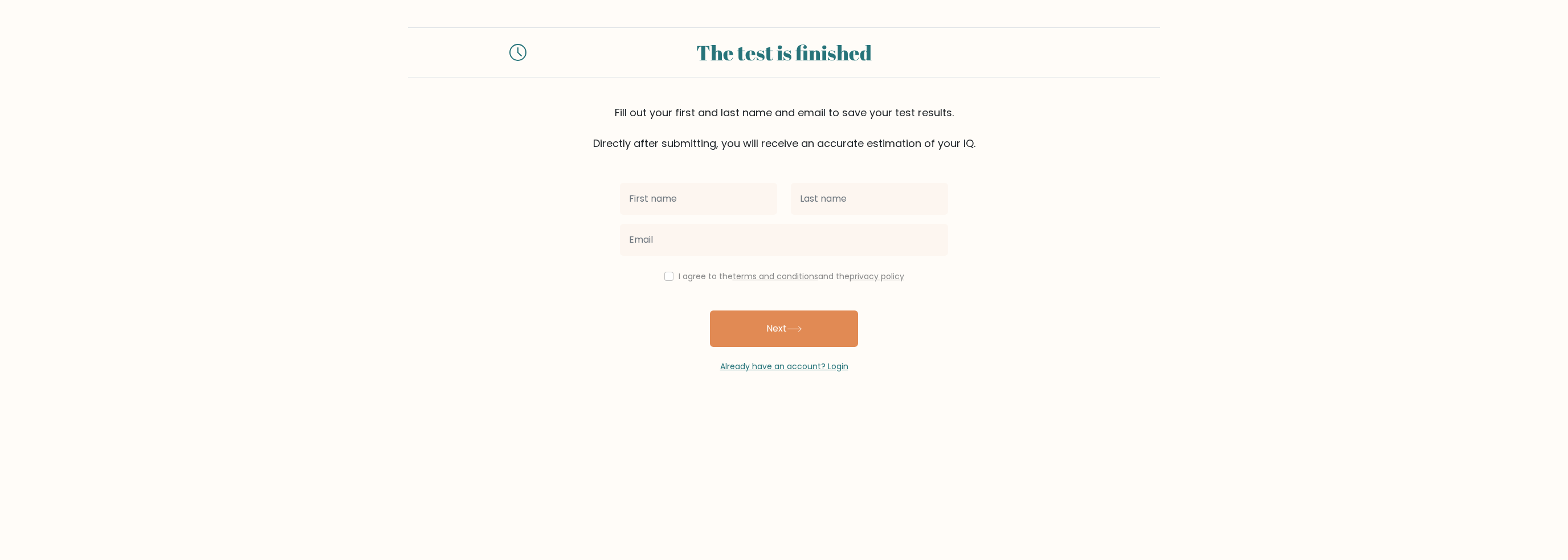 scroll, scrollTop: 0, scrollLeft: 0, axis: both 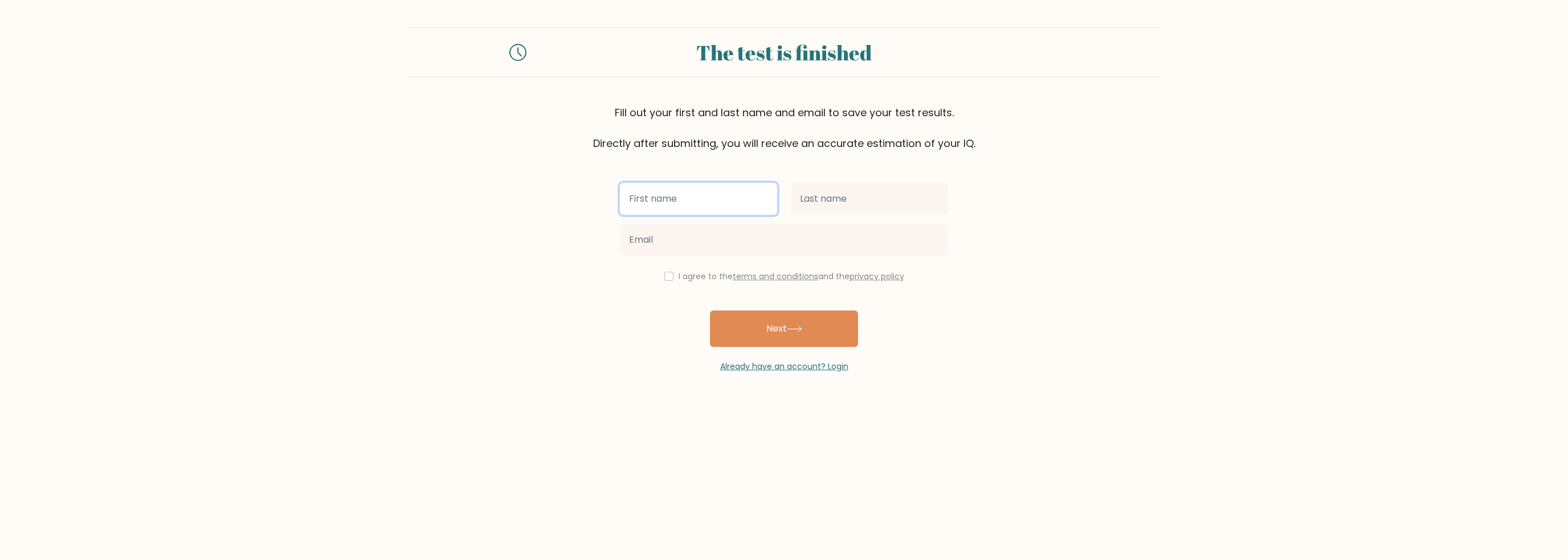 click at bounding box center (699, 199) 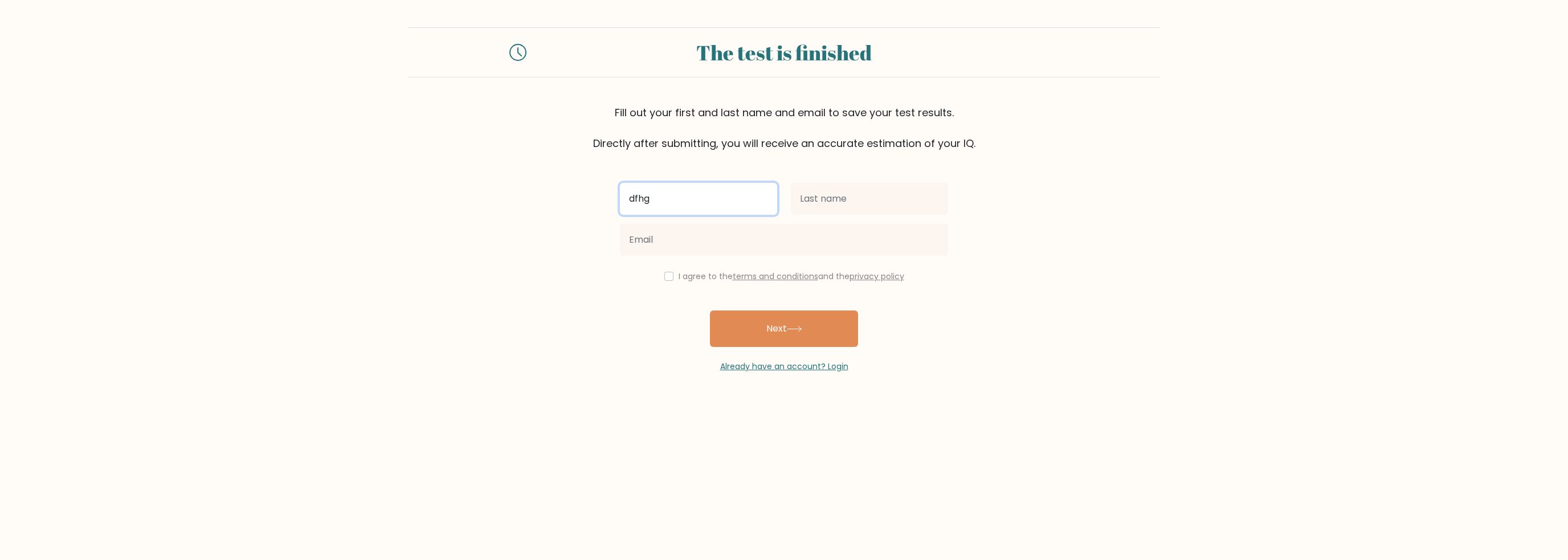 type on "dfhg" 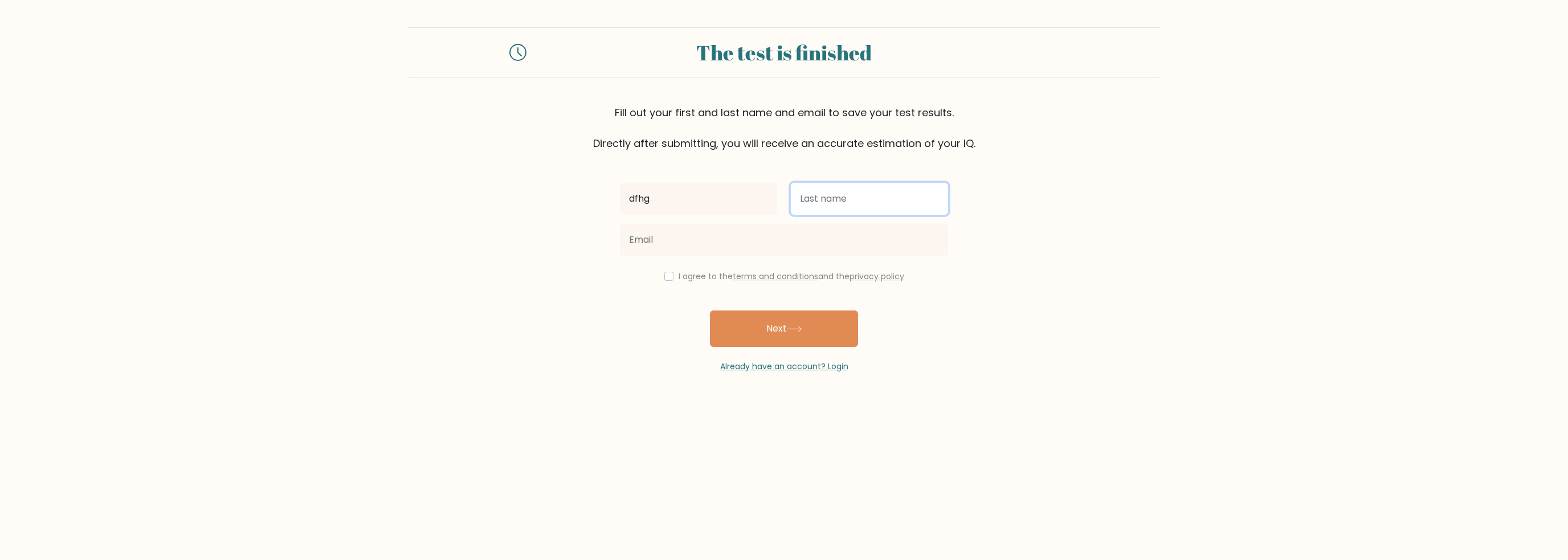 click at bounding box center [869, 199] 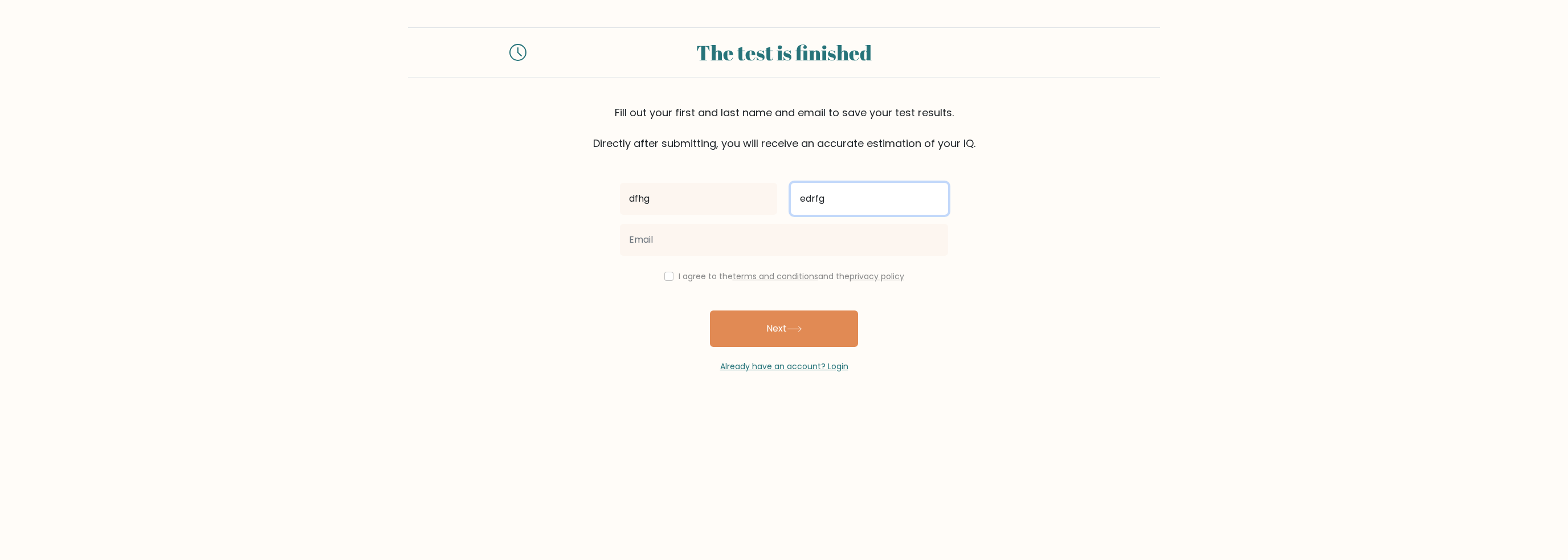 type on "edrfg" 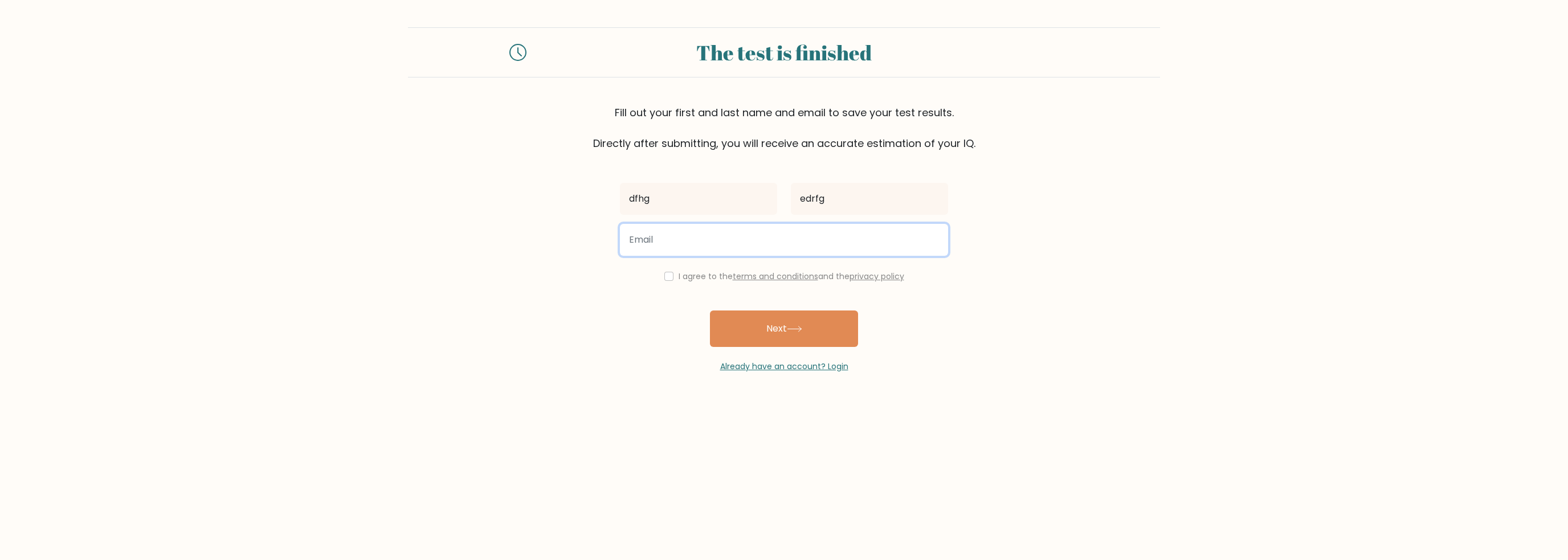 click at bounding box center [784, 240] 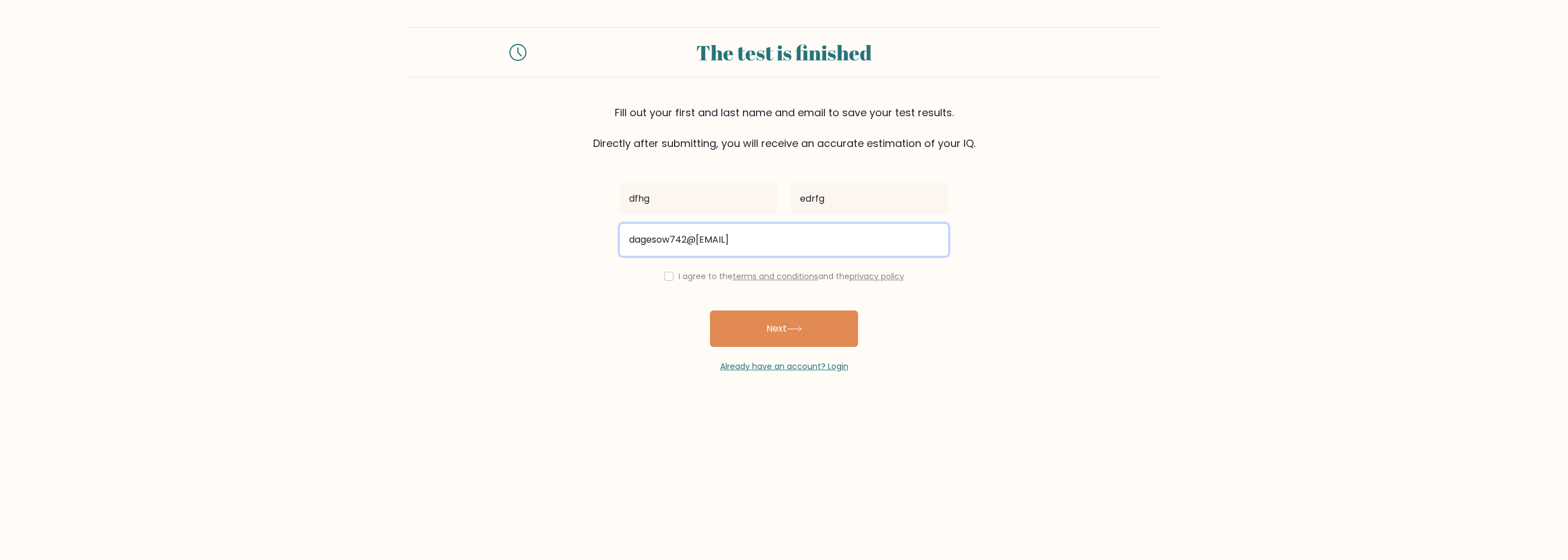 type on "dagesow742@pacfut.com" 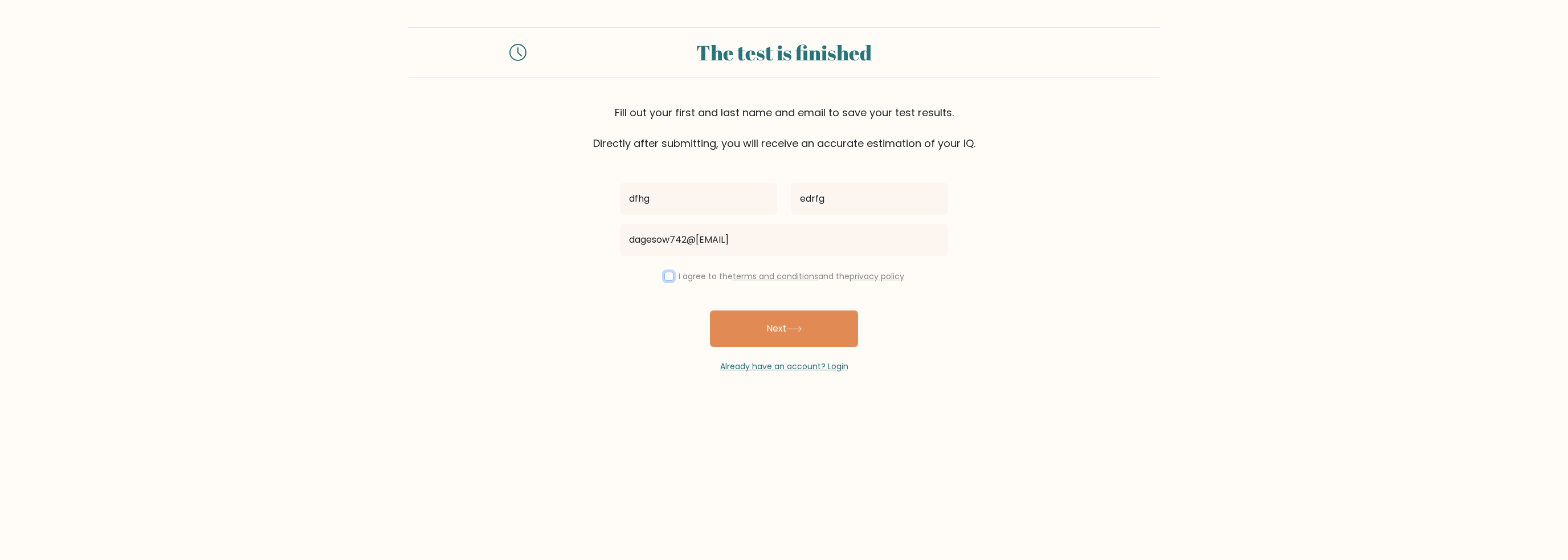 click at bounding box center [669, 276] 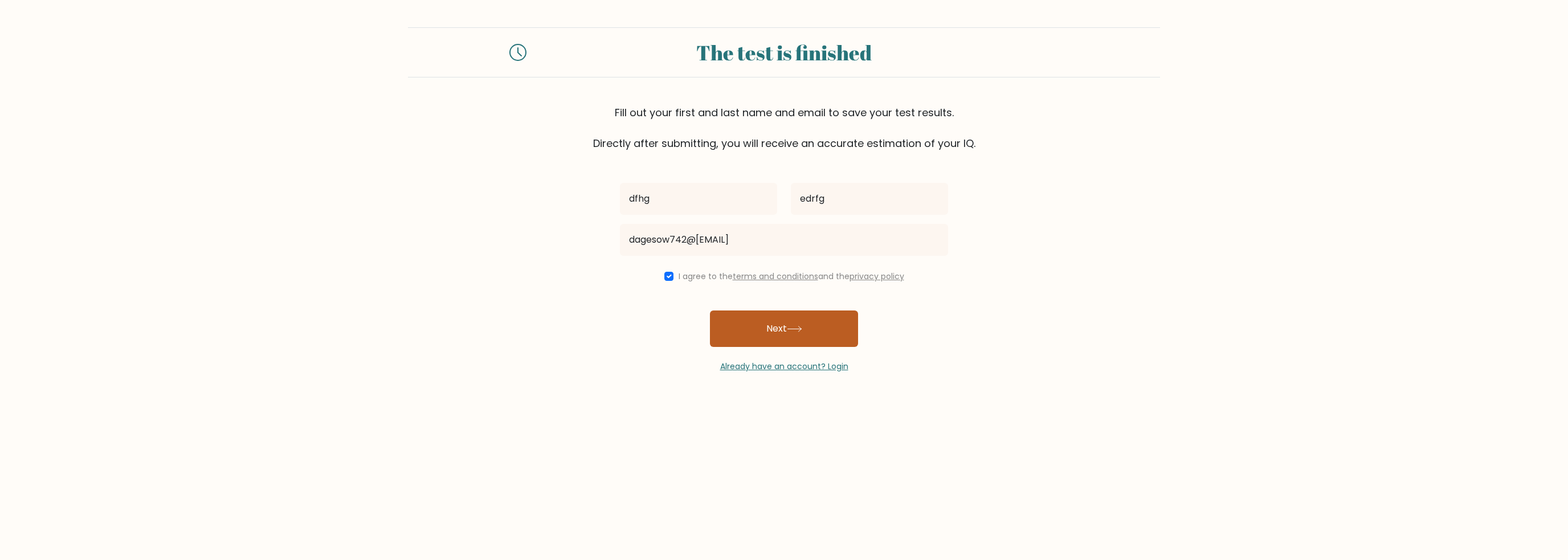 click on "Next" at bounding box center [784, 329] 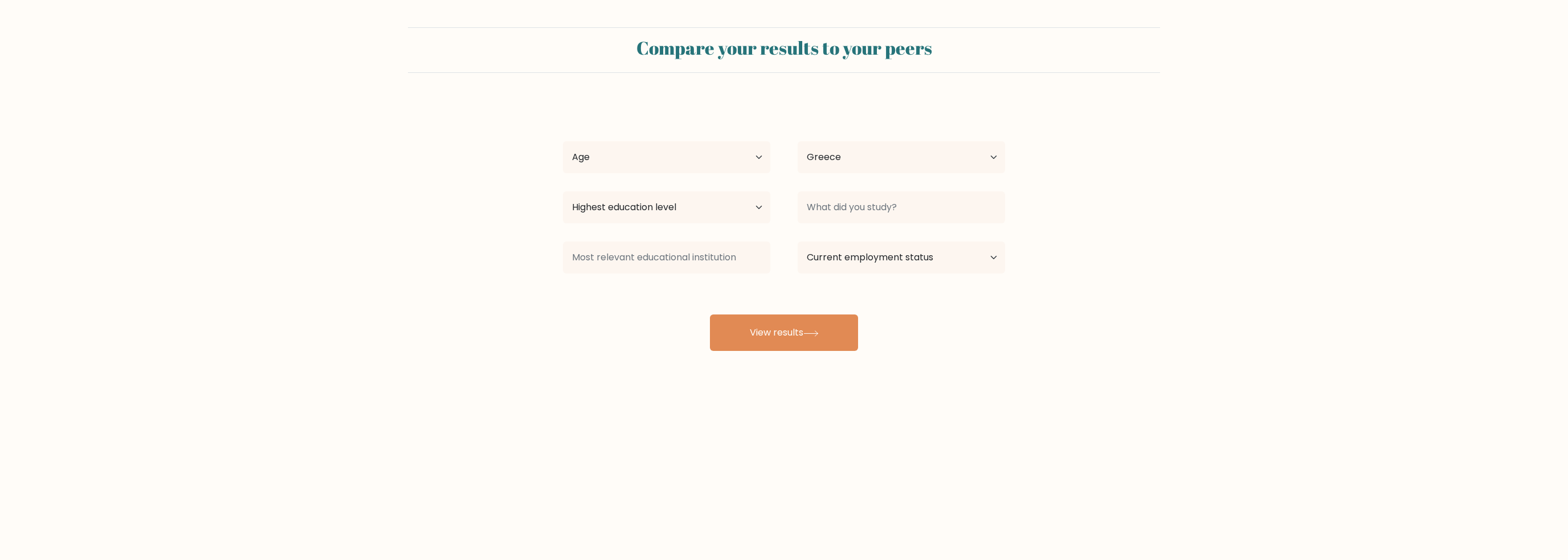 select on "GR" 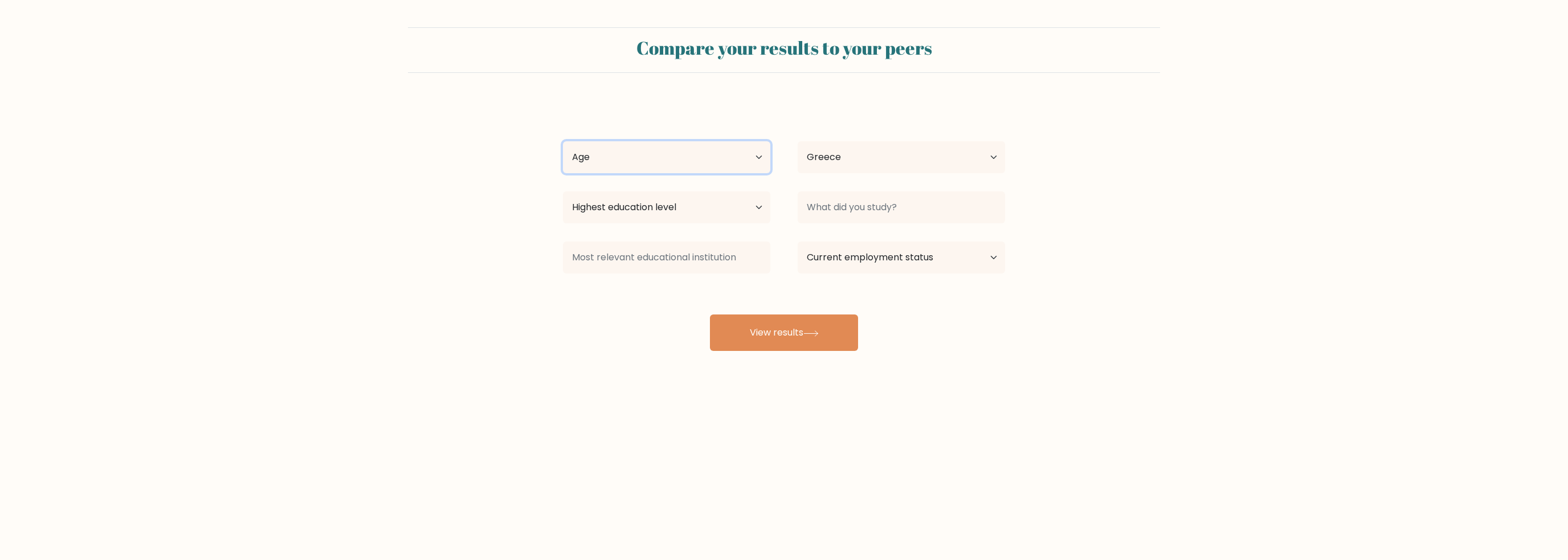 drag, startPoint x: 628, startPoint y: 159, endPoint x: 631, endPoint y: 174, distance: 15.29706 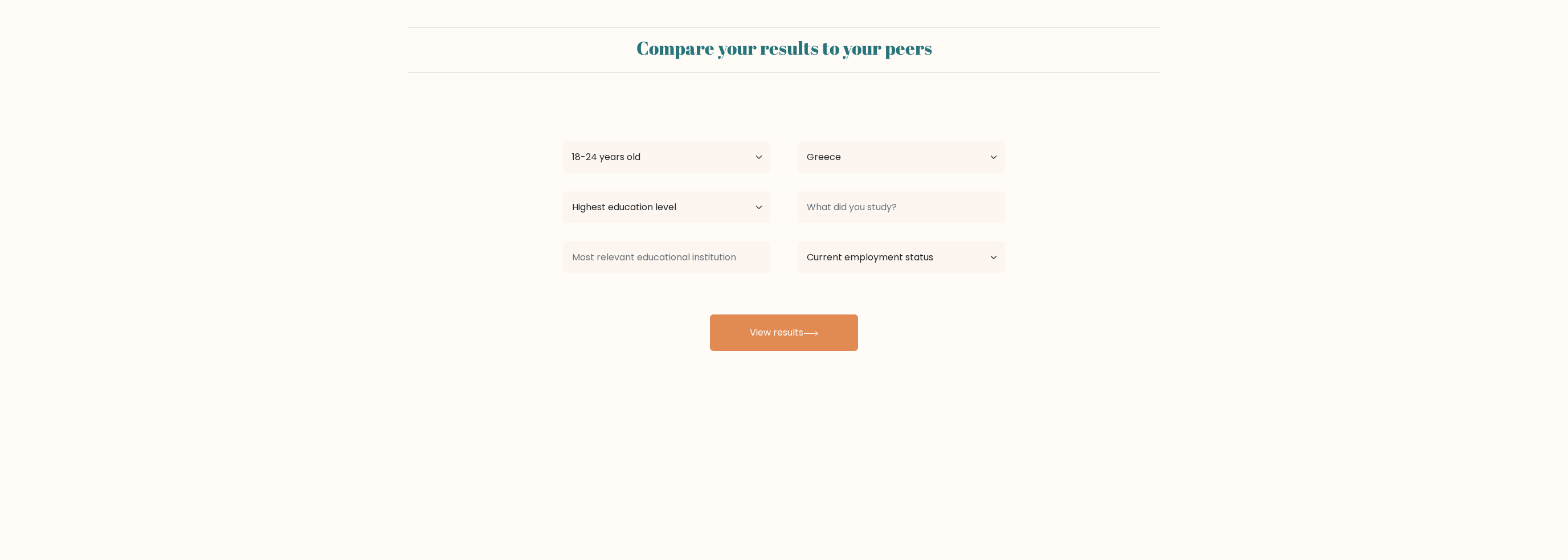 click on "Highest education level
No schooling
Primary
Lower Secondary
Upper Secondary
Occupation Specific
Bachelor's degree
Master's degree
Doctoral degree" at bounding box center (667, 207) 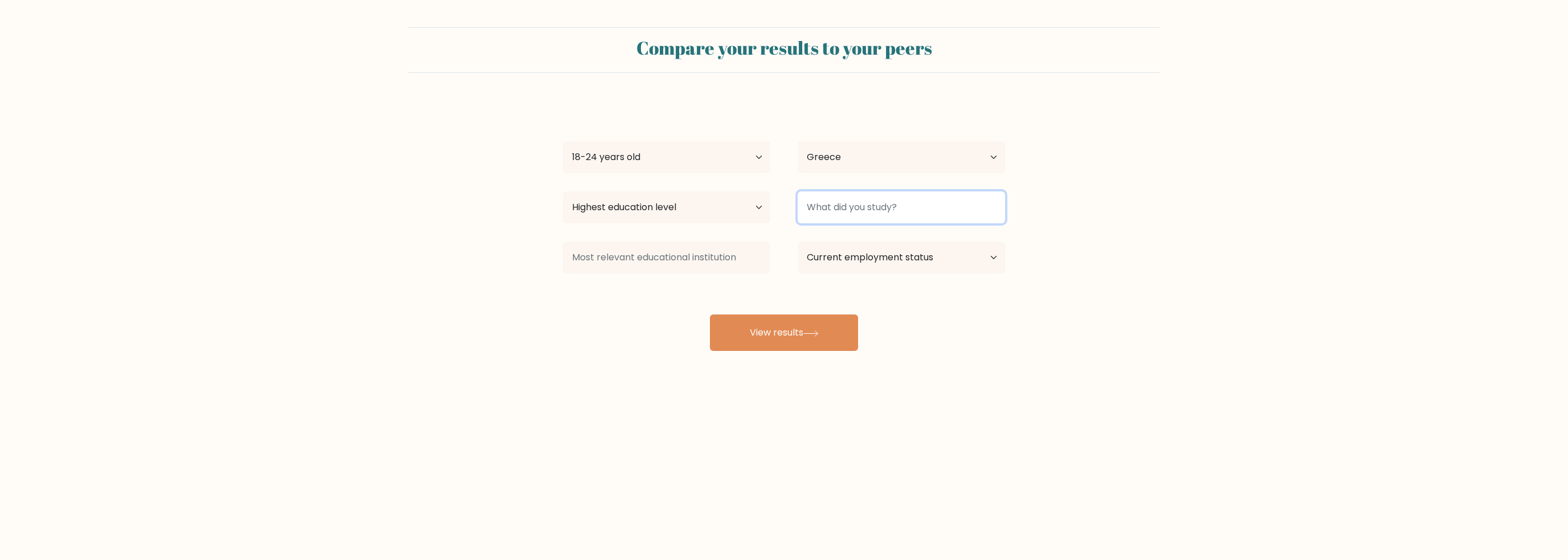 click at bounding box center [901, 207] 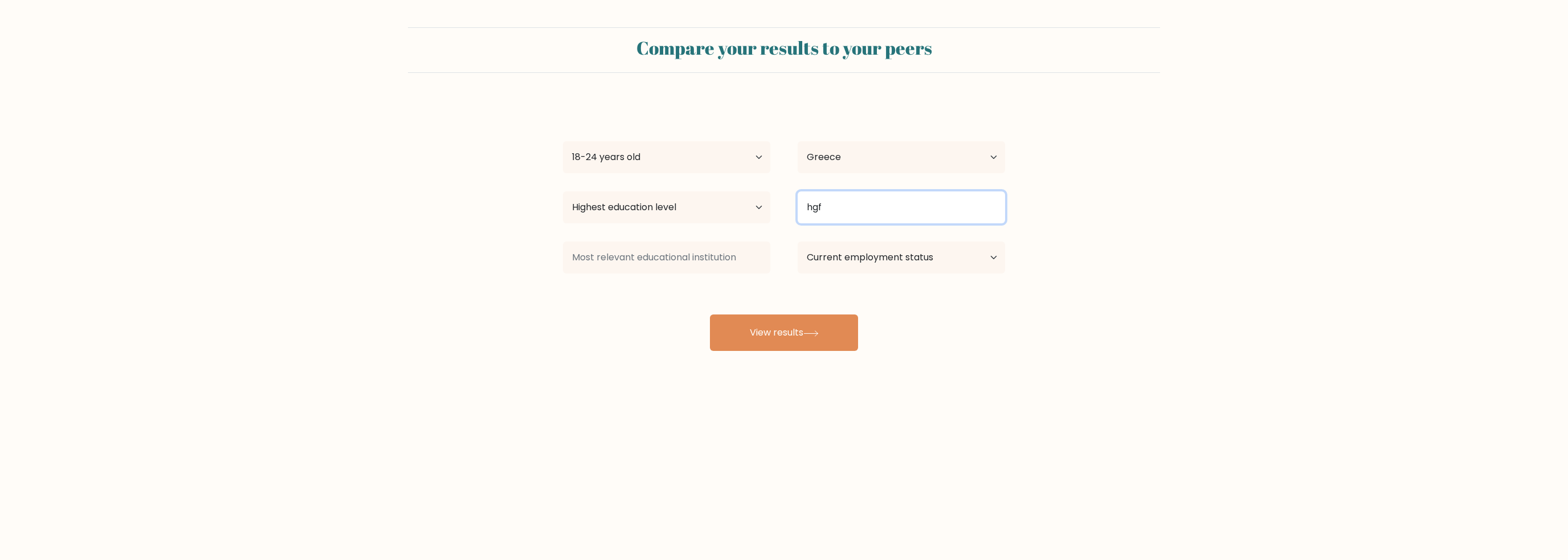 type on "hgf" 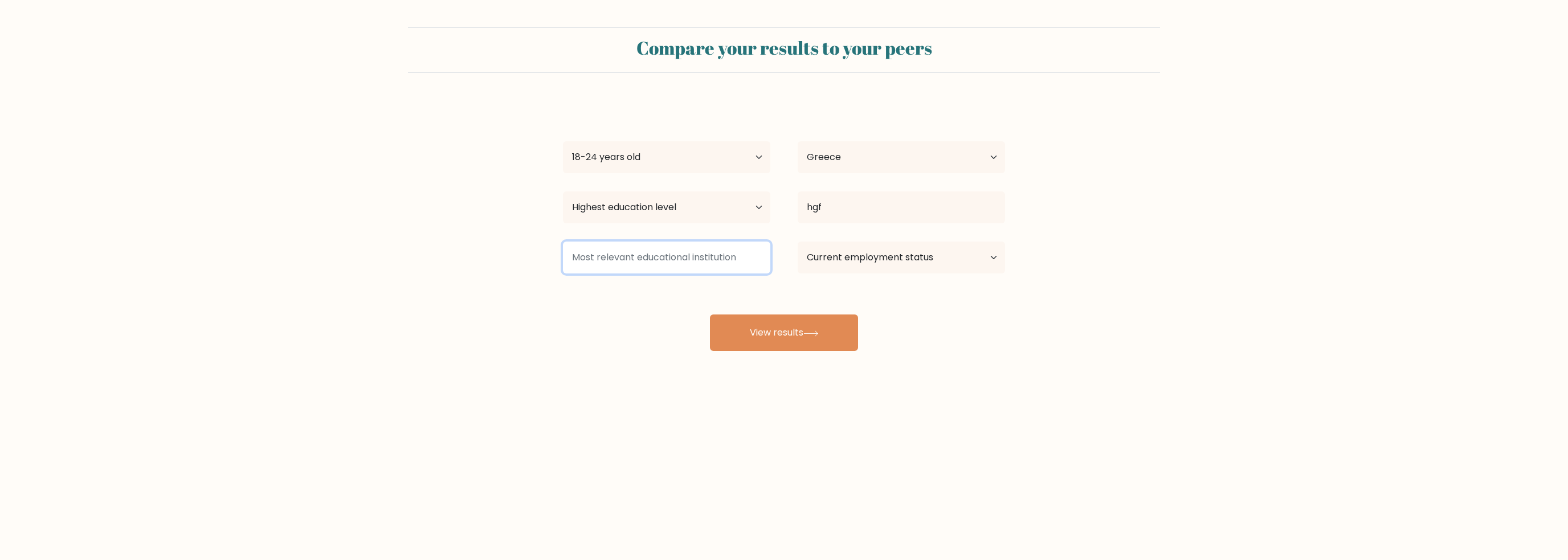 click at bounding box center (667, 257) 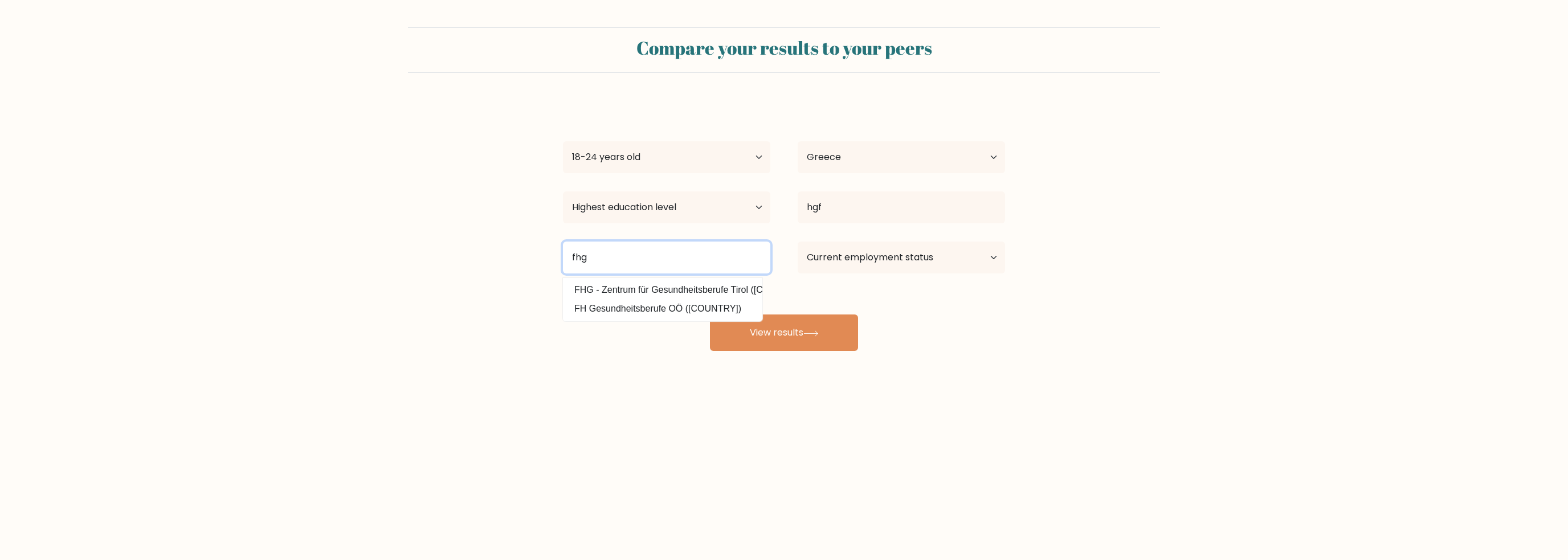 type on "fhg" 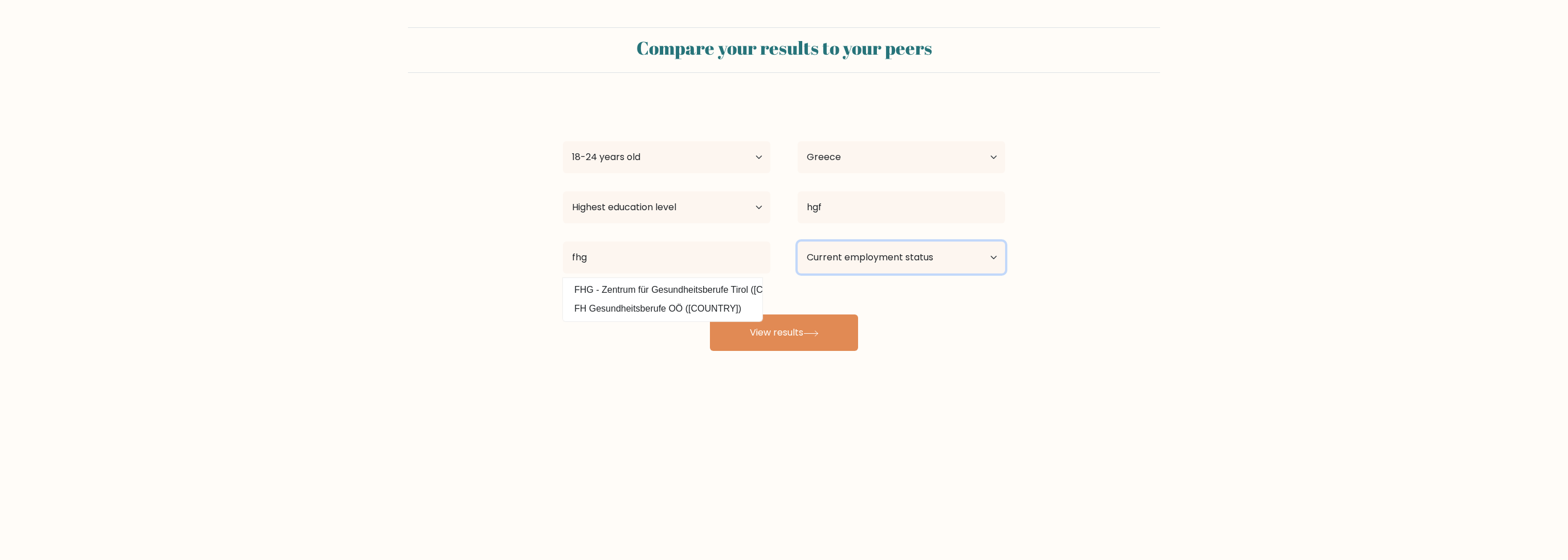 click on "Current employment status
Employed
Student
Retired
Other / prefer not to answer" at bounding box center [901, 257] 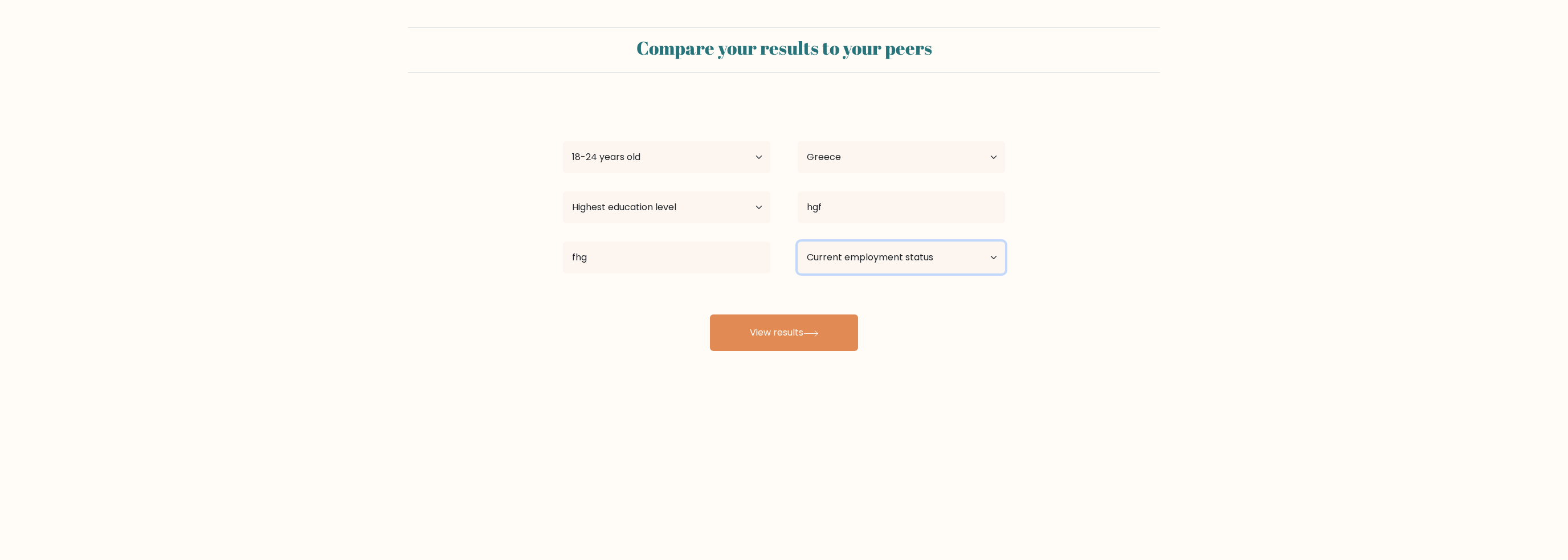 select on "employed" 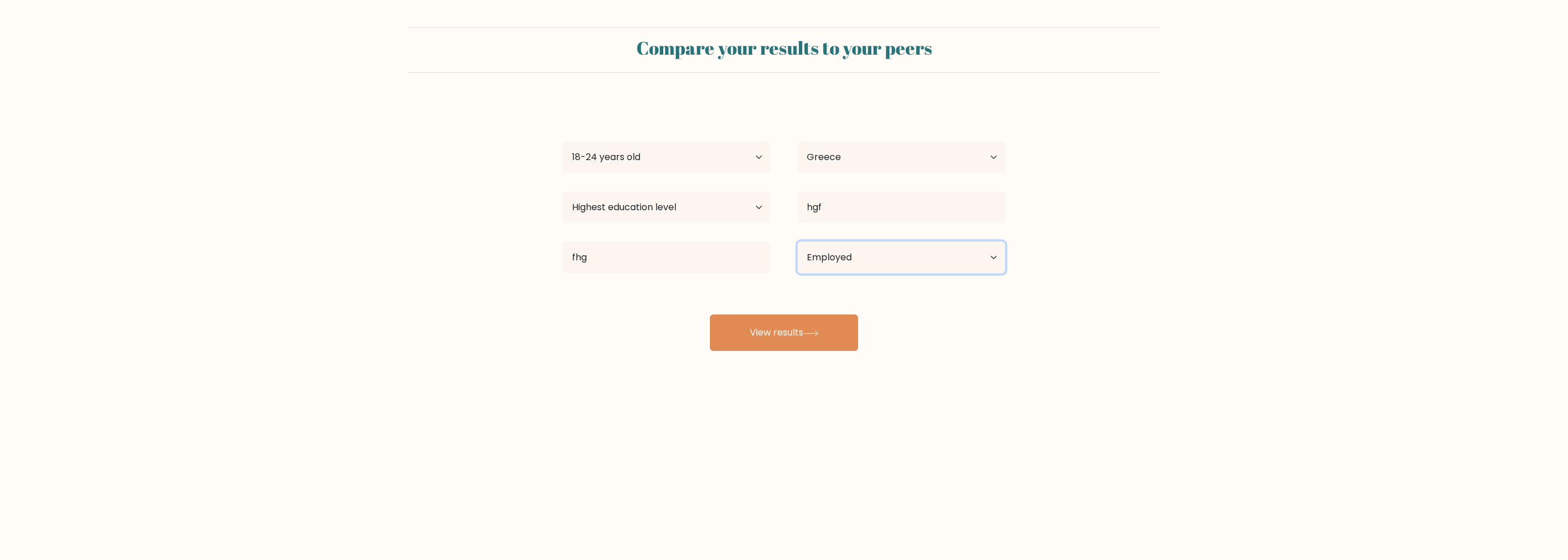 click on "Current employment status
Employed
Student
Retired
Other / prefer not to answer" at bounding box center [901, 257] 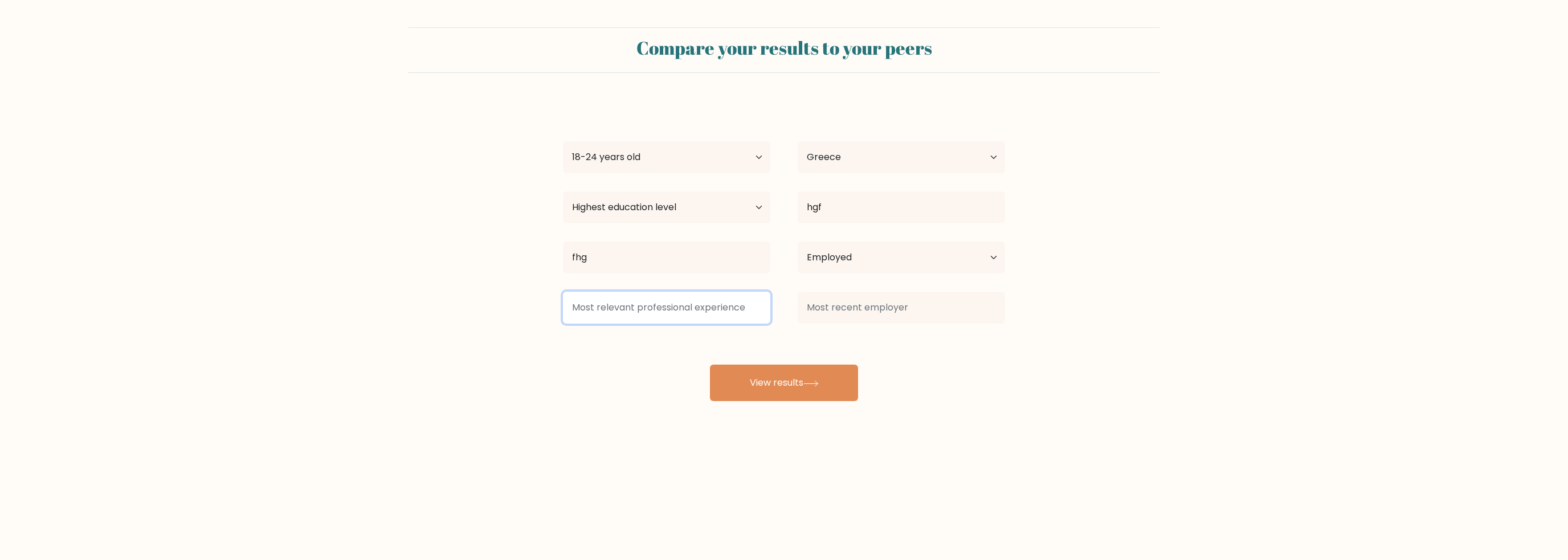 click at bounding box center (667, 308) 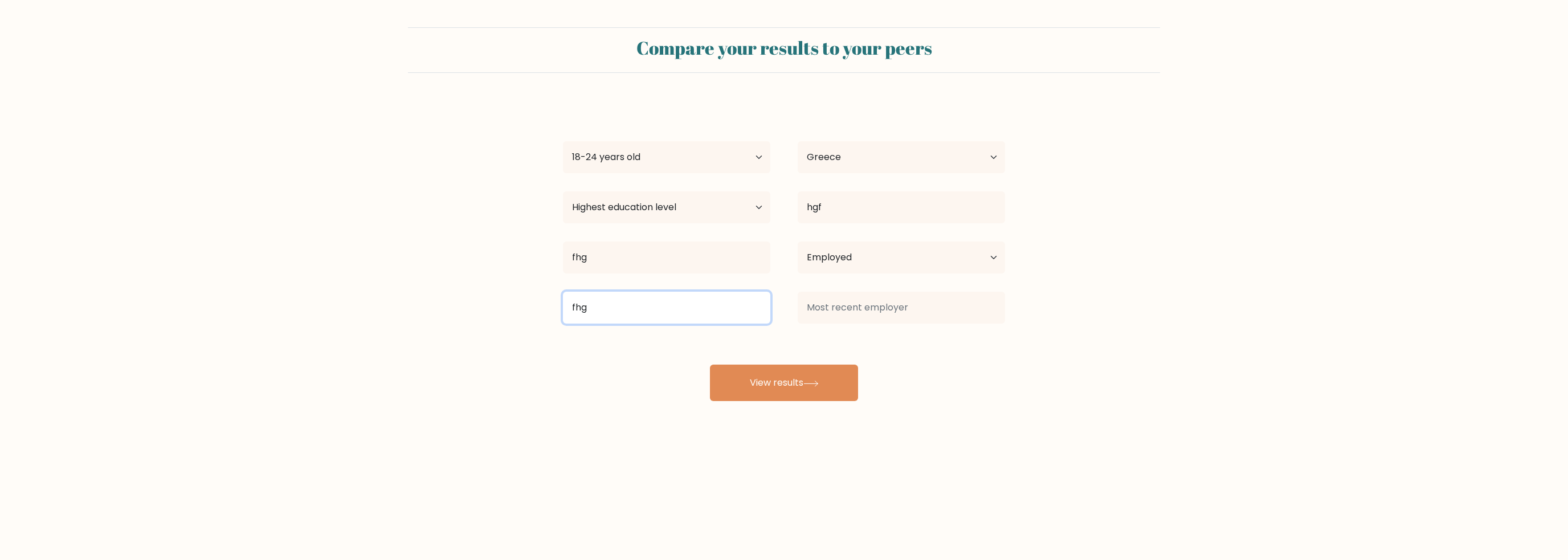 type on "fhg" 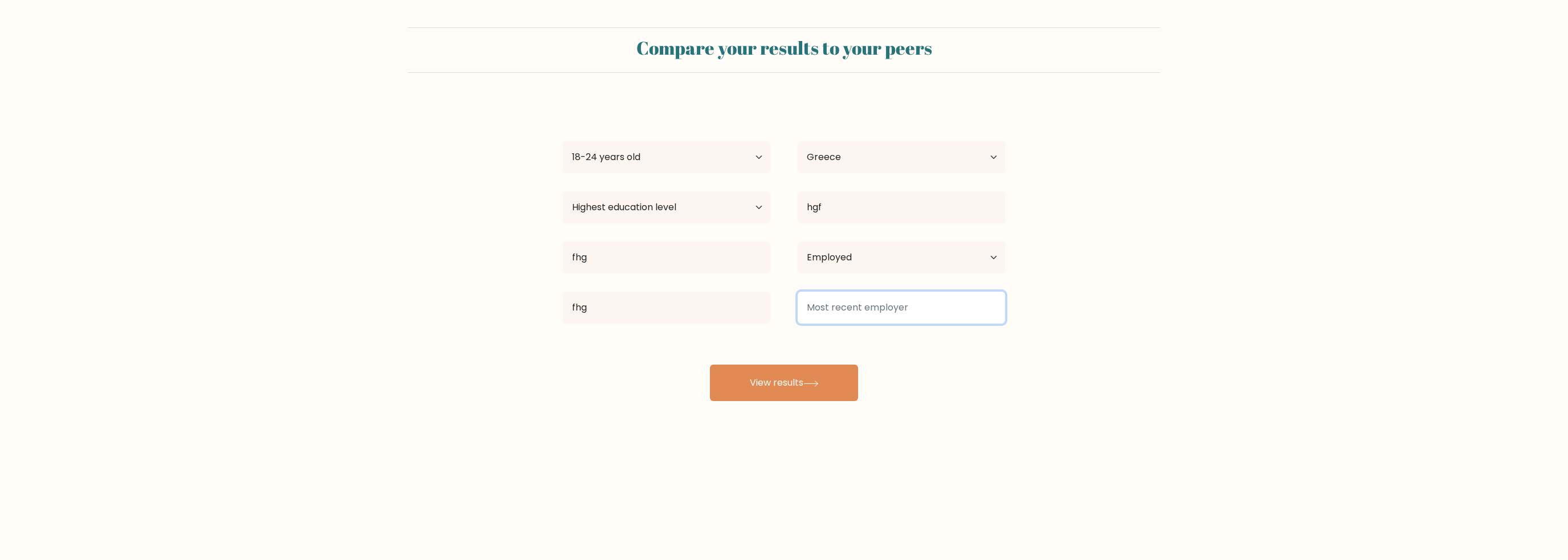 click at bounding box center [901, 308] 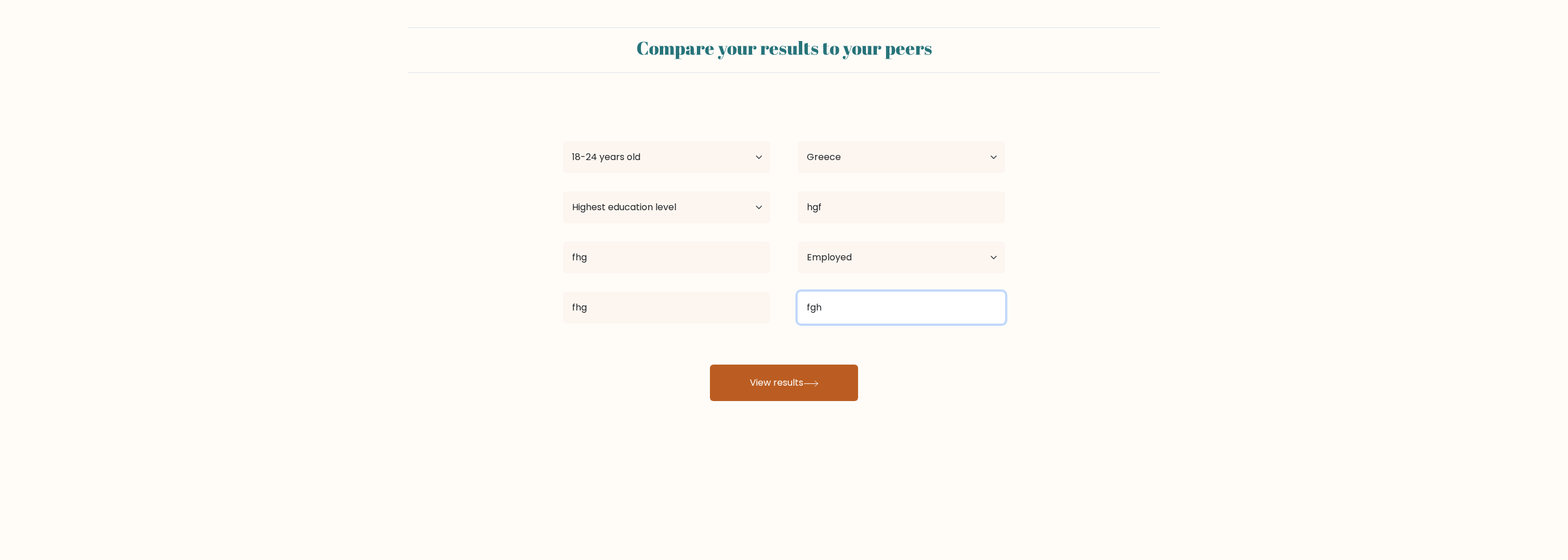 type on "fgh" 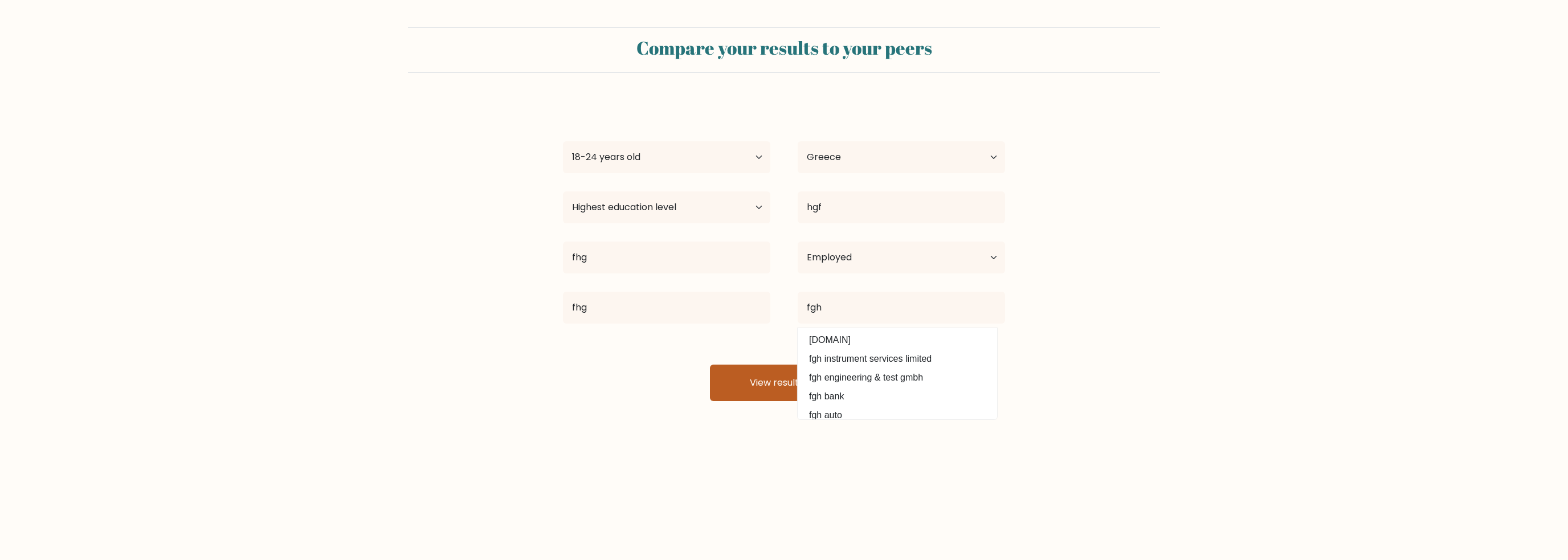 click on "View results" at bounding box center (784, 383) 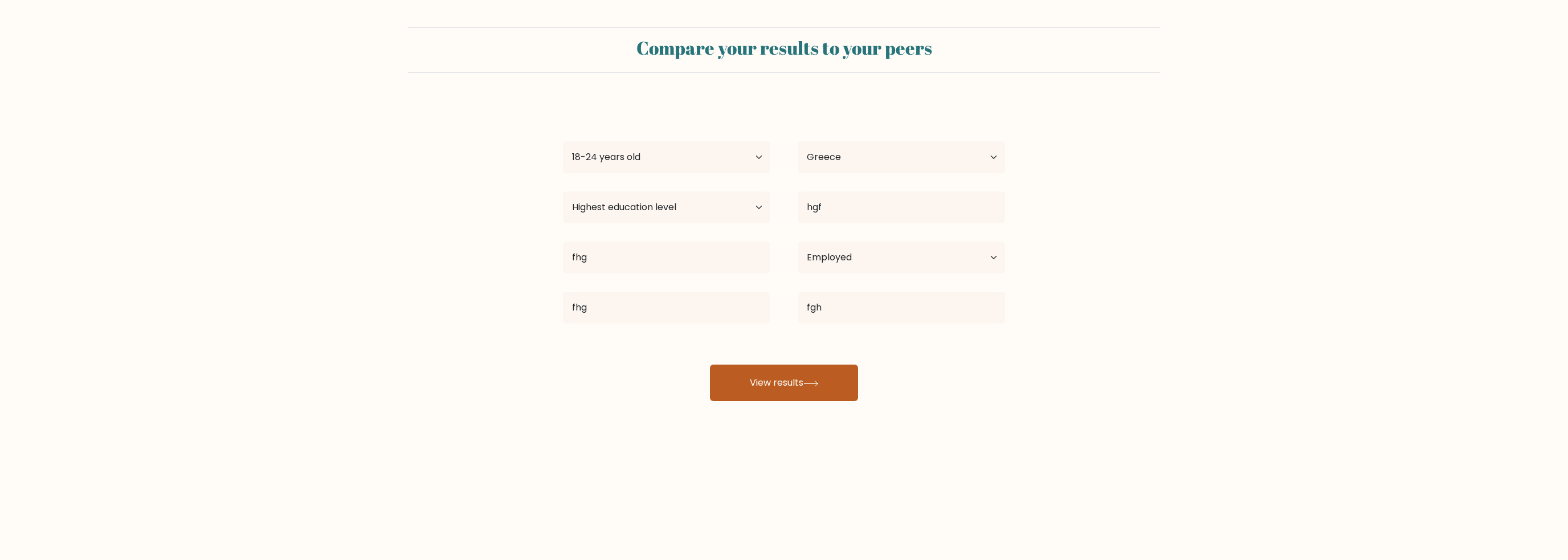 click on "View results" at bounding box center (784, 383) 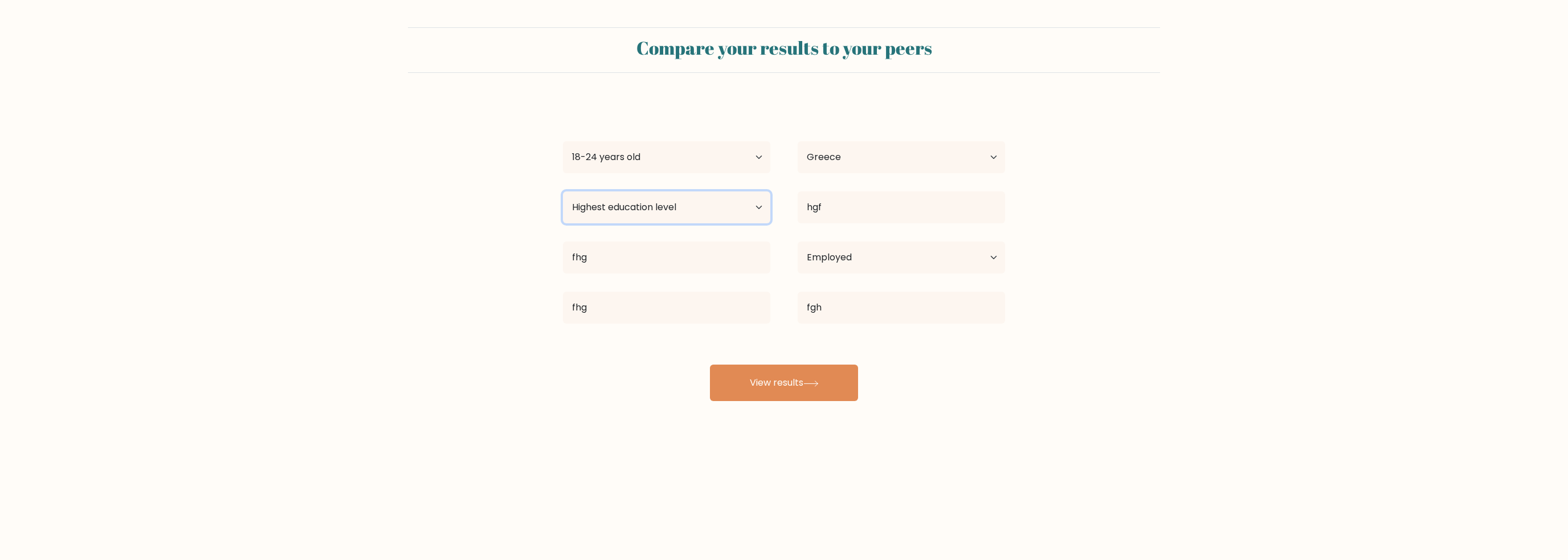 click on "Highest education level
No schooling
Primary
Lower Secondary
Upper Secondary
Occupation Specific
Bachelor's degree
Master's degree
Doctoral degree" at bounding box center (667, 207) 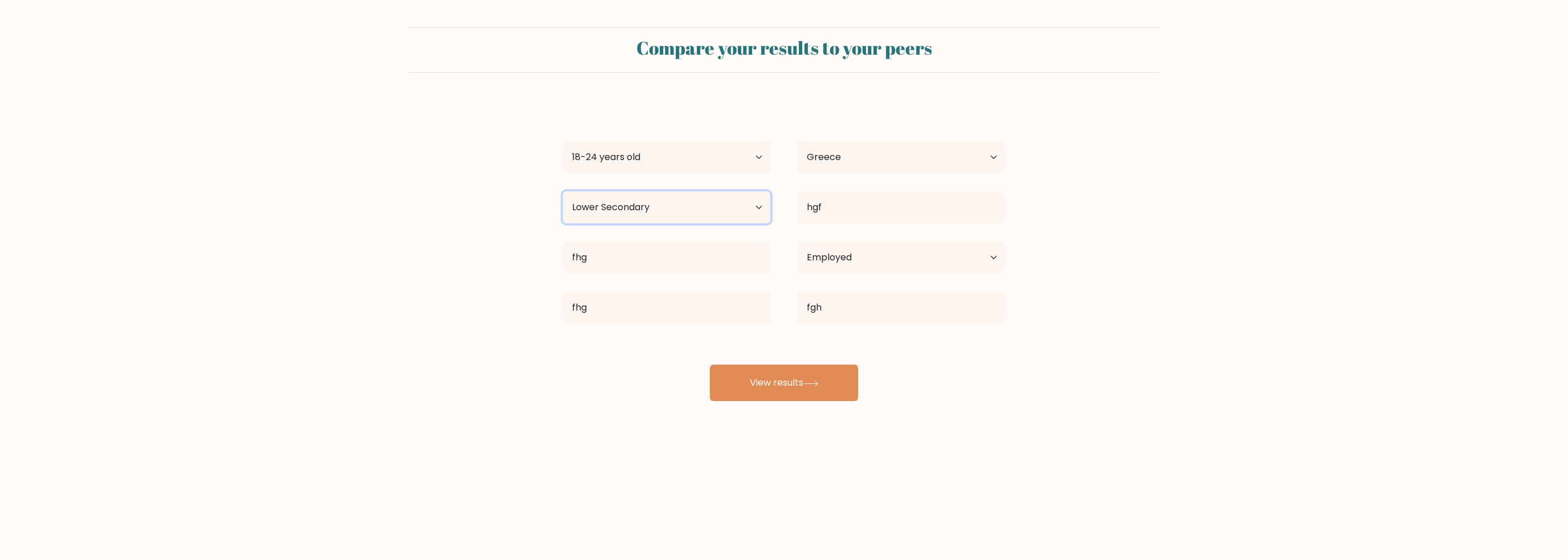 click on "Highest education level
No schooling
Primary
Lower Secondary
Upper Secondary
Occupation Specific
Bachelor's degree
Master's degree
Doctoral degree" at bounding box center (667, 207) 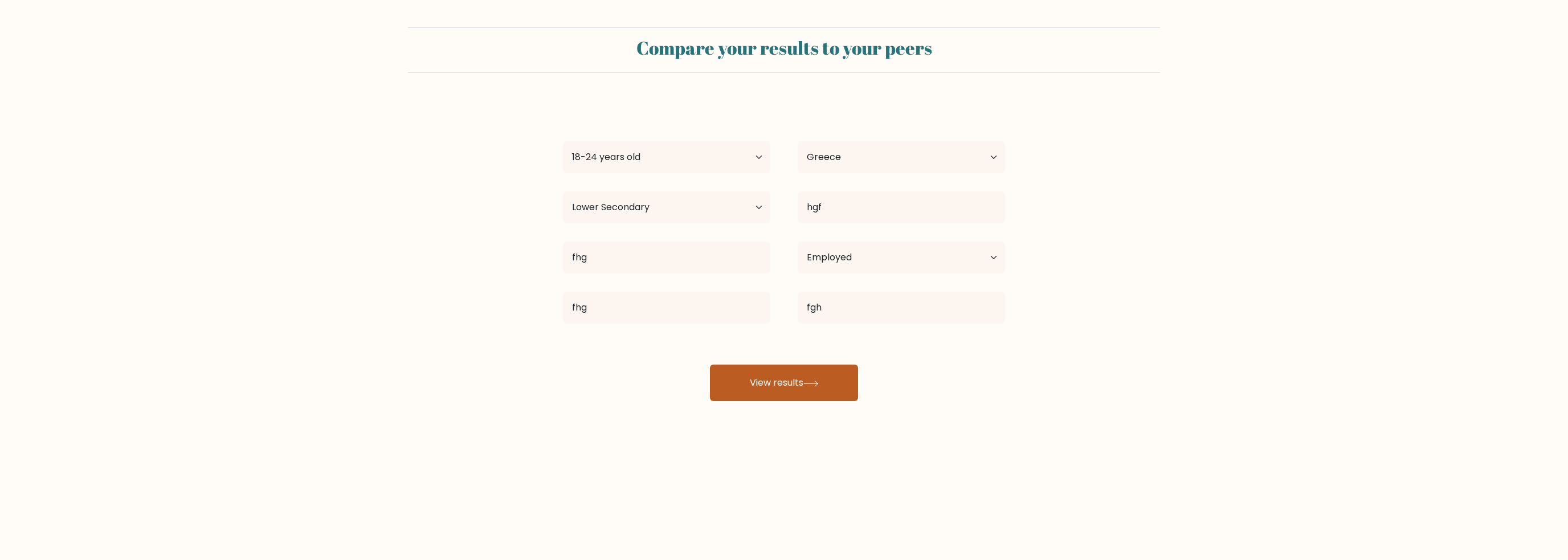 click on "View results" at bounding box center (784, 383) 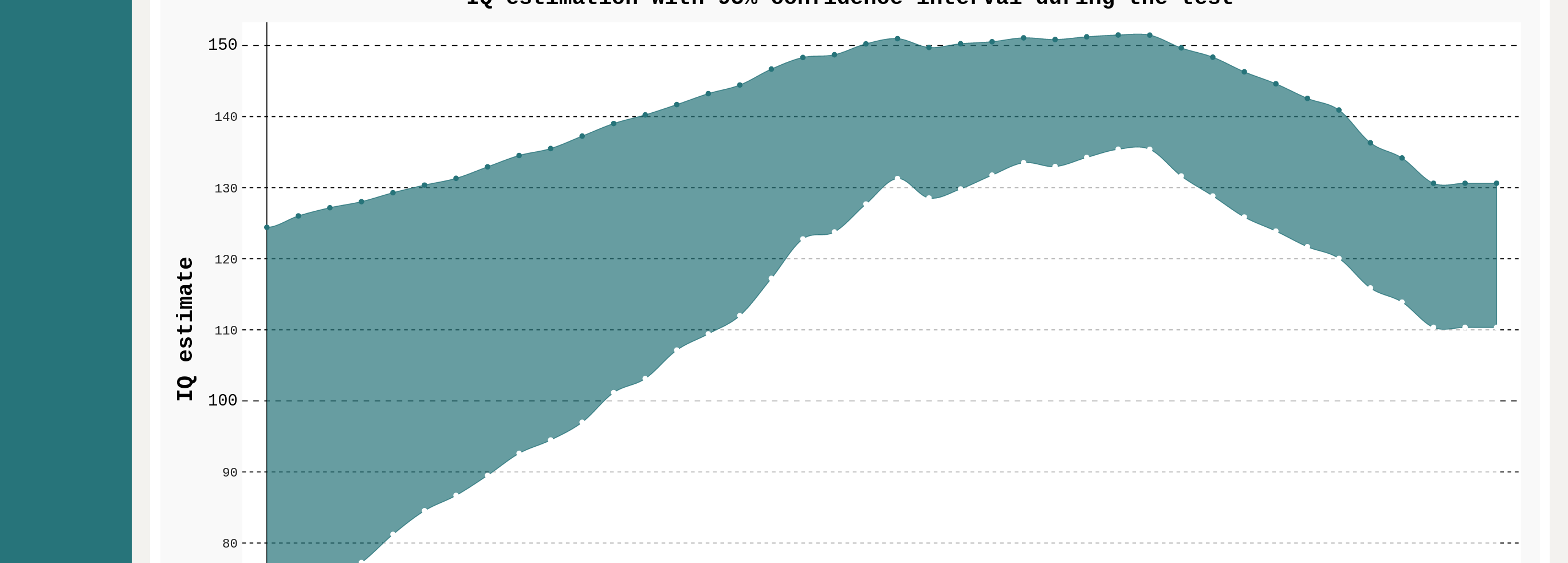 scroll, scrollTop: 1432, scrollLeft: 0, axis: vertical 